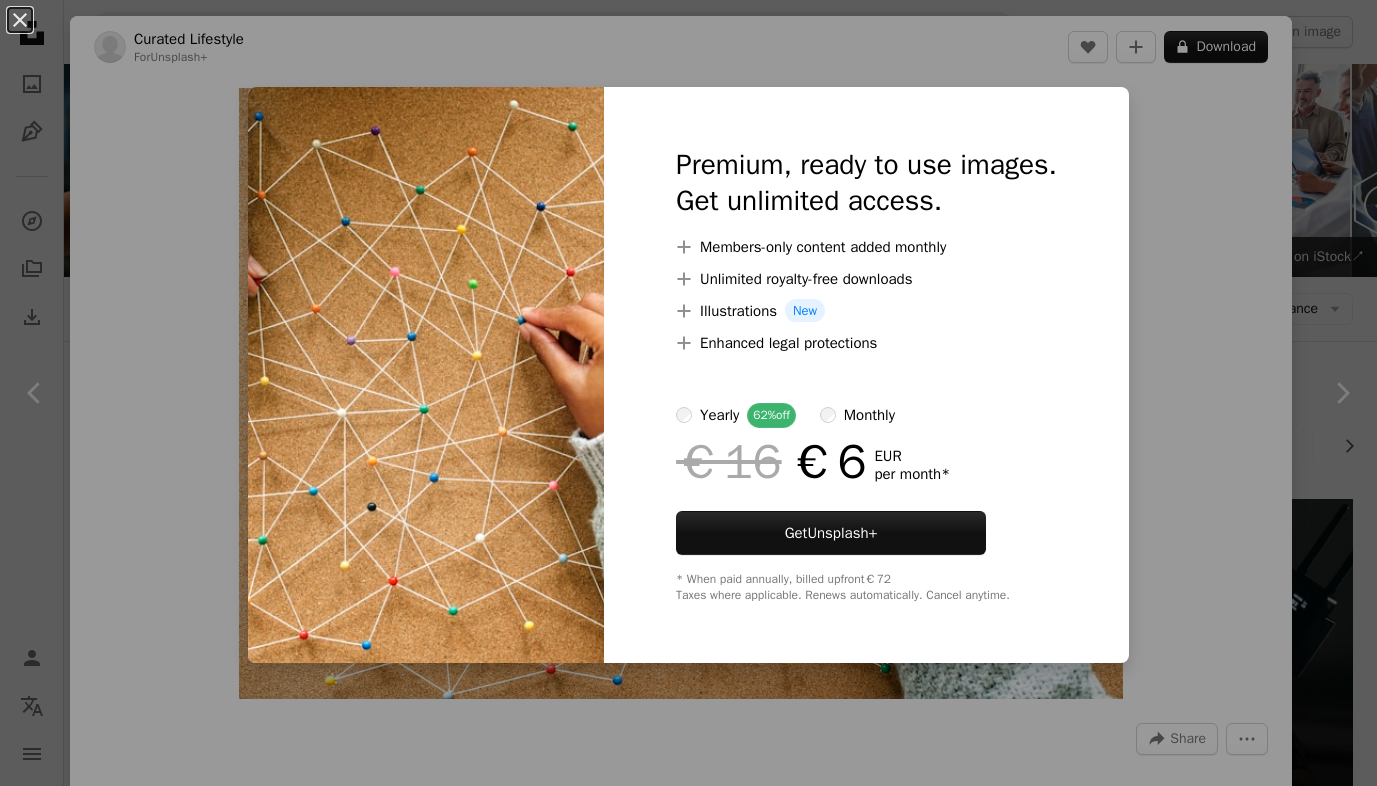 scroll, scrollTop: 1017, scrollLeft: 0, axis: vertical 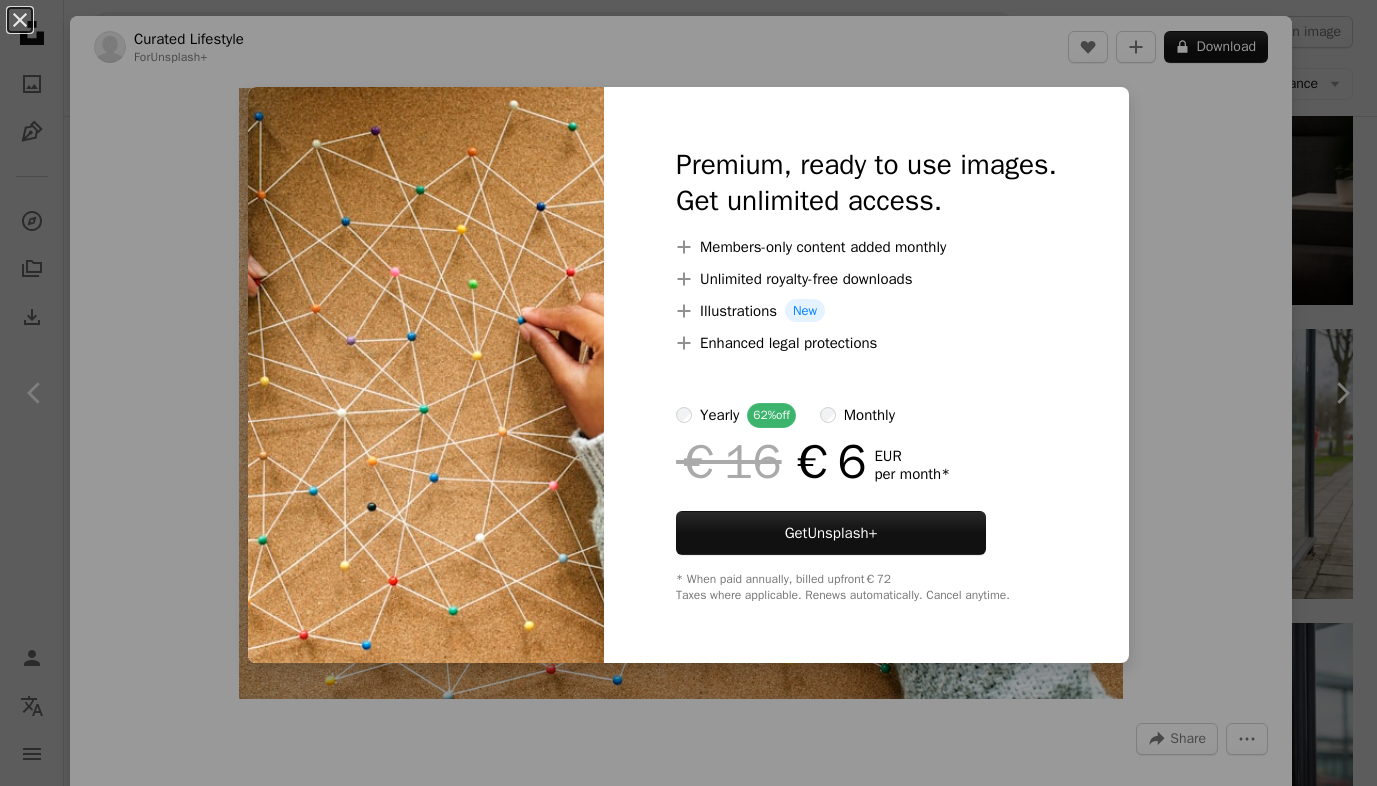 click on "An X shape Premium, ready to use images. Get unlimited access. A plus sign Members-only content added monthly A plus sign Unlimited royalty-free downloads A plus sign Illustrations  New A plus sign Enhanced legal protections yearly 62%  off monthly €16   €6 EUR per month * Get  Unsplash+ * When paid annually, billed upfront  €72 Taxes where applicable. Renews automatically. Cancel anytime." at bounding box center (688, 393) 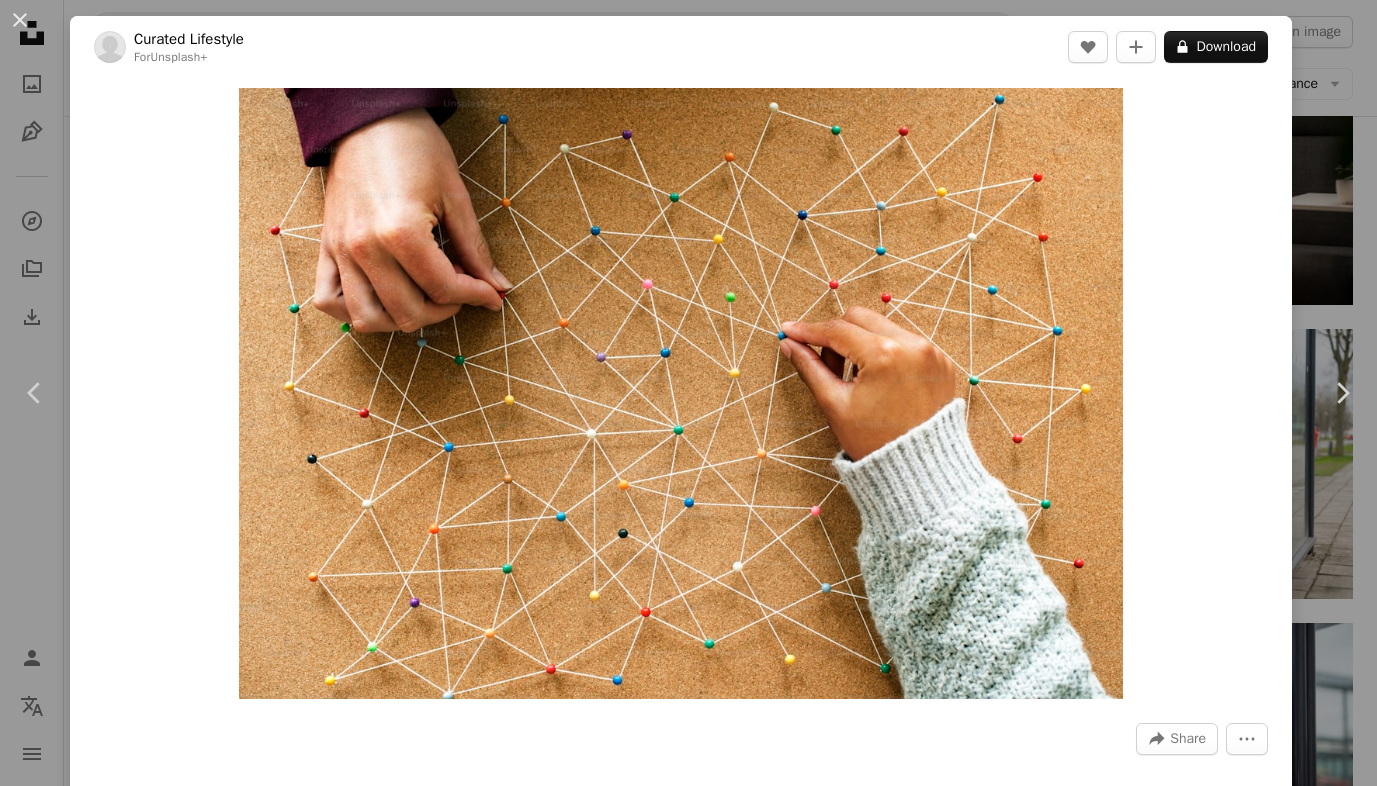 click on "An X shape Chevron left Chevron right Curated Lifestyle For Unsplash+ A heart A plus sign A lock Download Zoom in A forward-right arrow Share More Actions Calendar outlined Published on September 20, 2024 Safety Licensed under the Unsplash+ License abstract data photography [COUNTRY] hand science research communication connection chemistry biology organization horizontal flat lay geometric shape flowing brooch HD Wallpapers Related images Plus sign for Unsplash+ A heart A plus sign Curated Lifestyle For Unsplash+ A lock Download Plus sign for Unsplash+ A heart A plus sign Curated Lifestyle For Unsplash+ A lock Download Plus sign for Unsplash+ A heart A plus sign Curated Lifestyle For Unsplash+ A lock Download Plus sign for Unsplash+ A heart A plus sign Getty Images For Unsplash+ A lock Download Plus sign for Unsplash+ A heart A plus sign Curated Lifestyle For Unsplash+ A lock Download Plus sign for Unsplash+ A heart A plus sign Getty Images For Unsplash+ A lock Download Plus sign for Unsplash+ A heart" at bounding box center (688, 393) 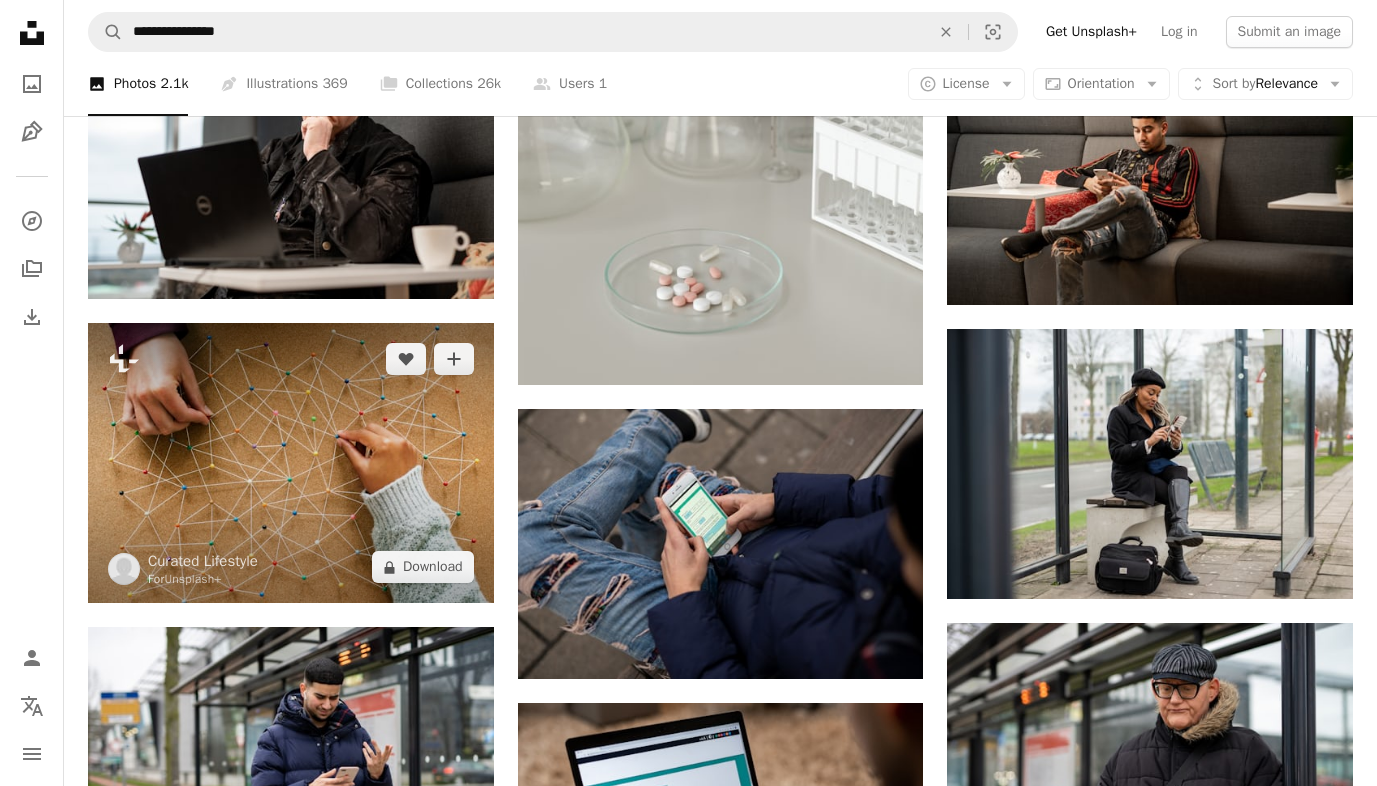 click at bounding box center [291, 463] 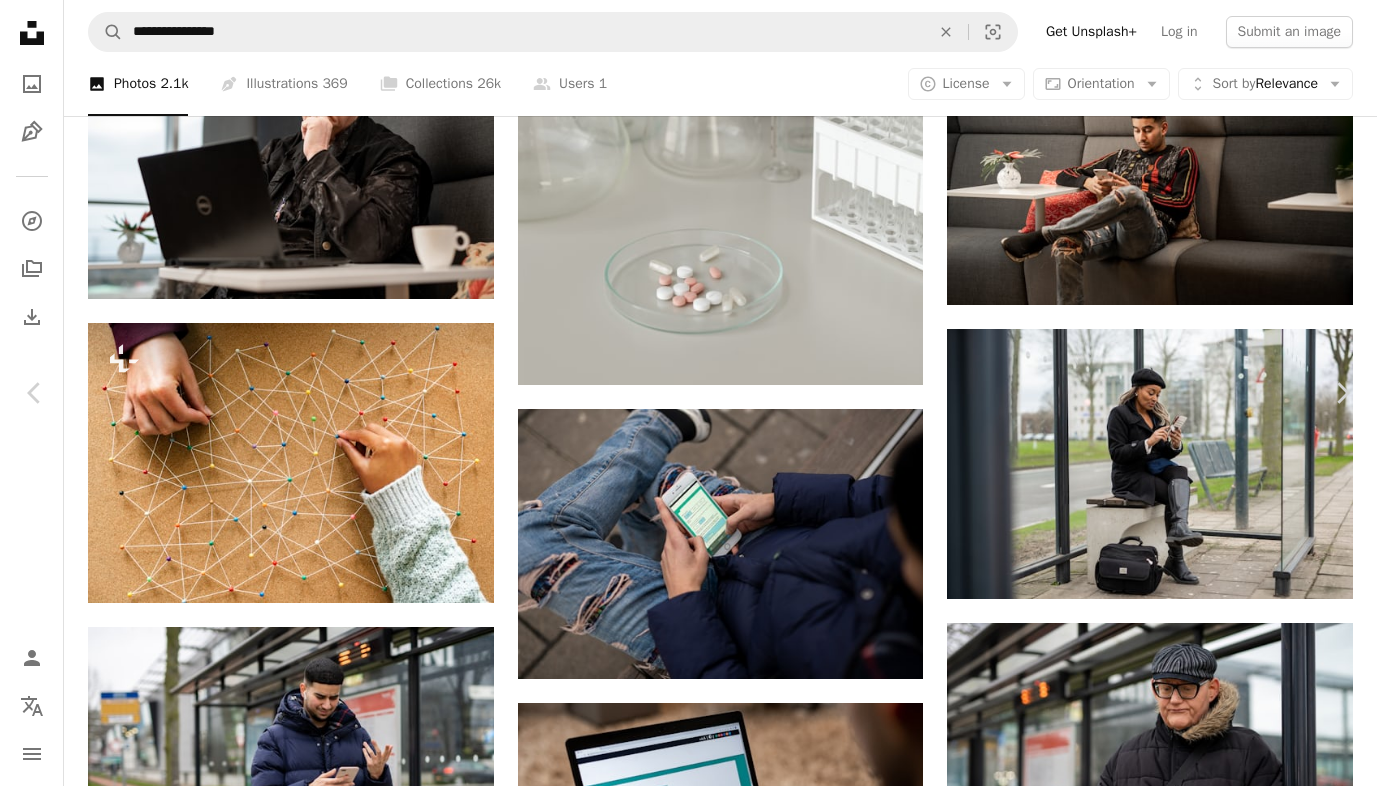 scroll, scrollTop: 1503, scrollLeft: 0, axis: vertical 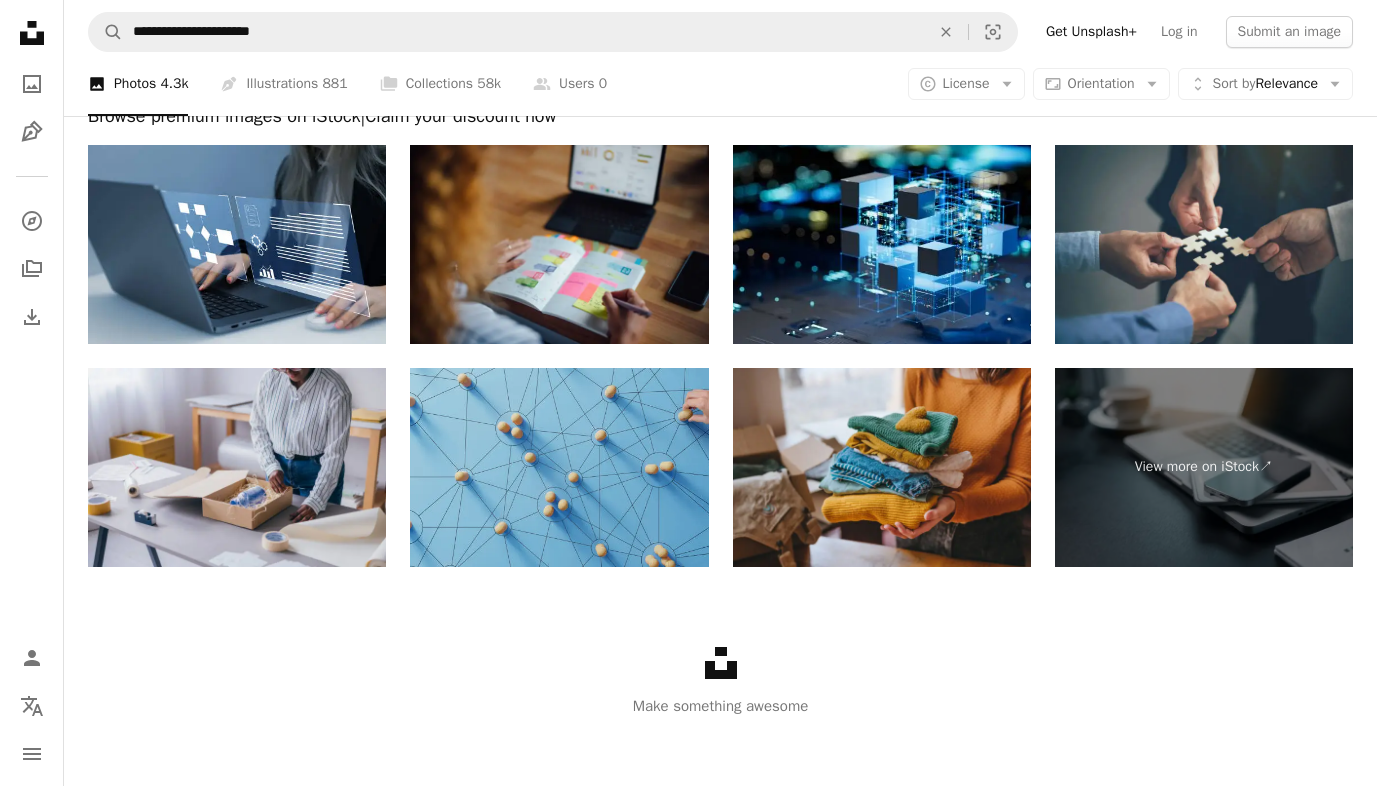click at bounding box center [559, 467] 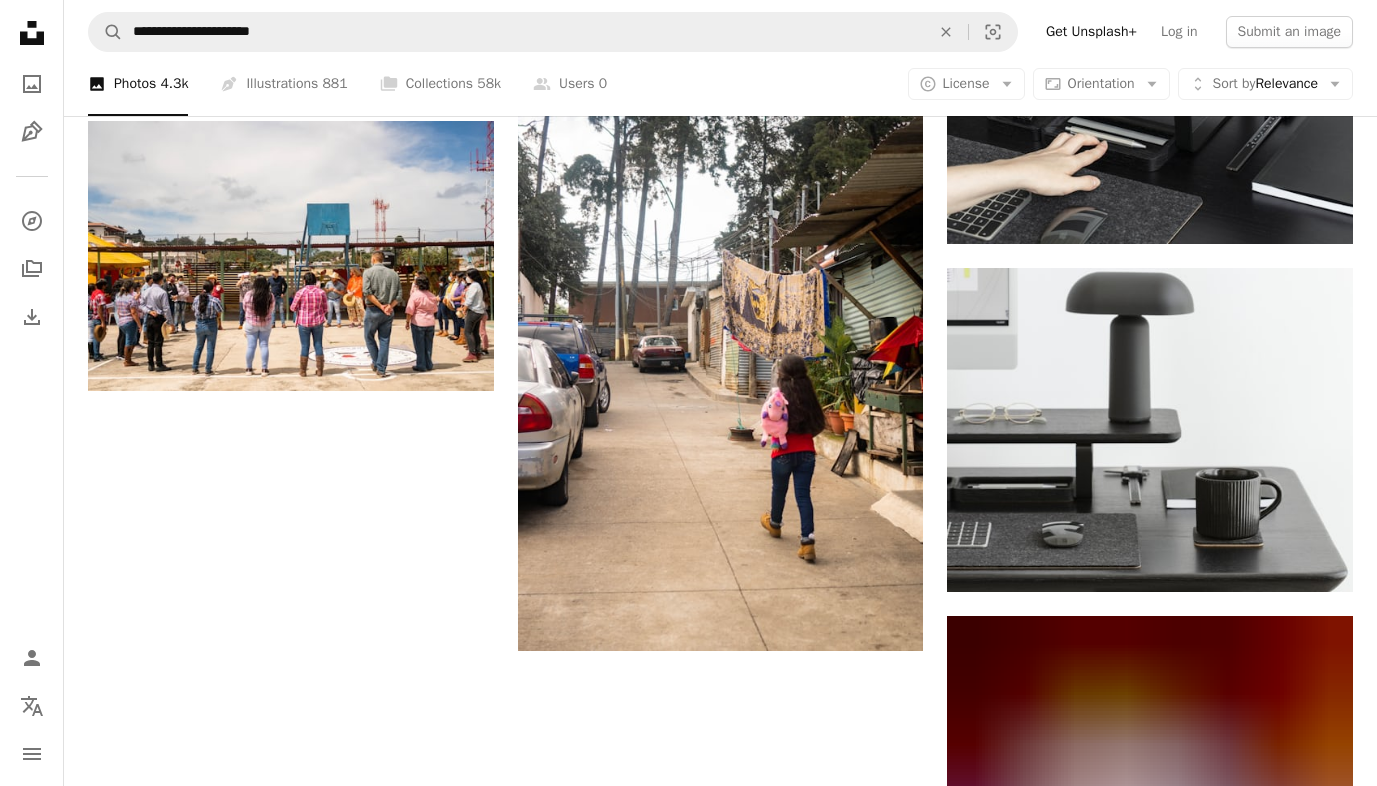 scroll, scrollTop: 2451, scrollLeft: 0, axis: vertical 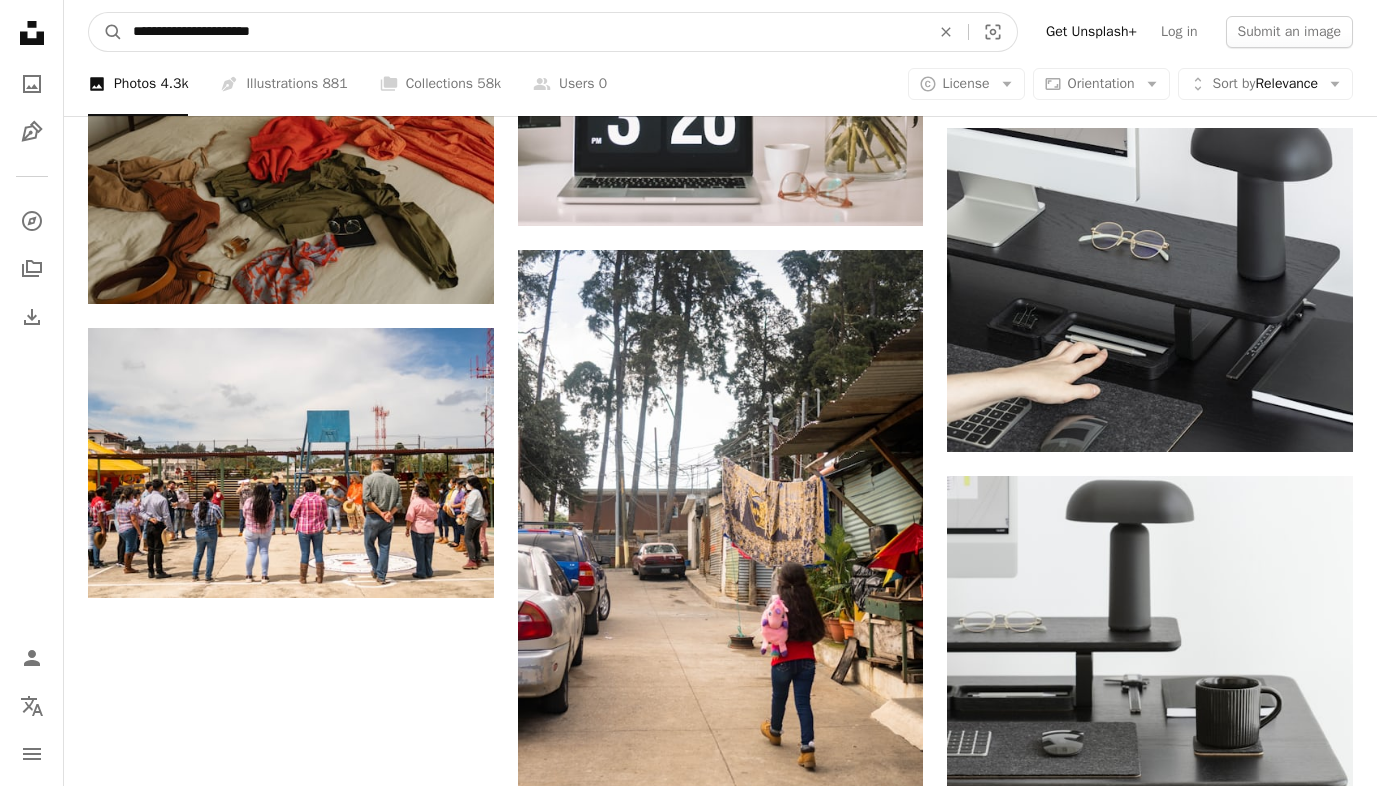 drag, startPoint x: 358, startPoint y: 24, endPoint x: 193, endPoint y: 26, distance: 165.01212 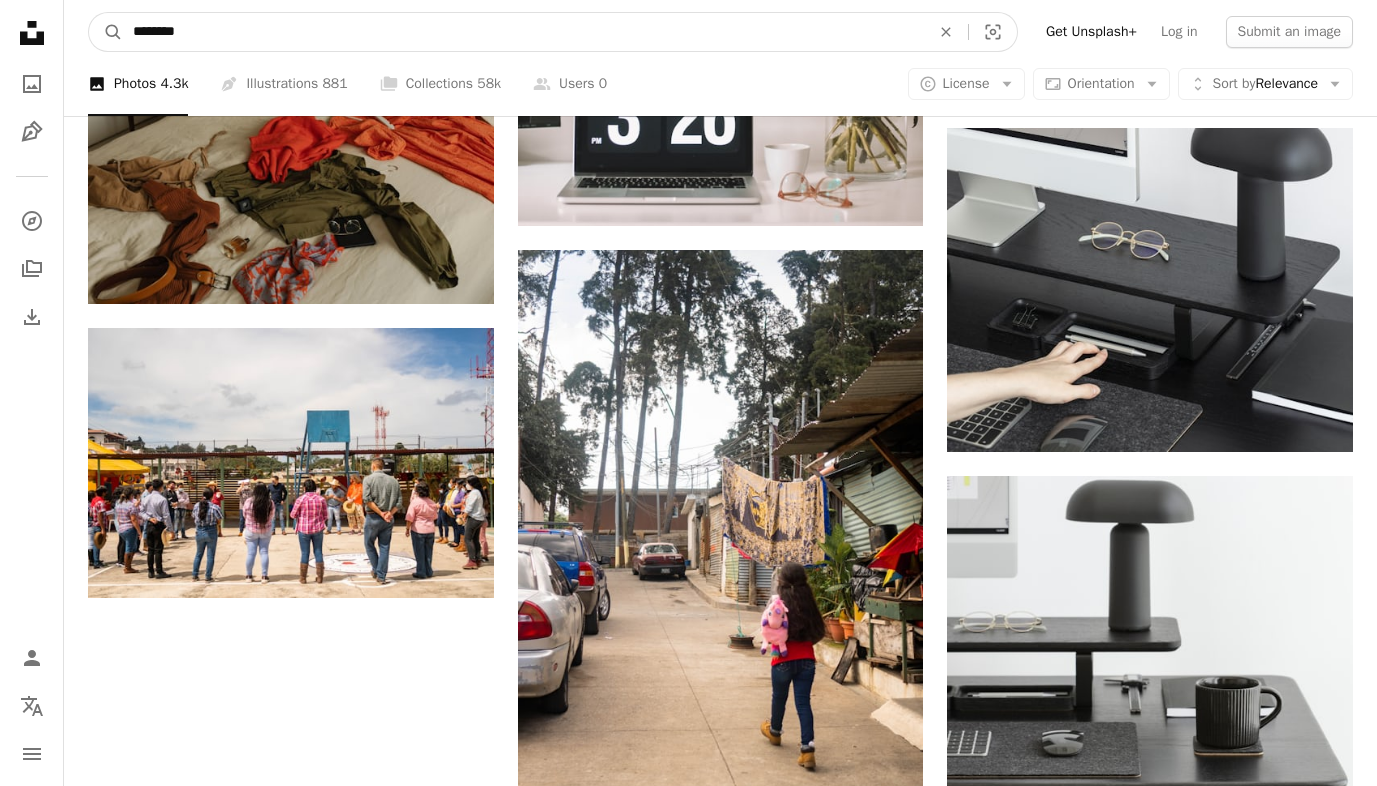 type on "*******" 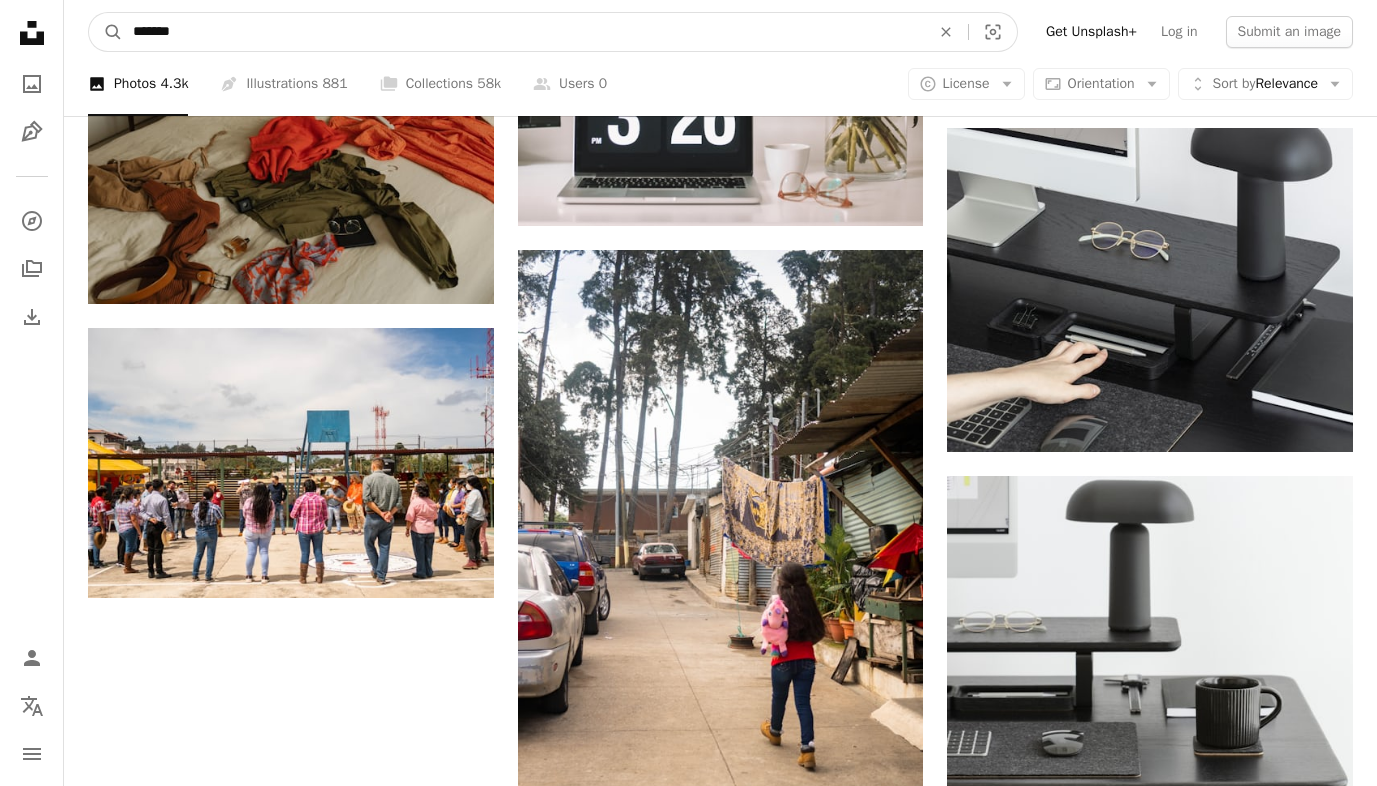 click on "A magnifying glass" at bounding box center [106, 32] 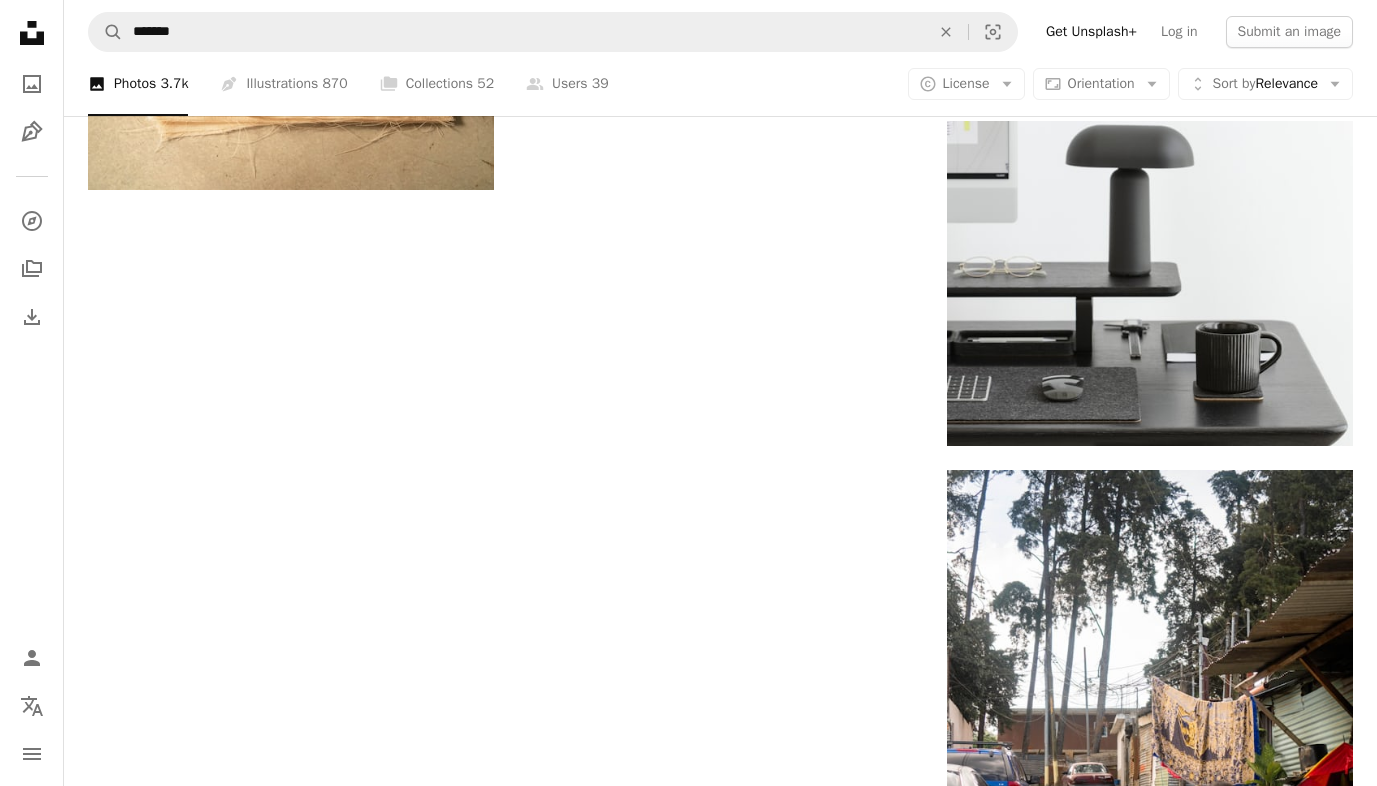 scroll, scrollTop: 3182, scrollLeft: 0, axis: vertical 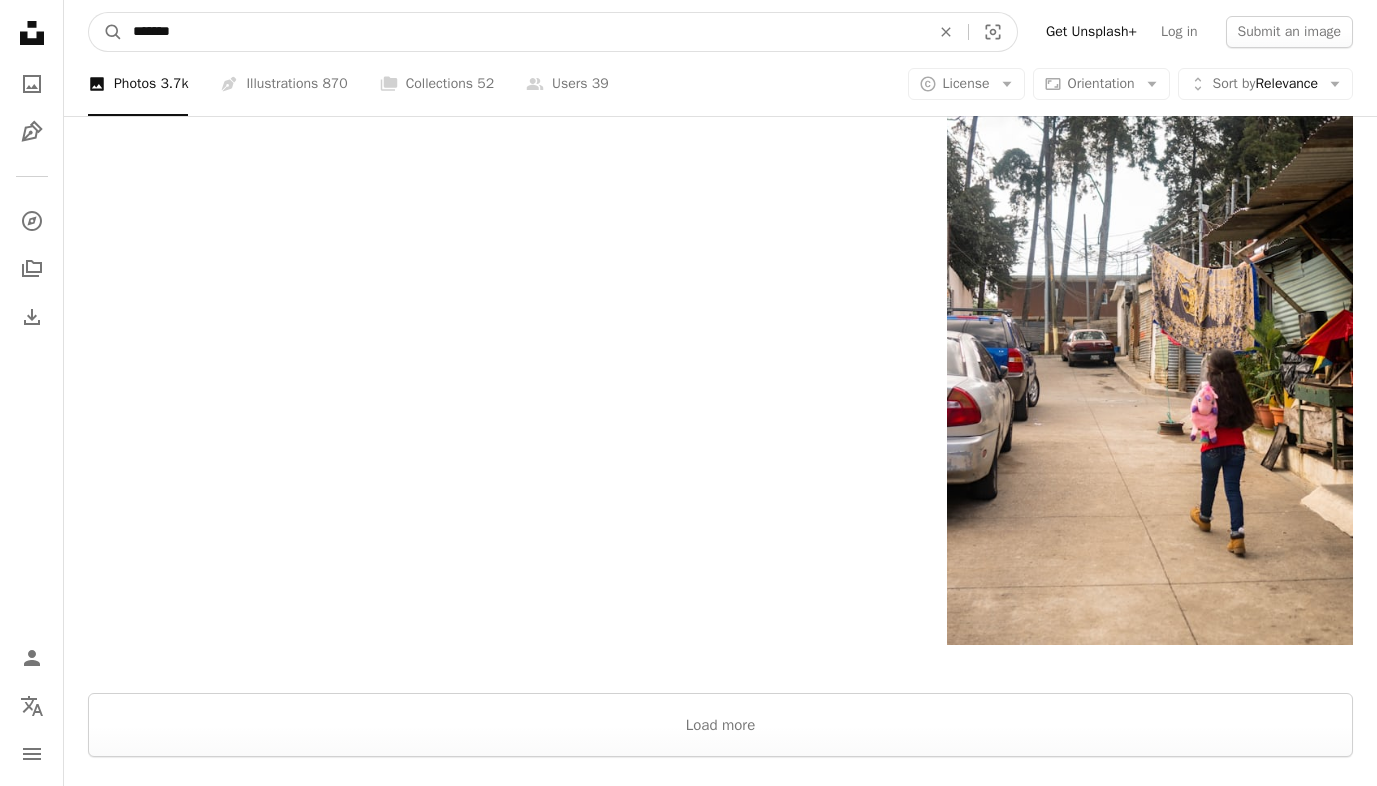 click on "*******" at bounding box center [523, 32] 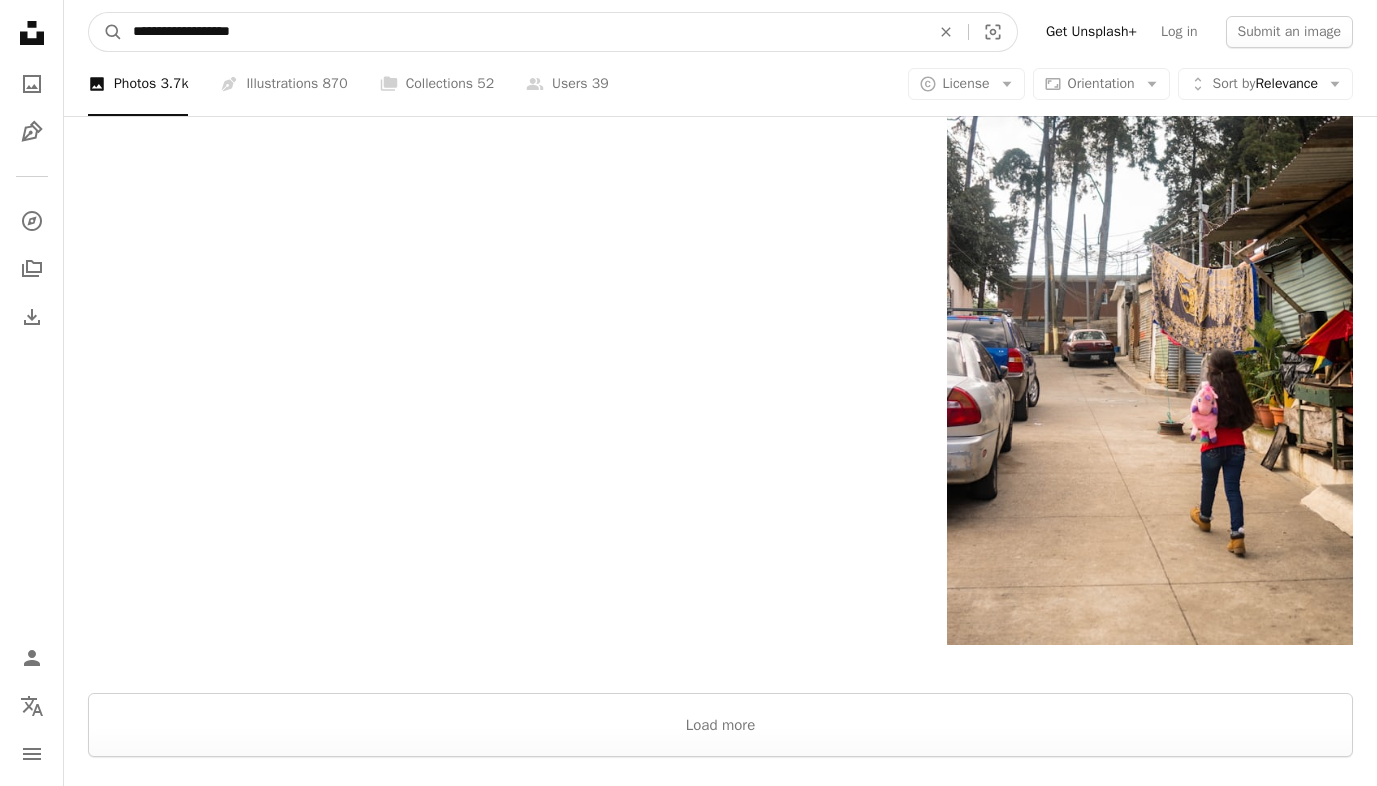 type on "**********" 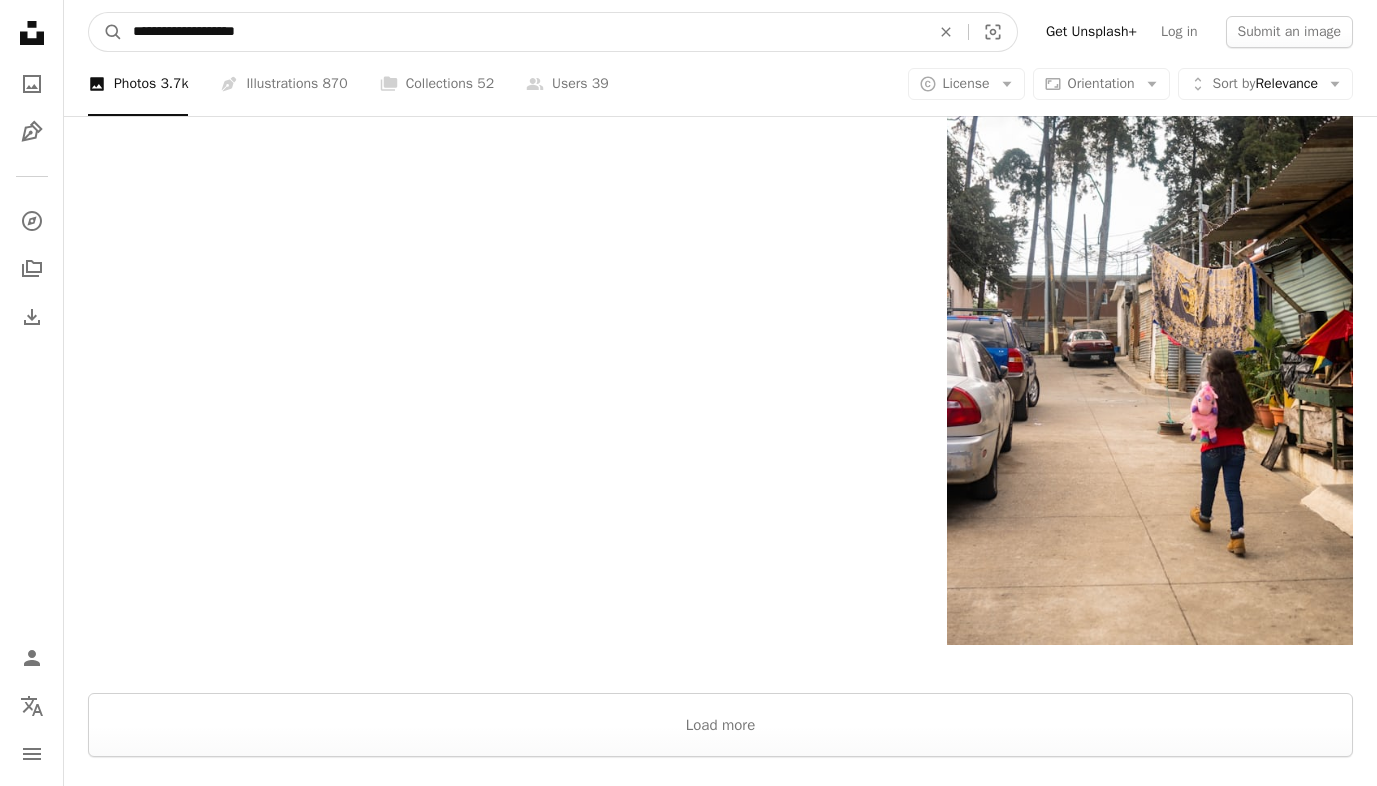 click on "A magnifying glass" at bounding box center (106, 32) 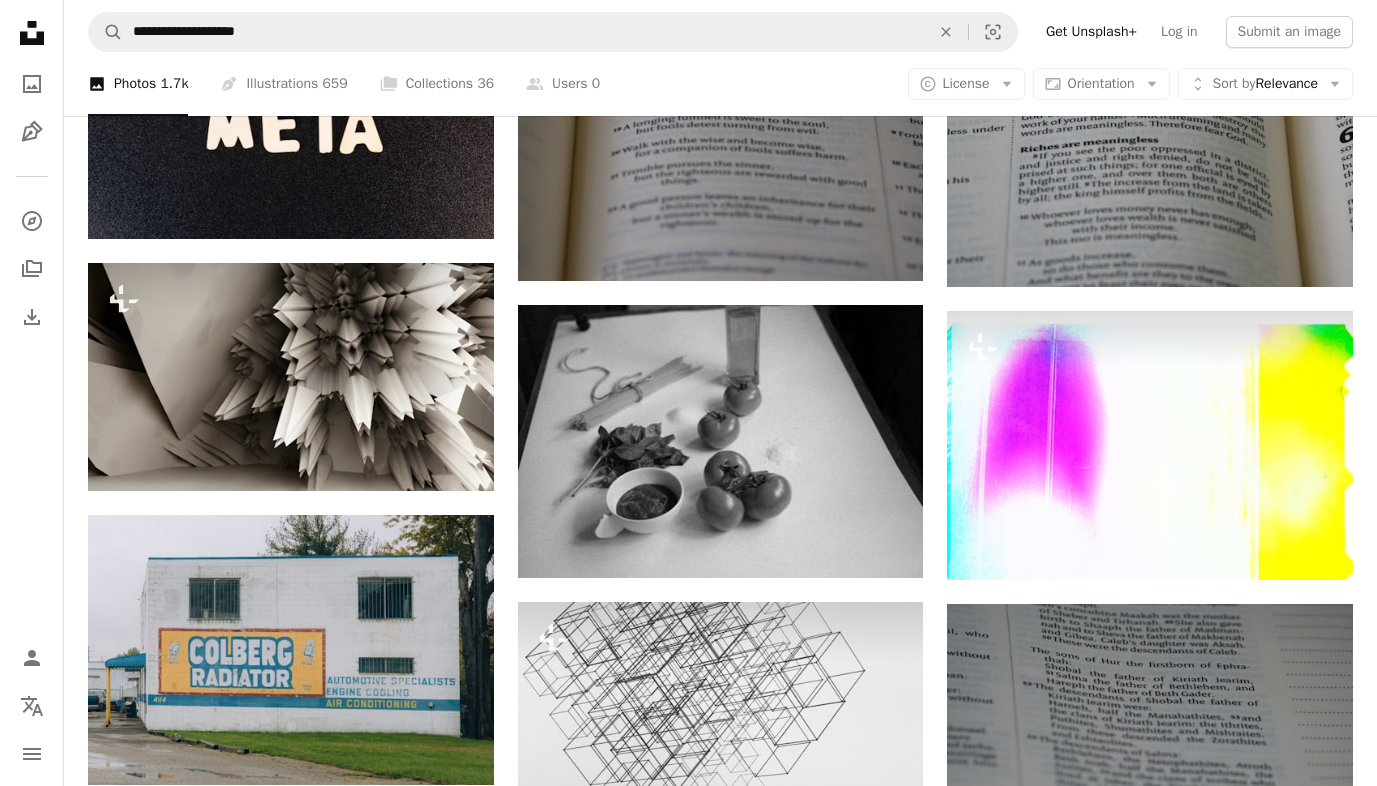 scroll, scrollTop: 1423, scrollLeft: 0, axis: vertical 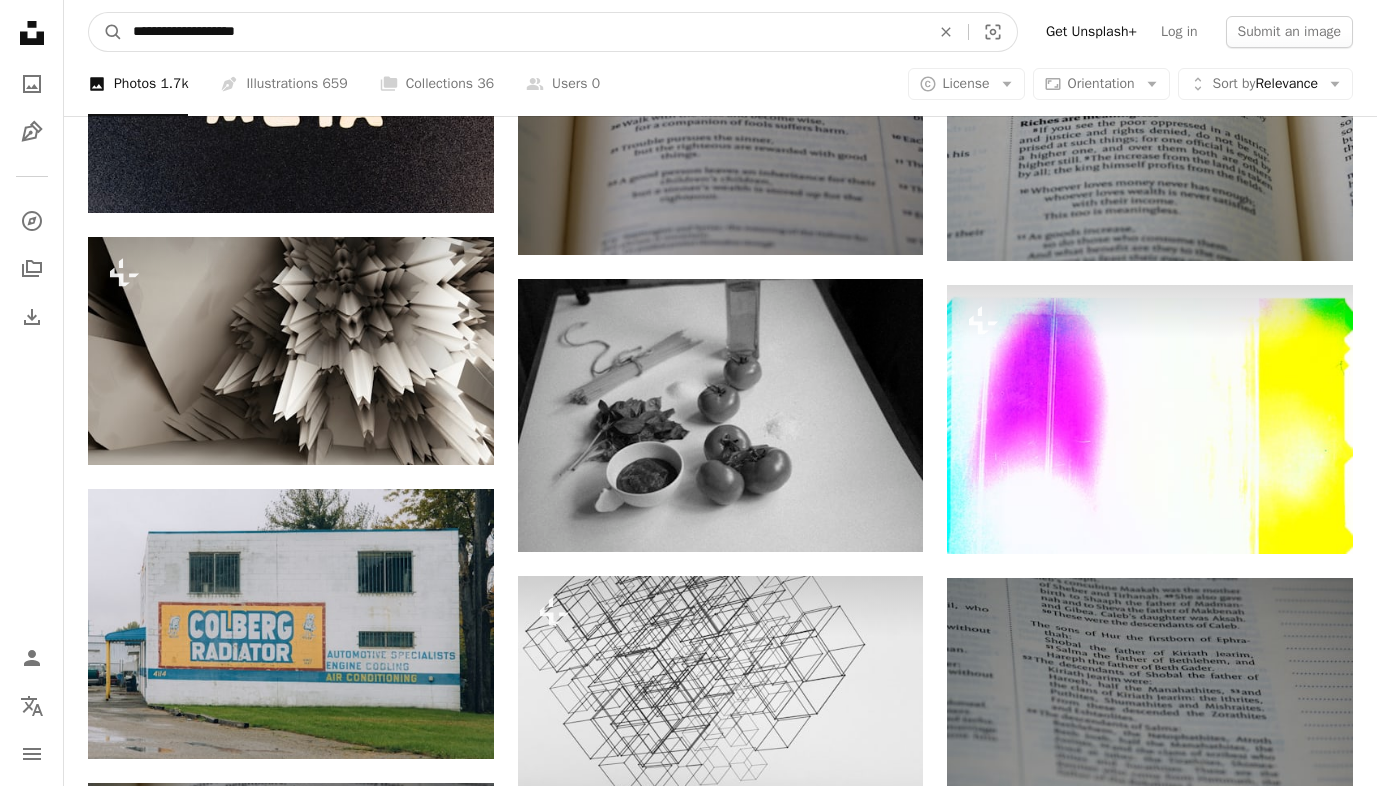 click on "**********" at bounding box center (523, 32) 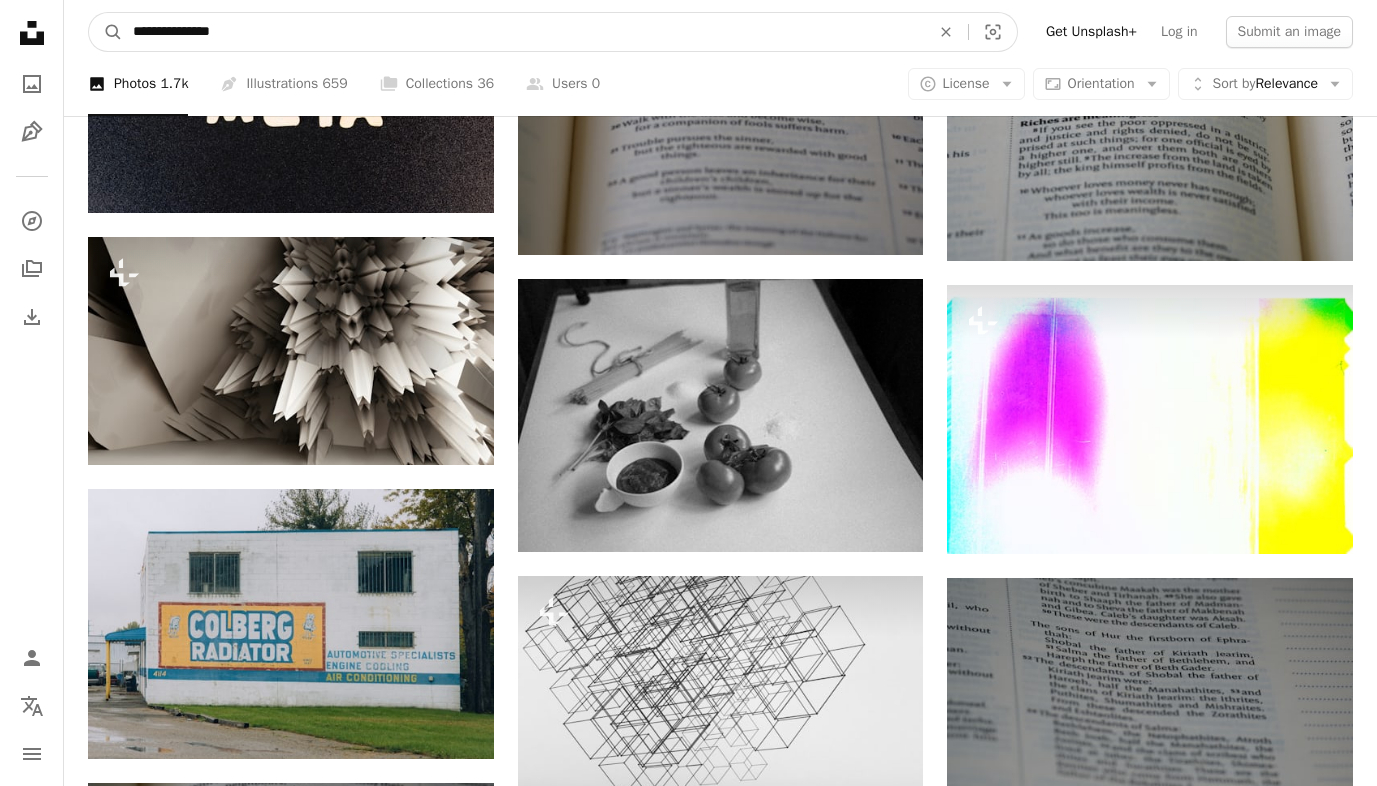 type on "**********" 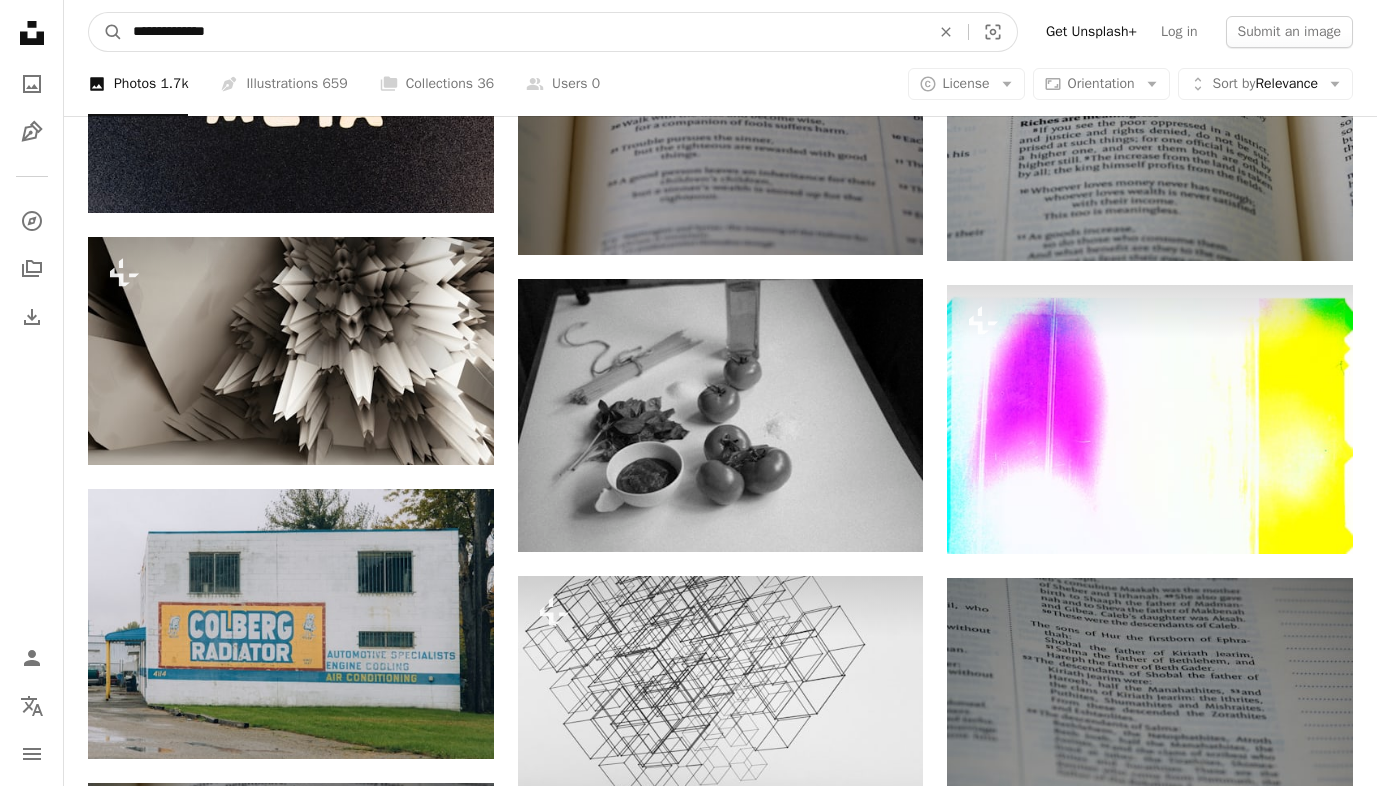 click on "A magnifying glass" at bounding box center (106, 32) 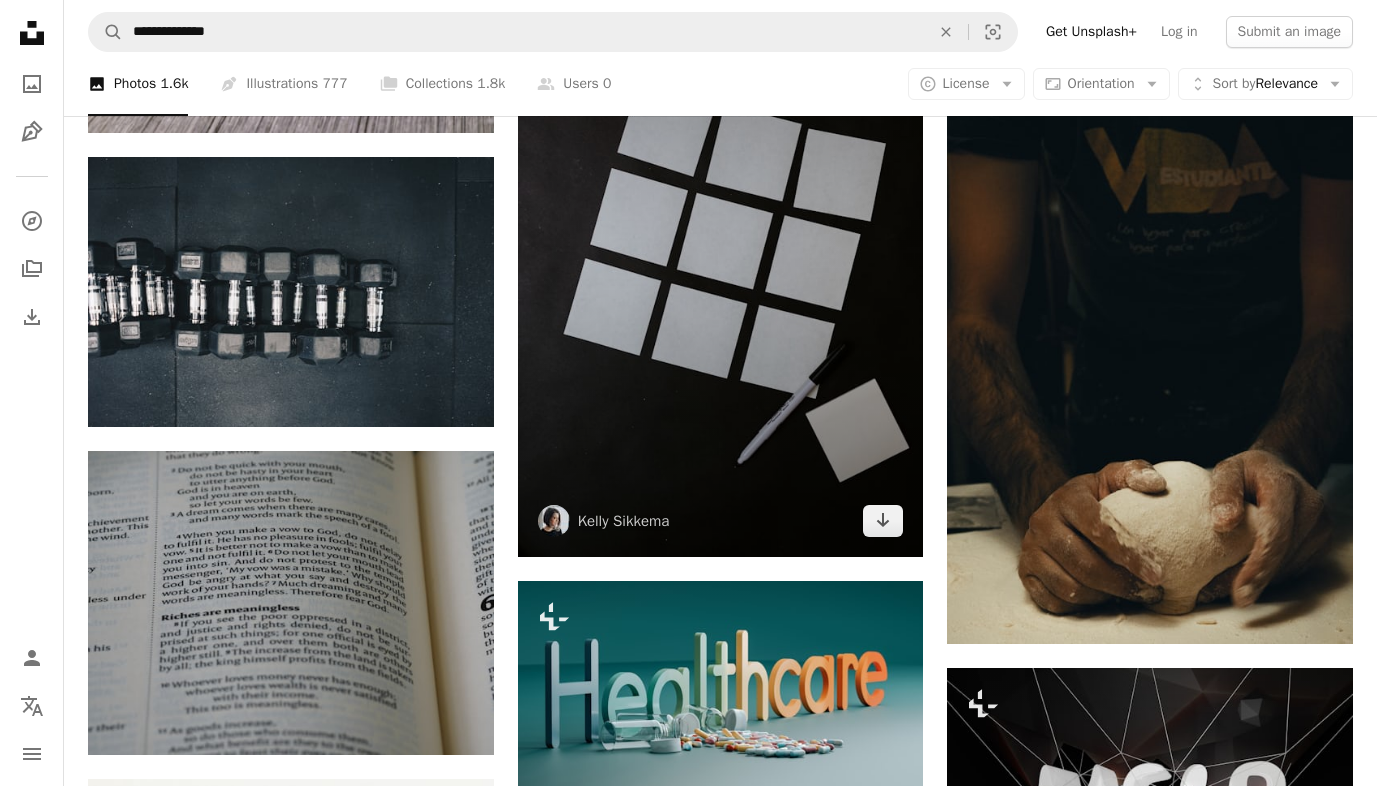 scroll, scrollTop: 1133, scrollLeft: 0, axis: vertical 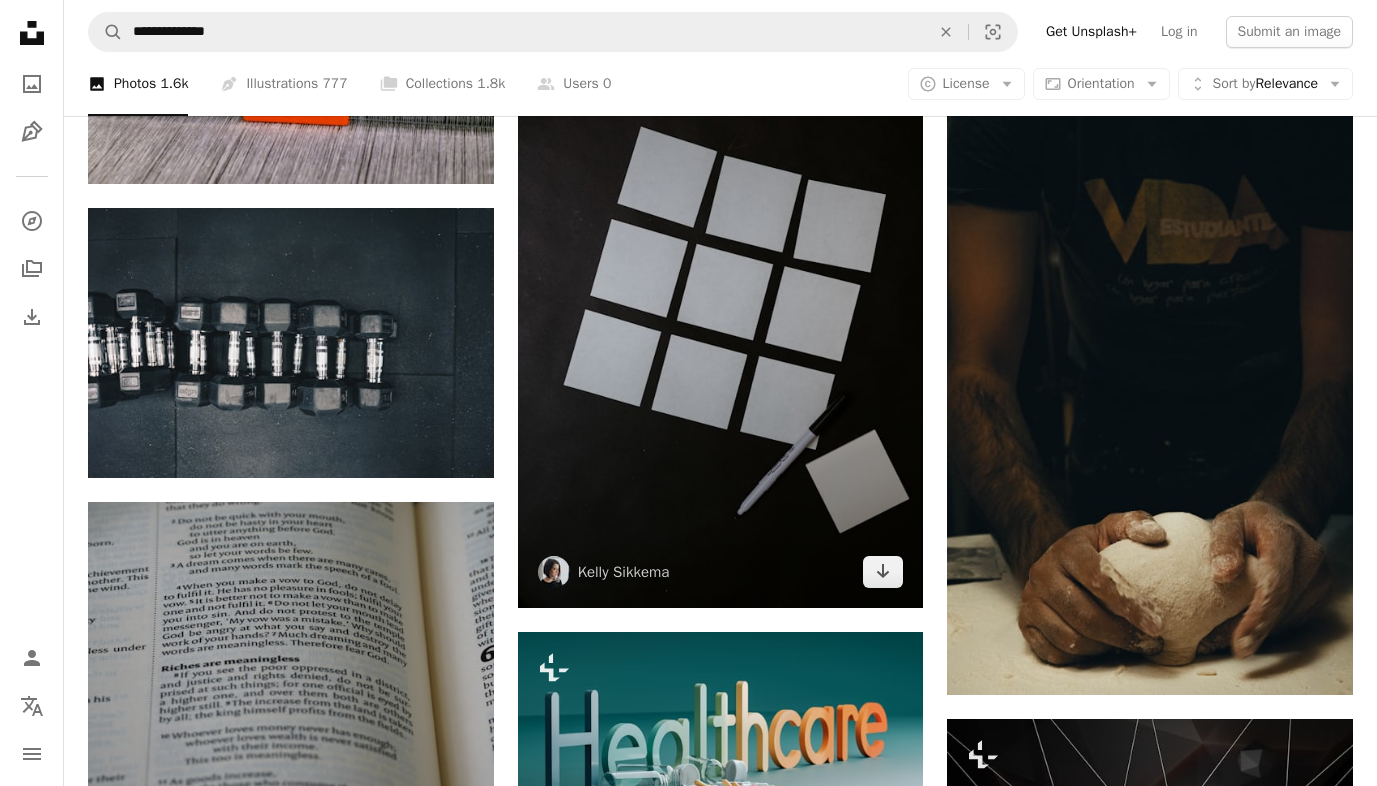 click at bounding box center (721, 303) 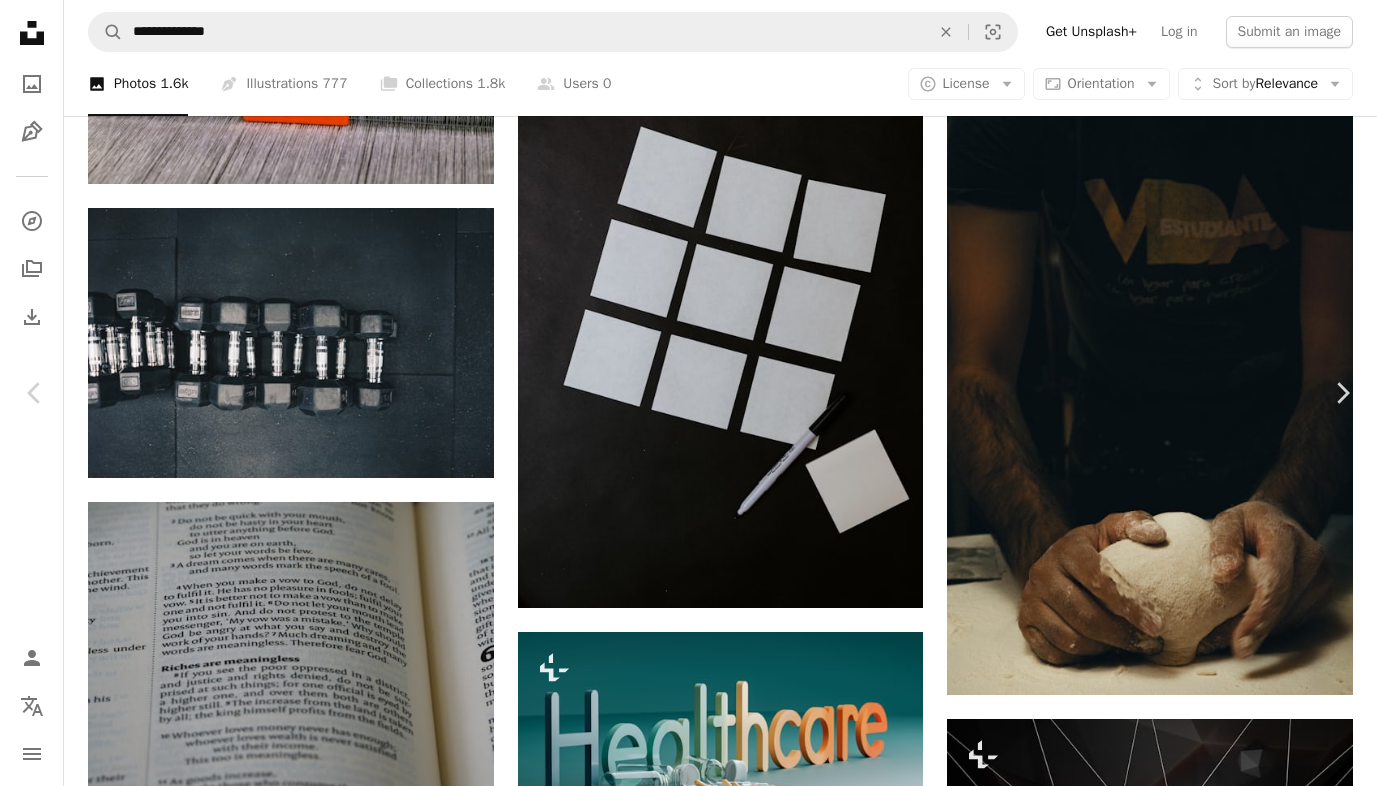click on "An X shape Chevron left Chevron right Kelly Sikkema kellysikkema A heart A plus sign Download free Chevron down Zoom in Views 3,486,364 Downloads 18,314 Featured in Back To School A forward-right arrow Share Info icon Info More Actions Calendar outlined Published on March 25, 2021 Camera NIKON CORPORATION, NIKON D500 Safety Free to use under the Unsplash License writing hand group new pen start placeholder system cards sticky notes tool blank empty toolkit sheet sort sharpie Free stock photos Browse premium related images on iStock | Save 20% with code UNSPLASH20 View more on iStock ↗ Related images A heart A plus sign Kelly Sikkema Arrow pointing down Plus sign for Unsplash+ A heart A plus sign Getty Images For Unsplash+ A lock Download A heart A plus sign Kelly Sikkema Arrow pointing down A heart A plus sign Kelly Sikkema Arrow pointing down Plus sign for Unsplash+ A heart A plus sign Olivie Strauss For Unsplash+ A lock Download A heart A plus sign Mahdi Aminrad Available for hire A heart A heart" at bounding box center (688, 3305) 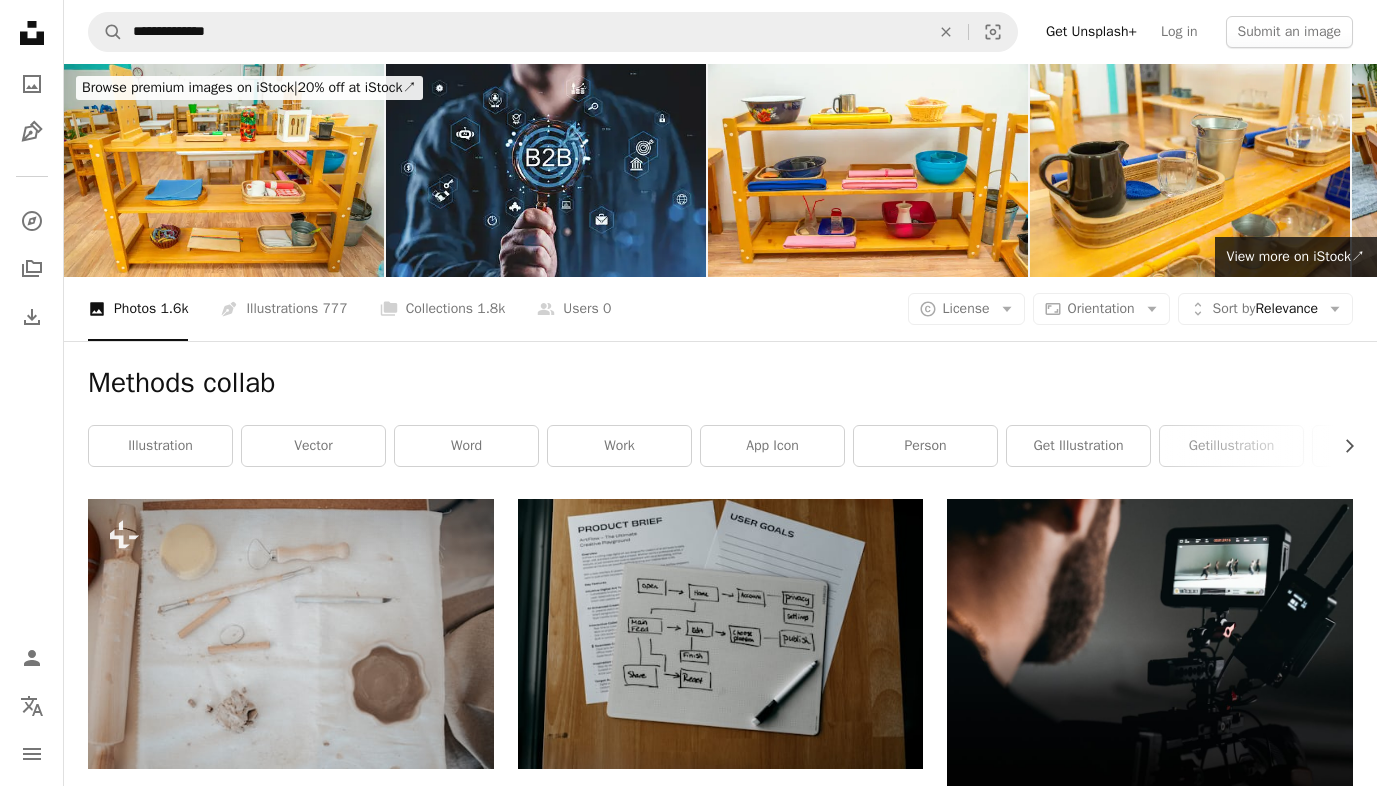 scroll, scrollTop: 0, scrollLeft: 0, axis: both 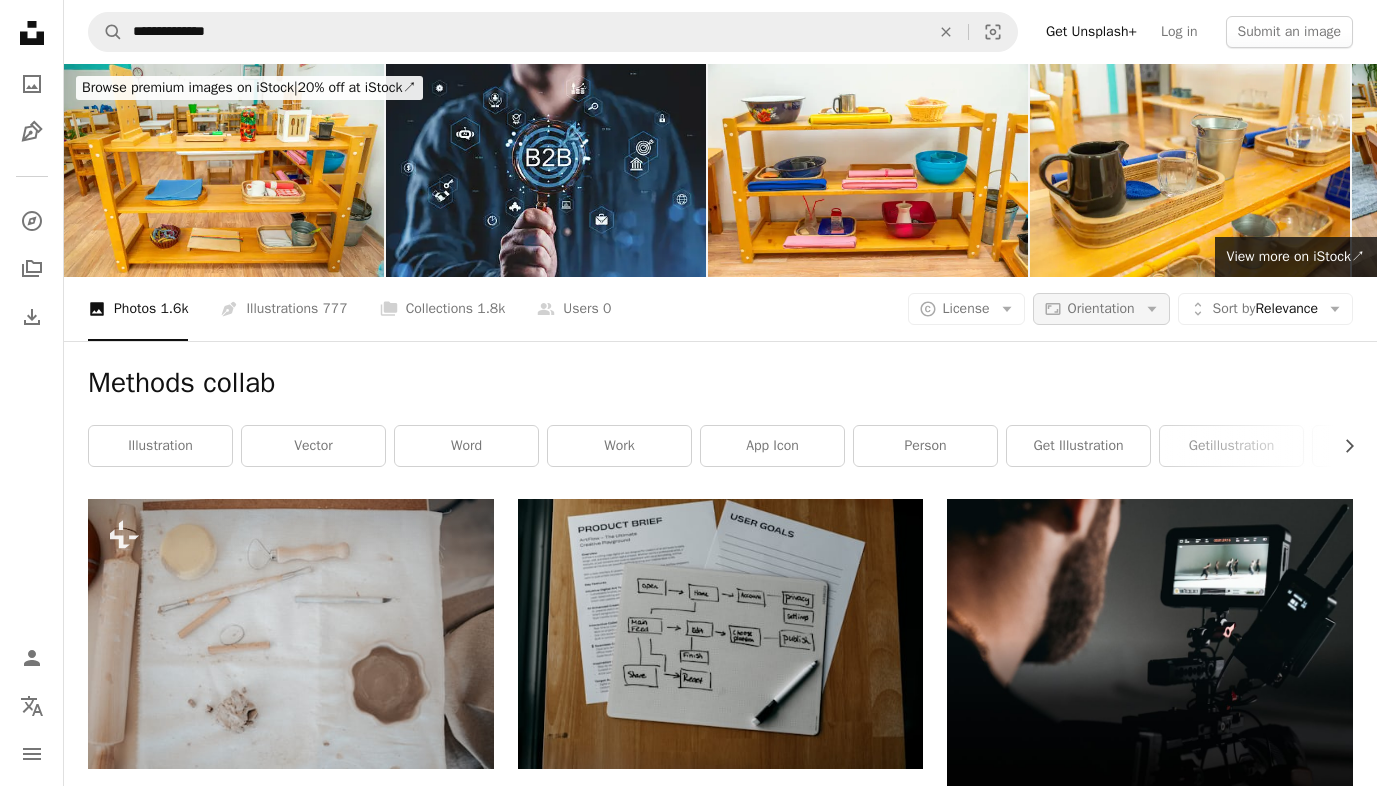 click on "Orientation" at bounding box center (1101, 308) 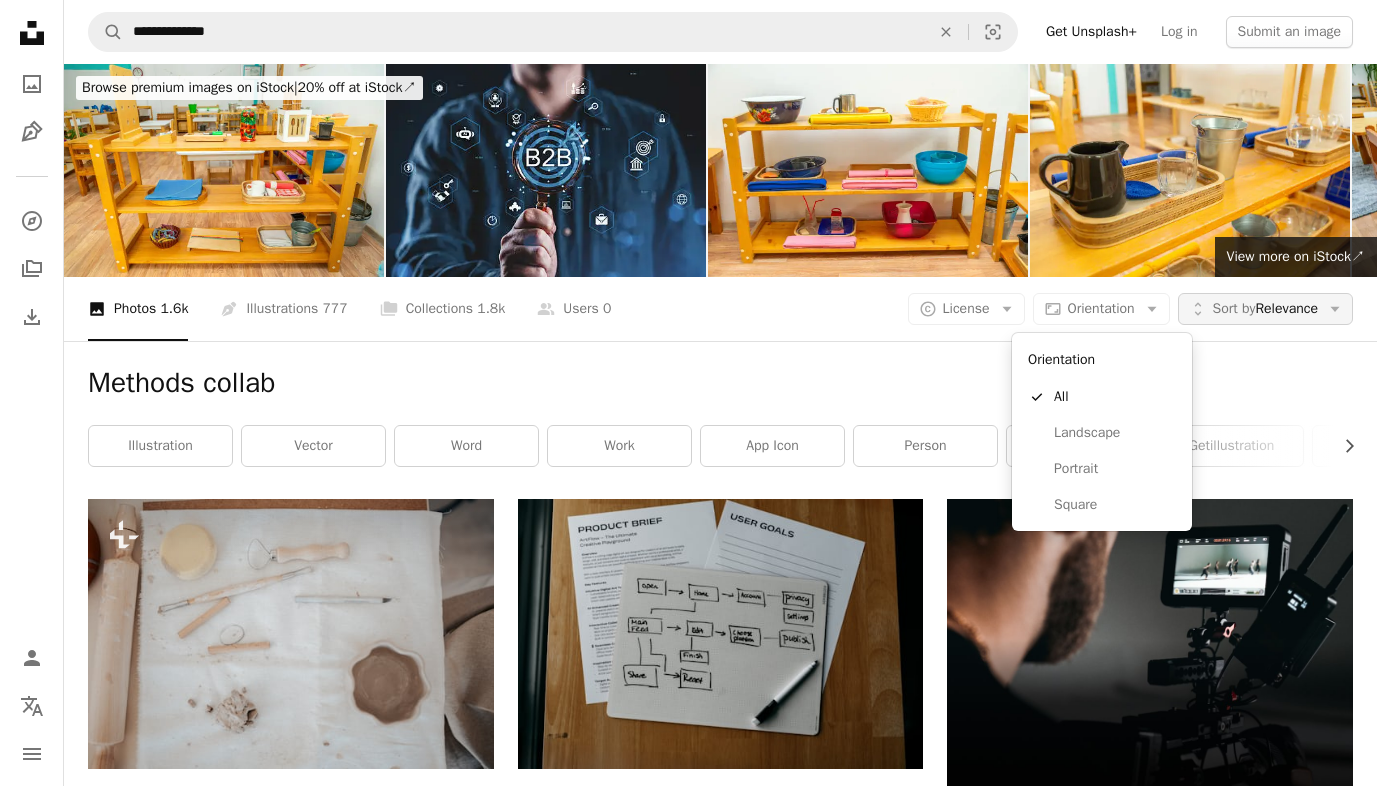 click on "**********" at bounding box center [688, 2022] 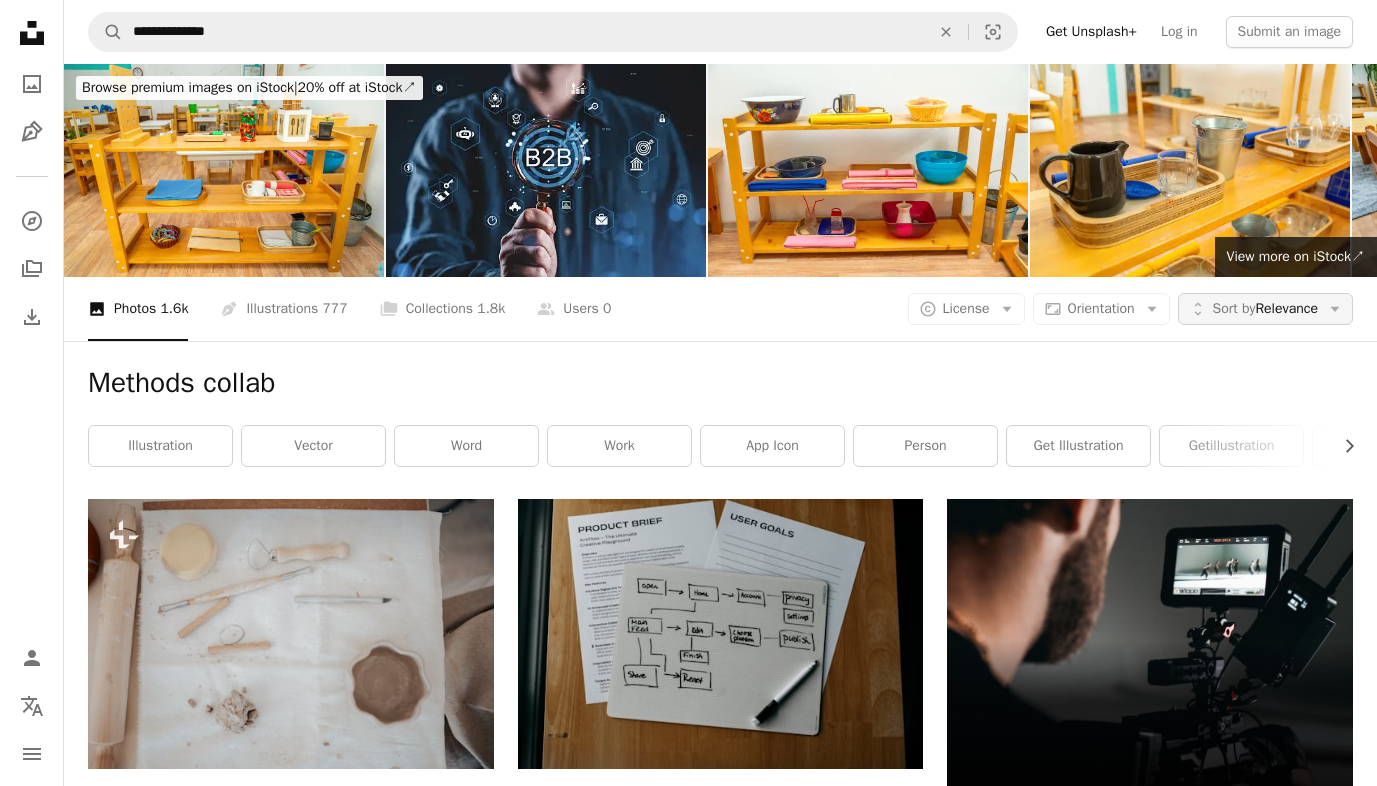 click on "Sort by  Relevance" at bounding box center (1265, 309) 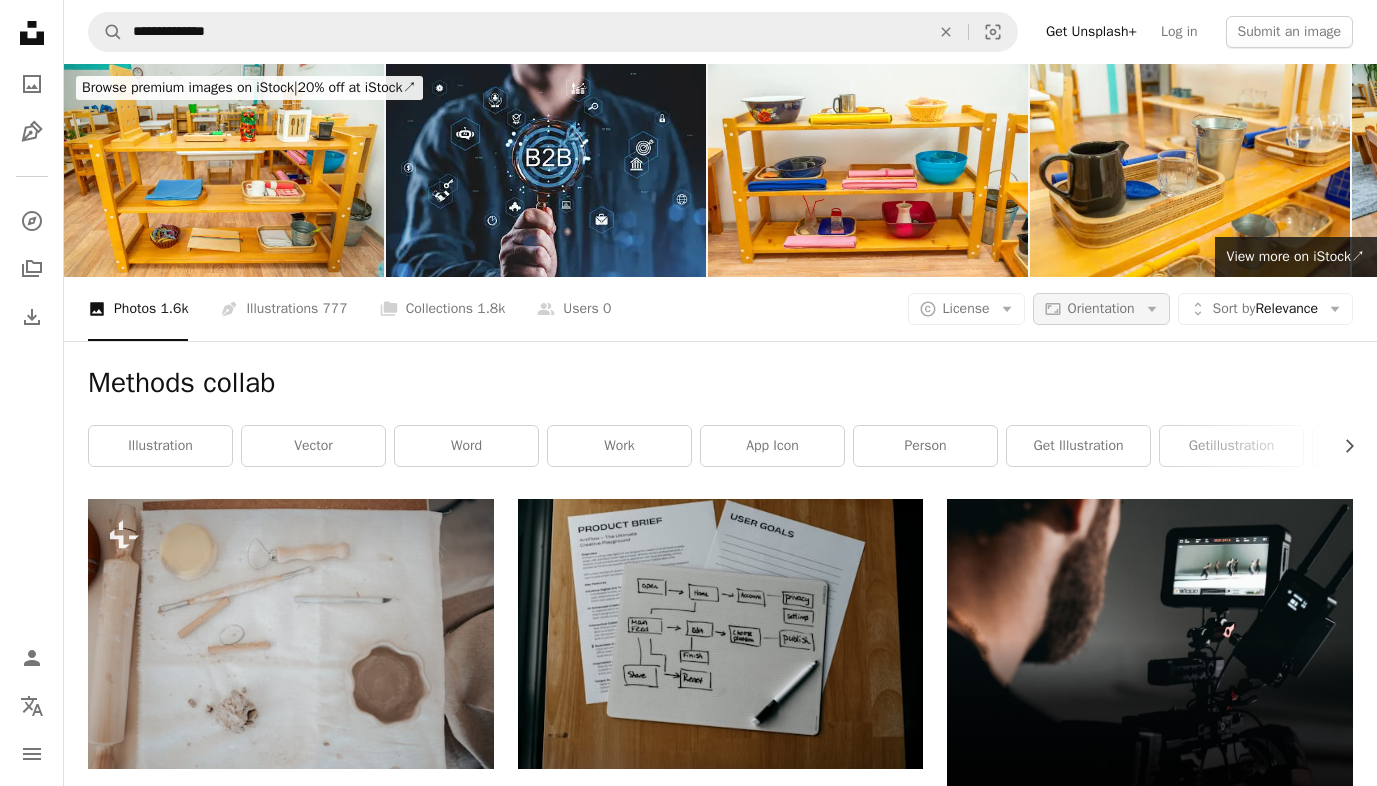click on "**********" at bounding box center (688, 2022) 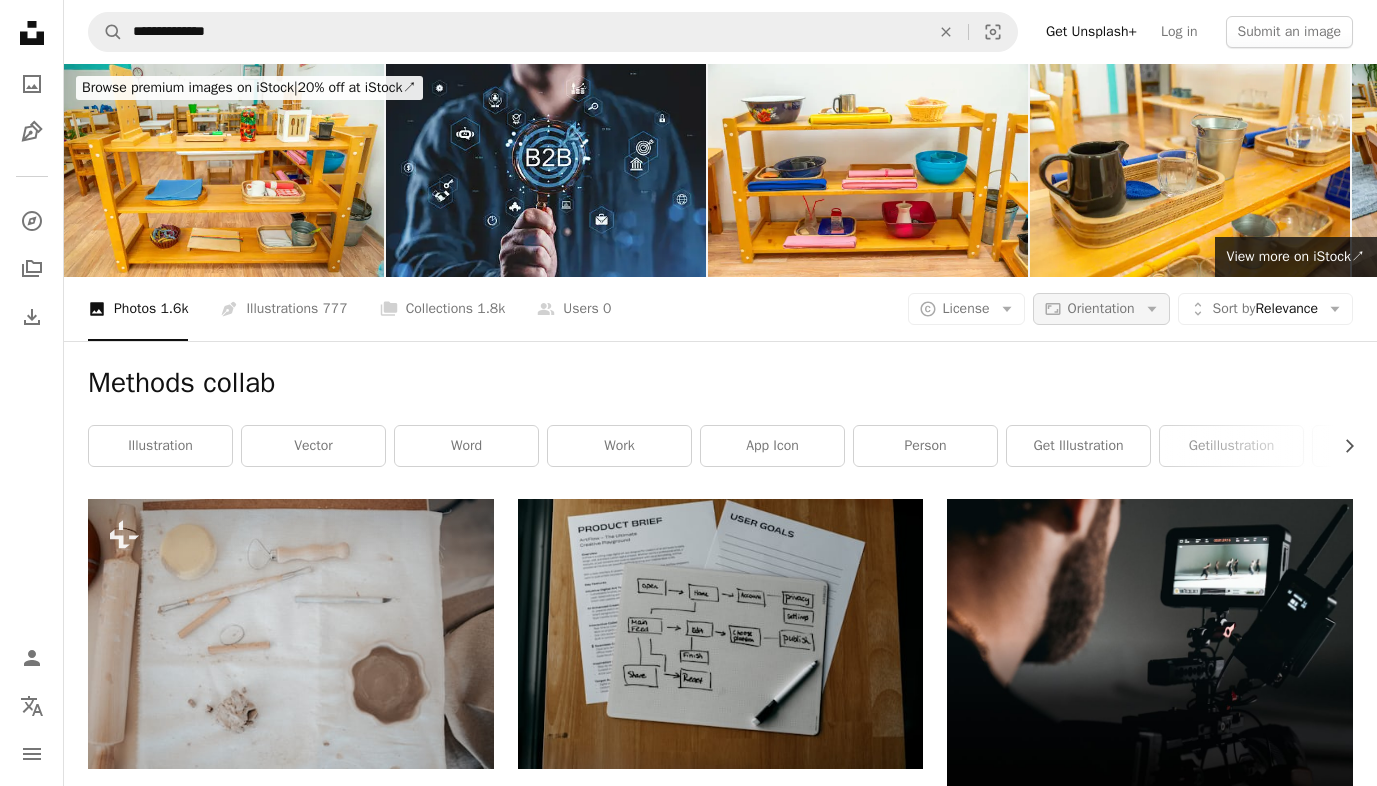click on "Orientation" at bounding box center [1101, 308] 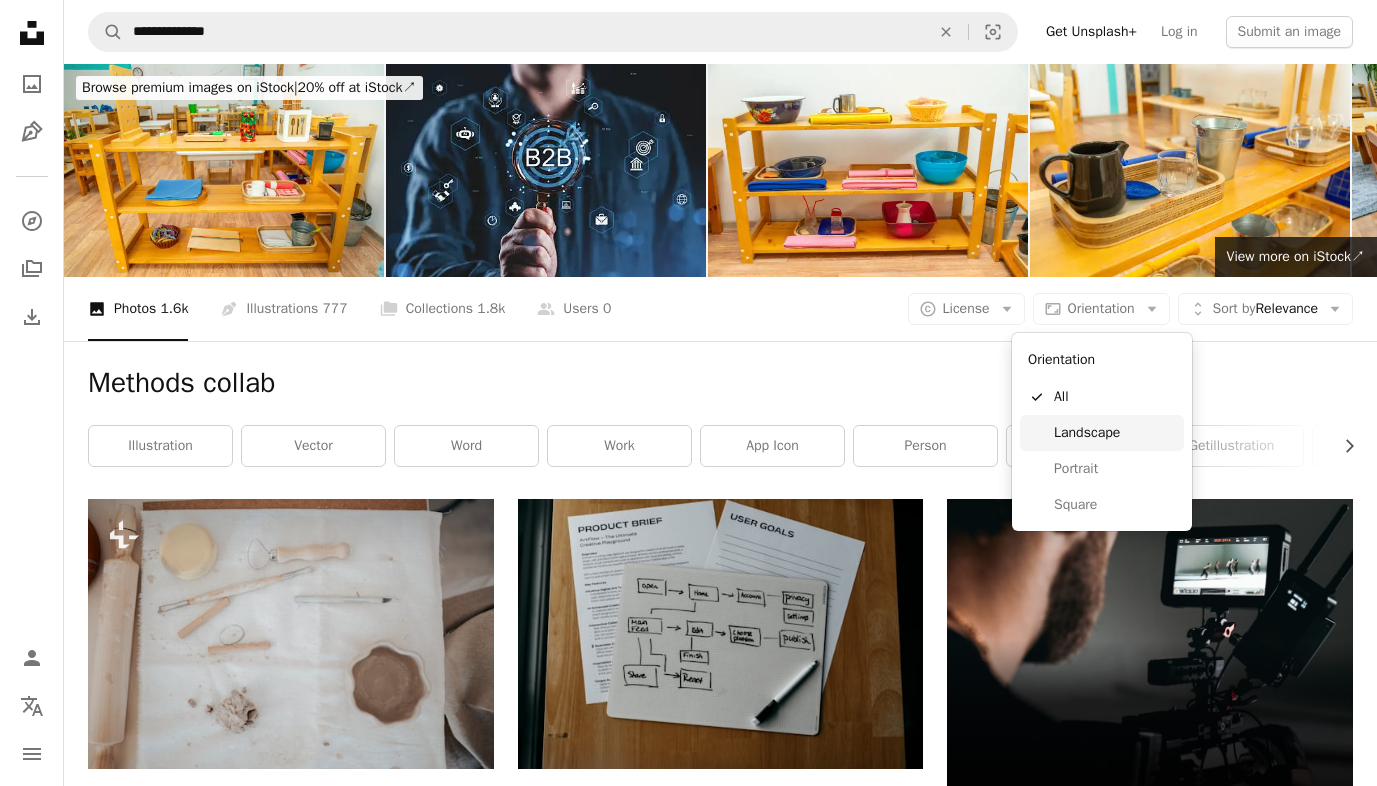 click on "Landscape" at bounding box center (1115, 433) 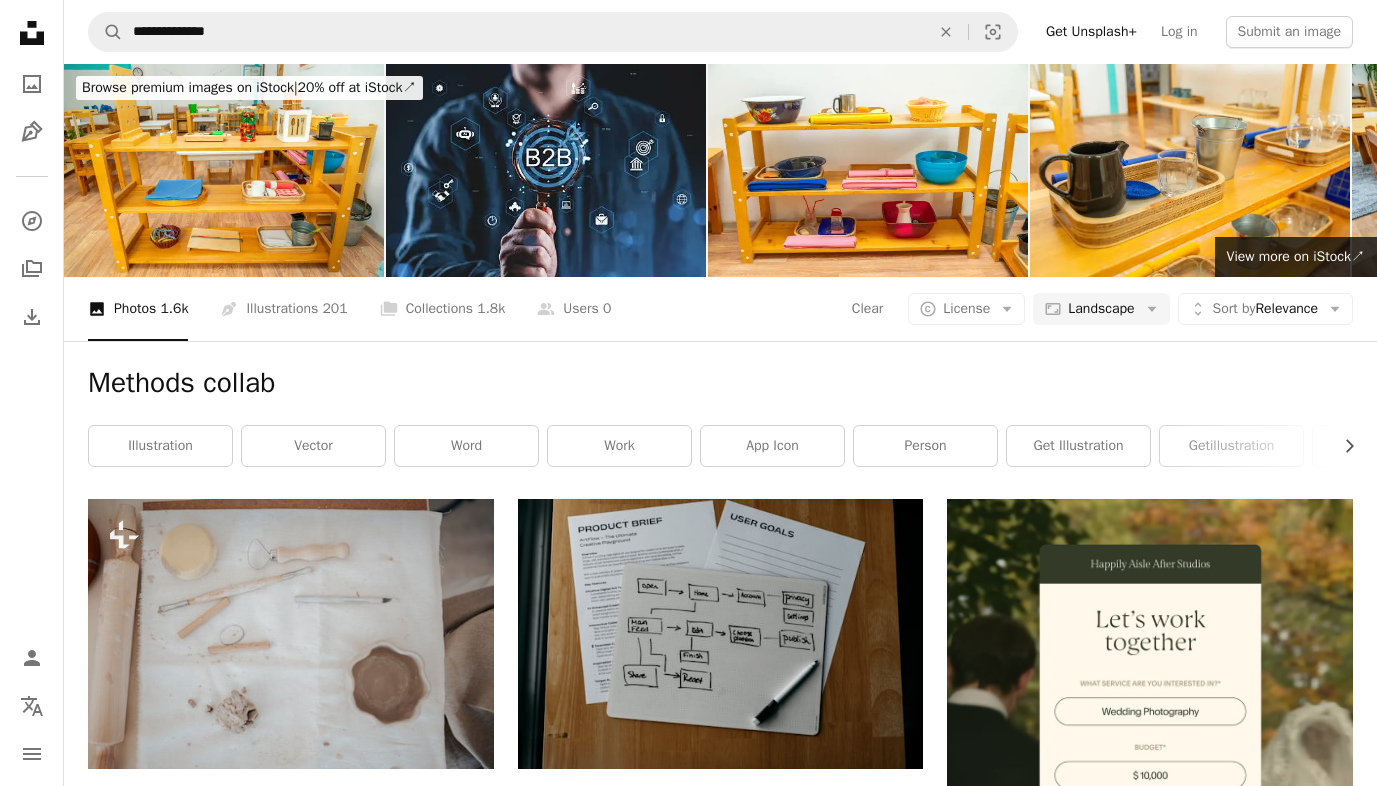 scroll, scrollTop: 105, scrollLeft: 0, axis: vertical 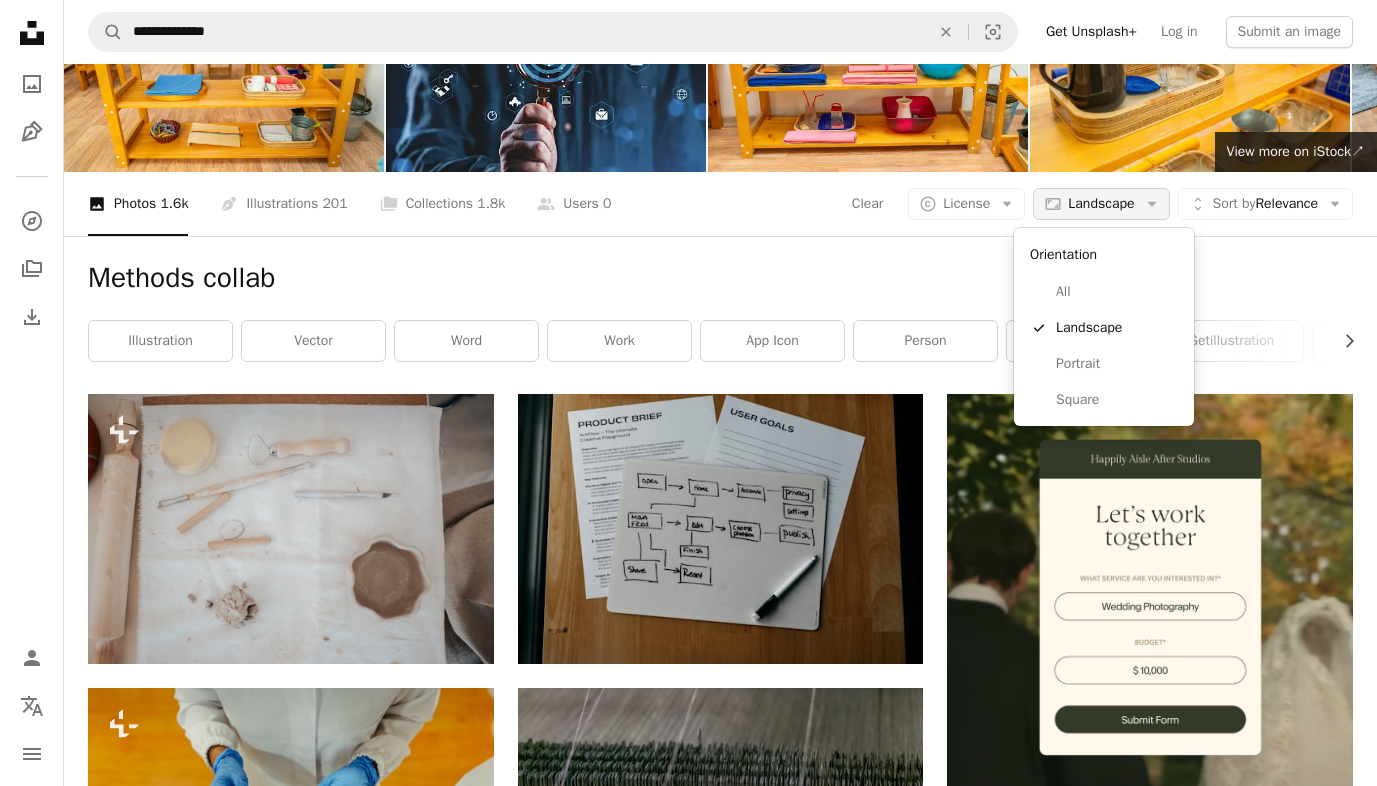 click on "Landscape" at bounding box center [1101, 204] 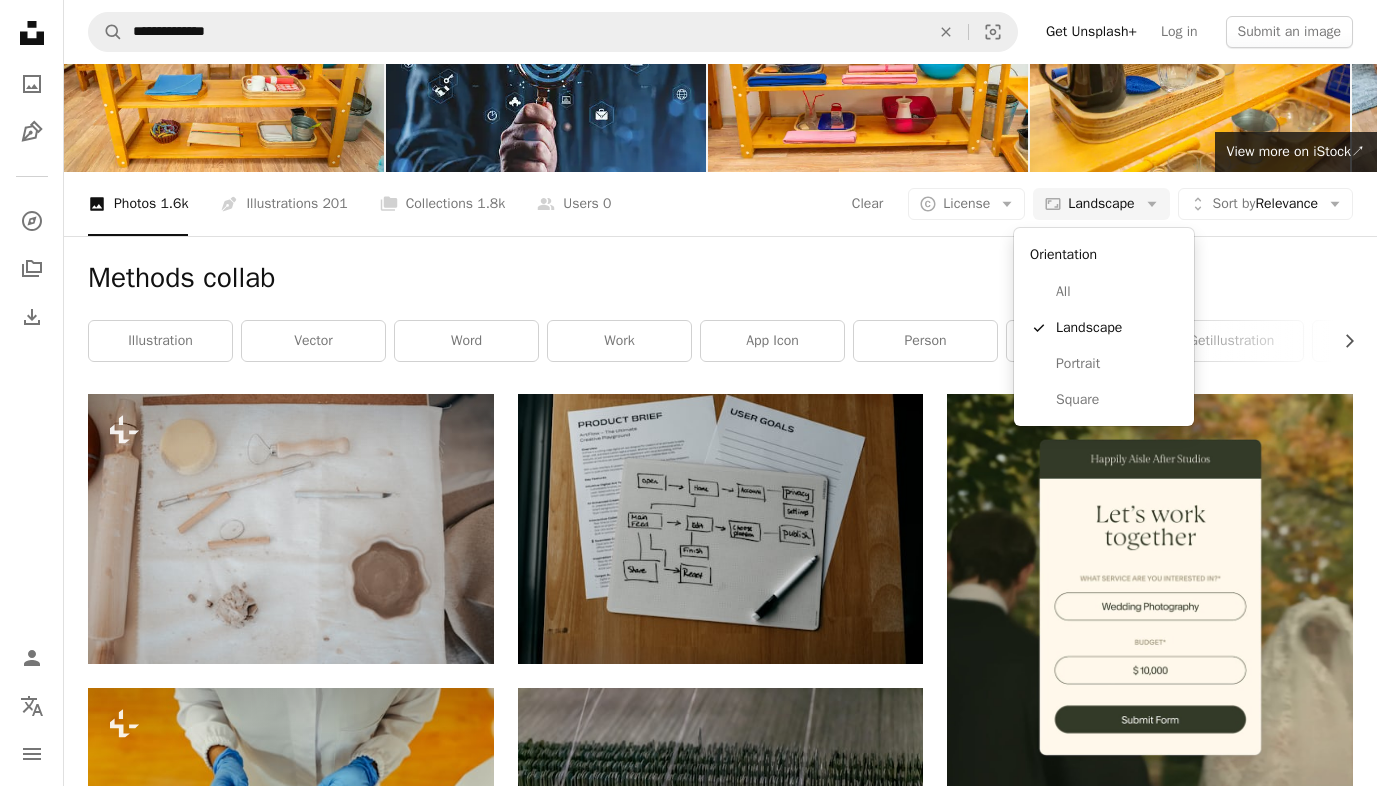 click on "**********" at bounding box center (688, 1823) 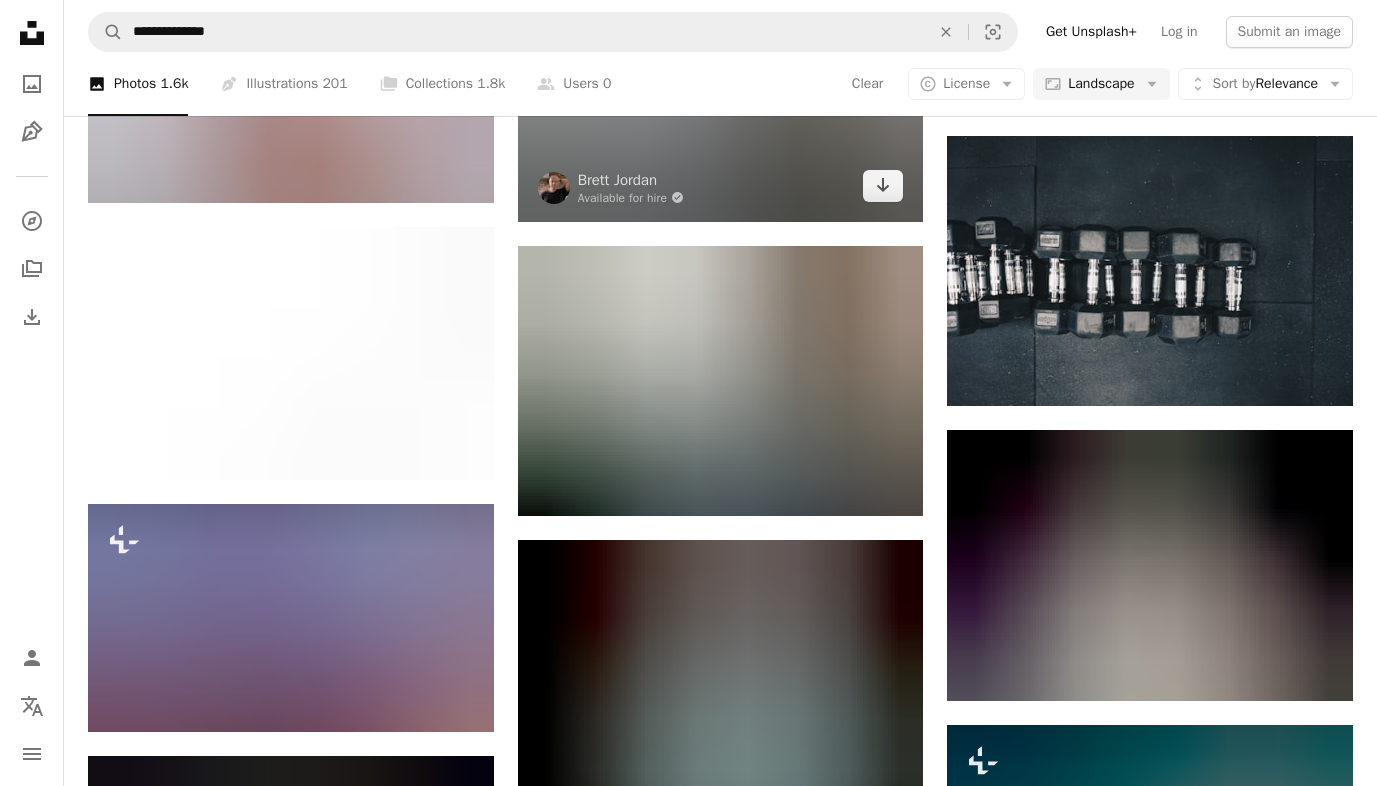 scroll, scrollTop: 1585, scrollLeft: 0, axis: vertical 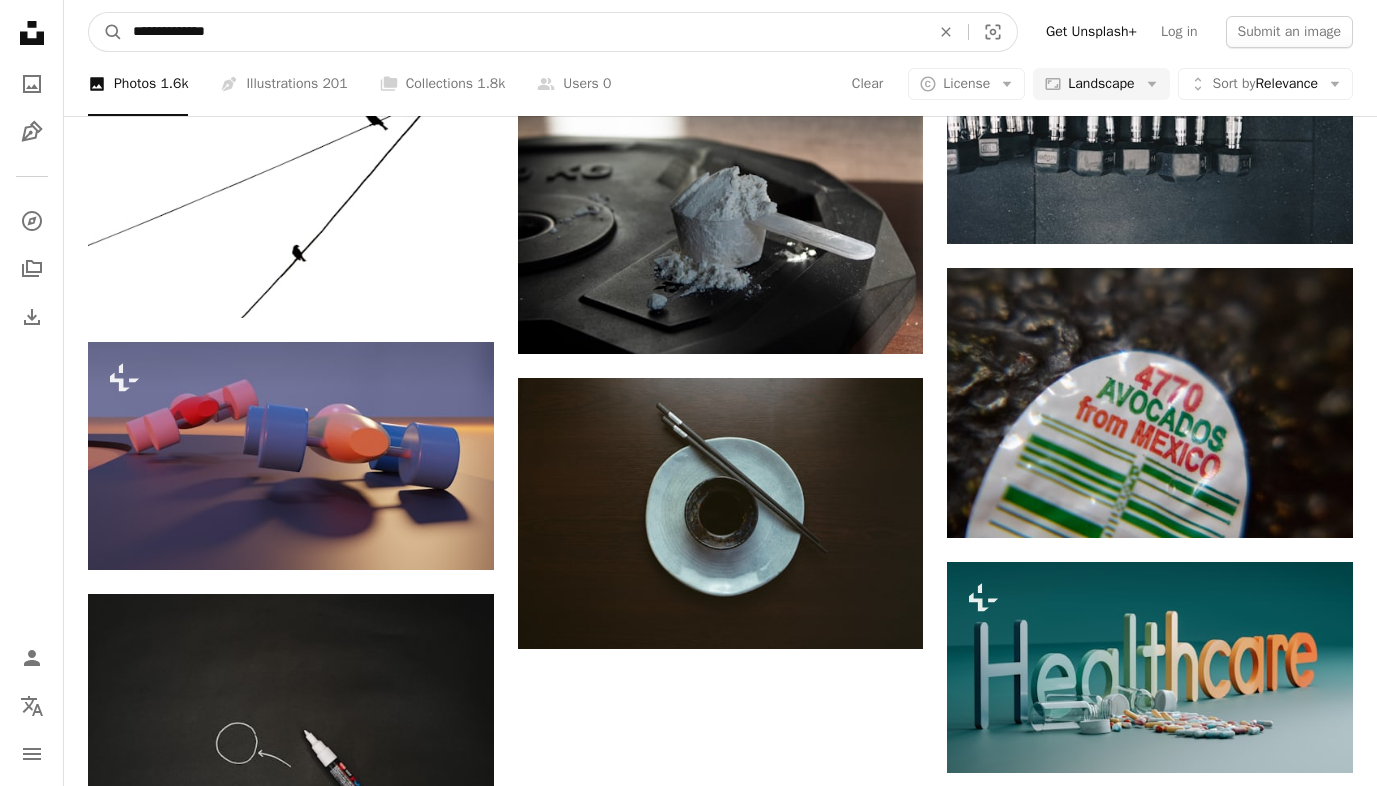 click on "**********" at bounding box center [523, 32] 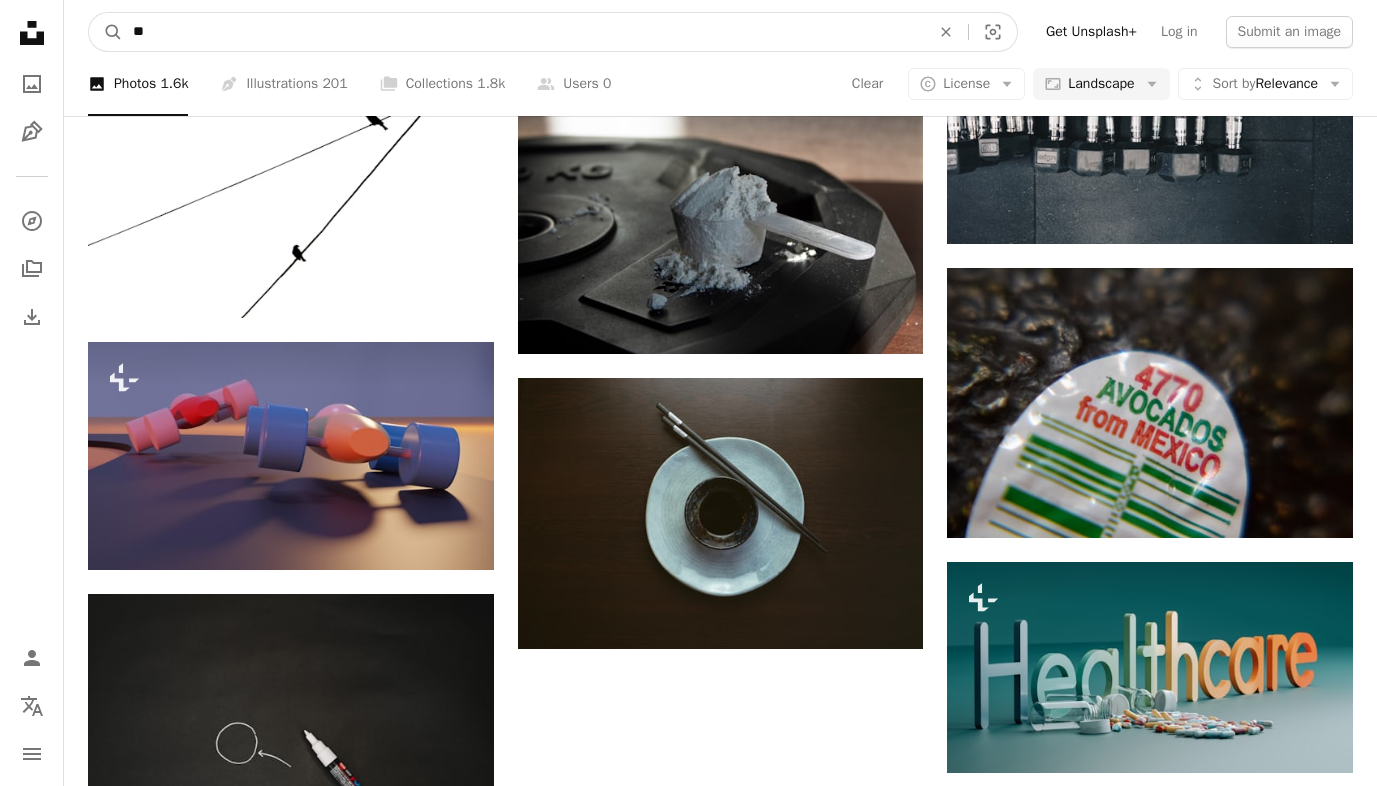 type on "*" 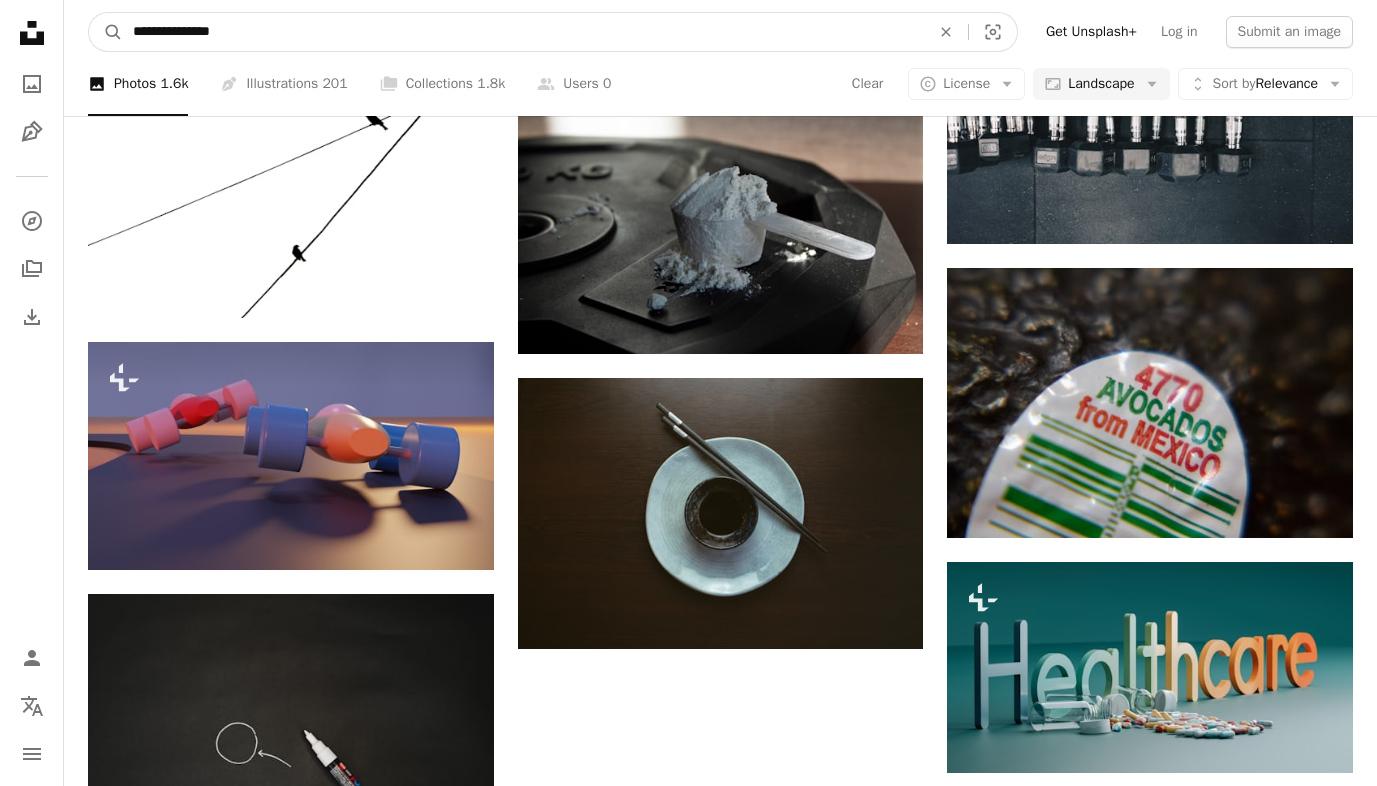 type on "**********" 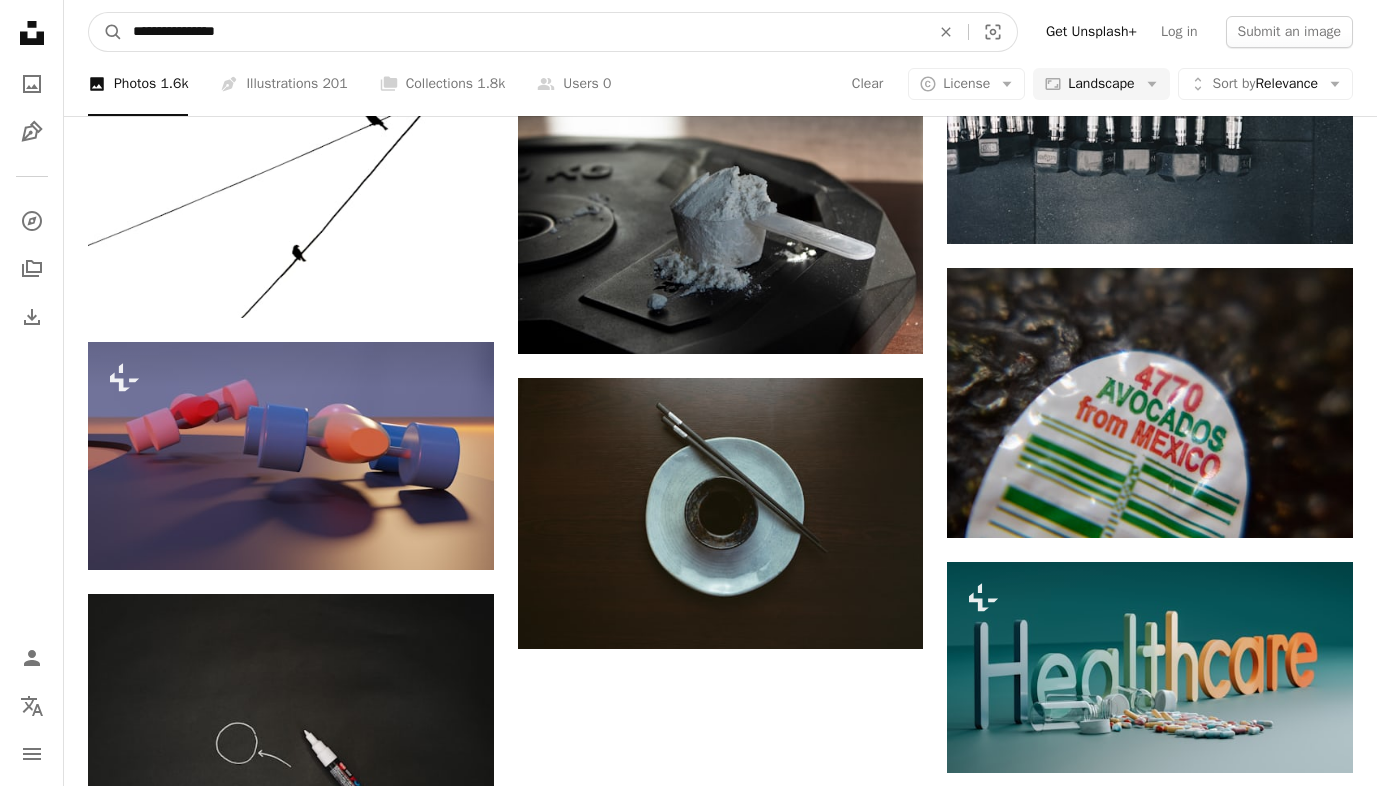 click on "A magnifying glass" at bounding box center [106, 32] 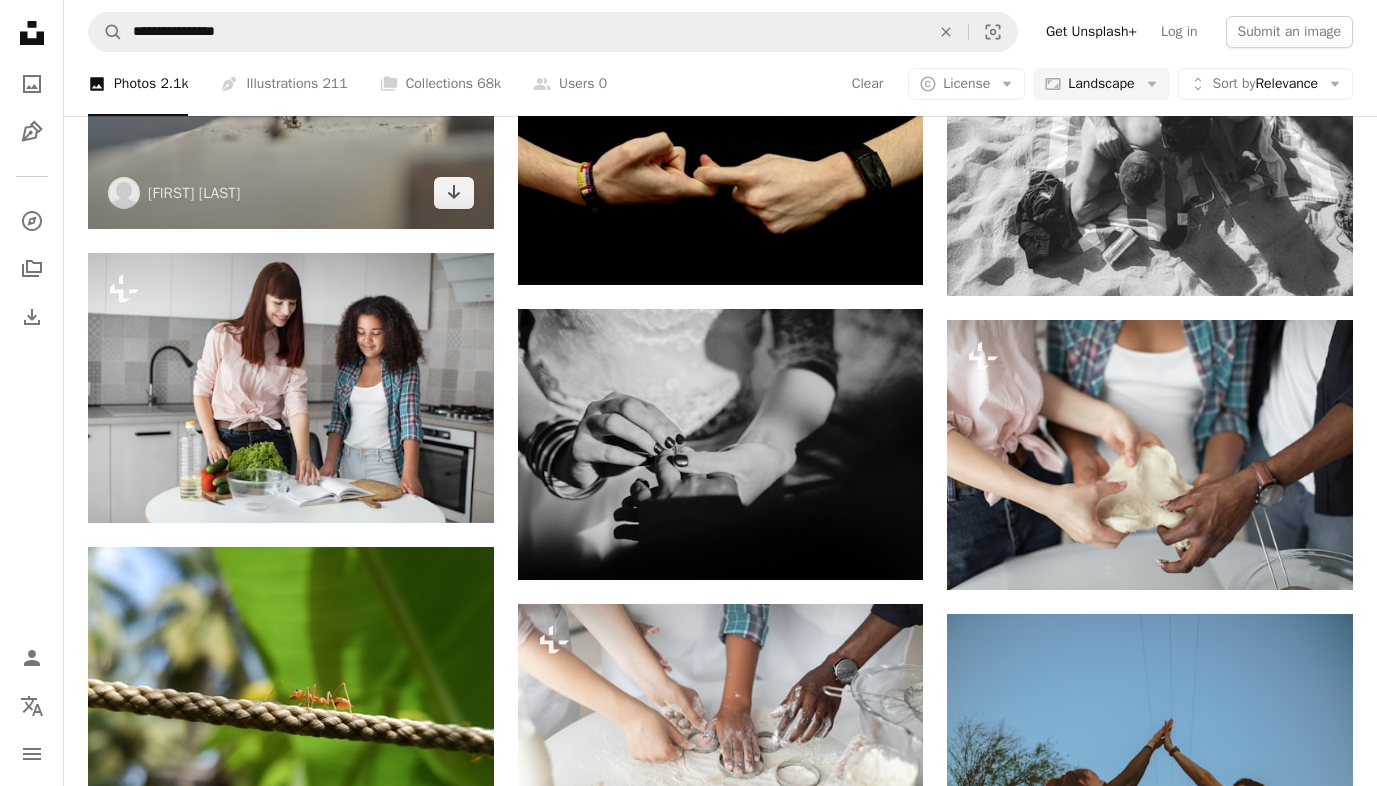 scroll, scrollTop: 1753, scrollLeft: 0, axis: vertical 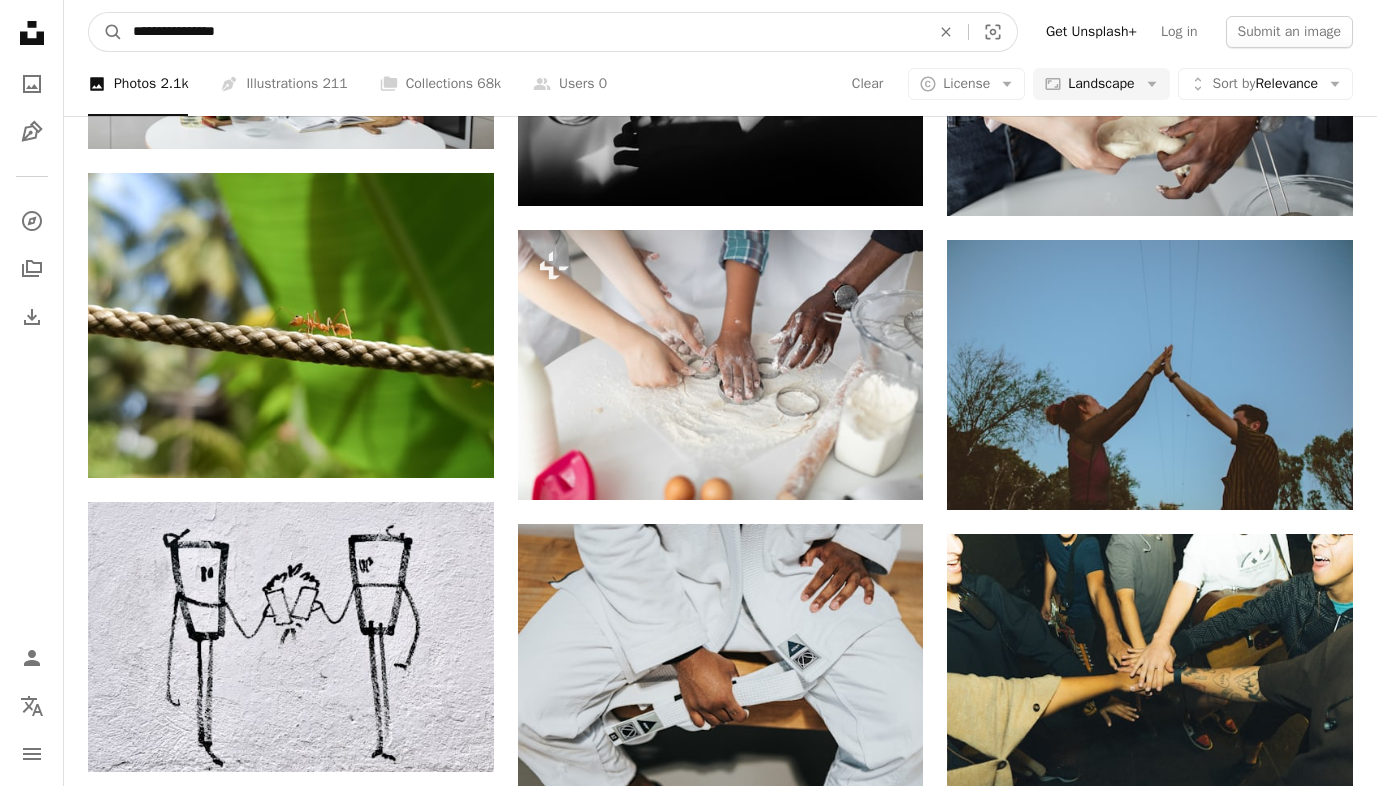click on "**********" at bounding box center (523, 32) 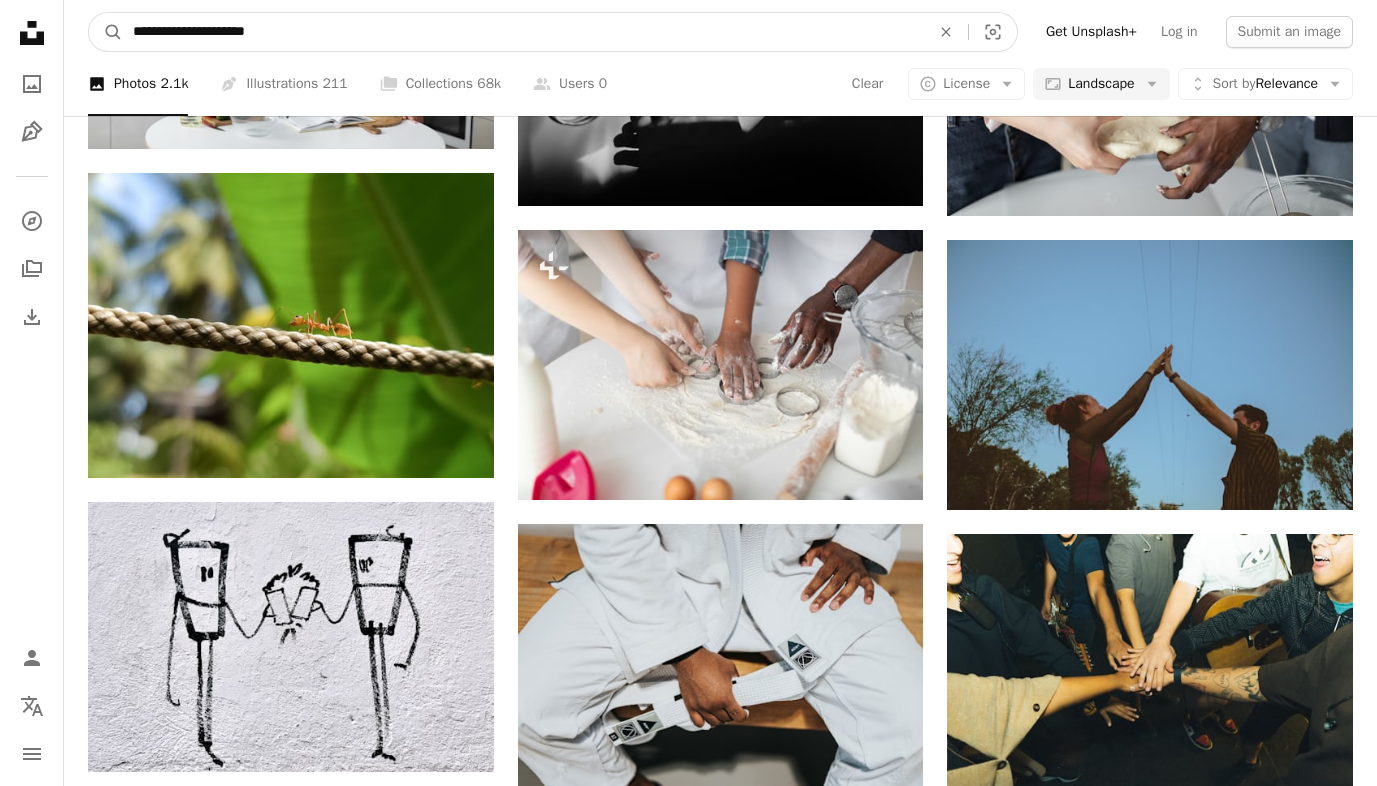 type on "**********" 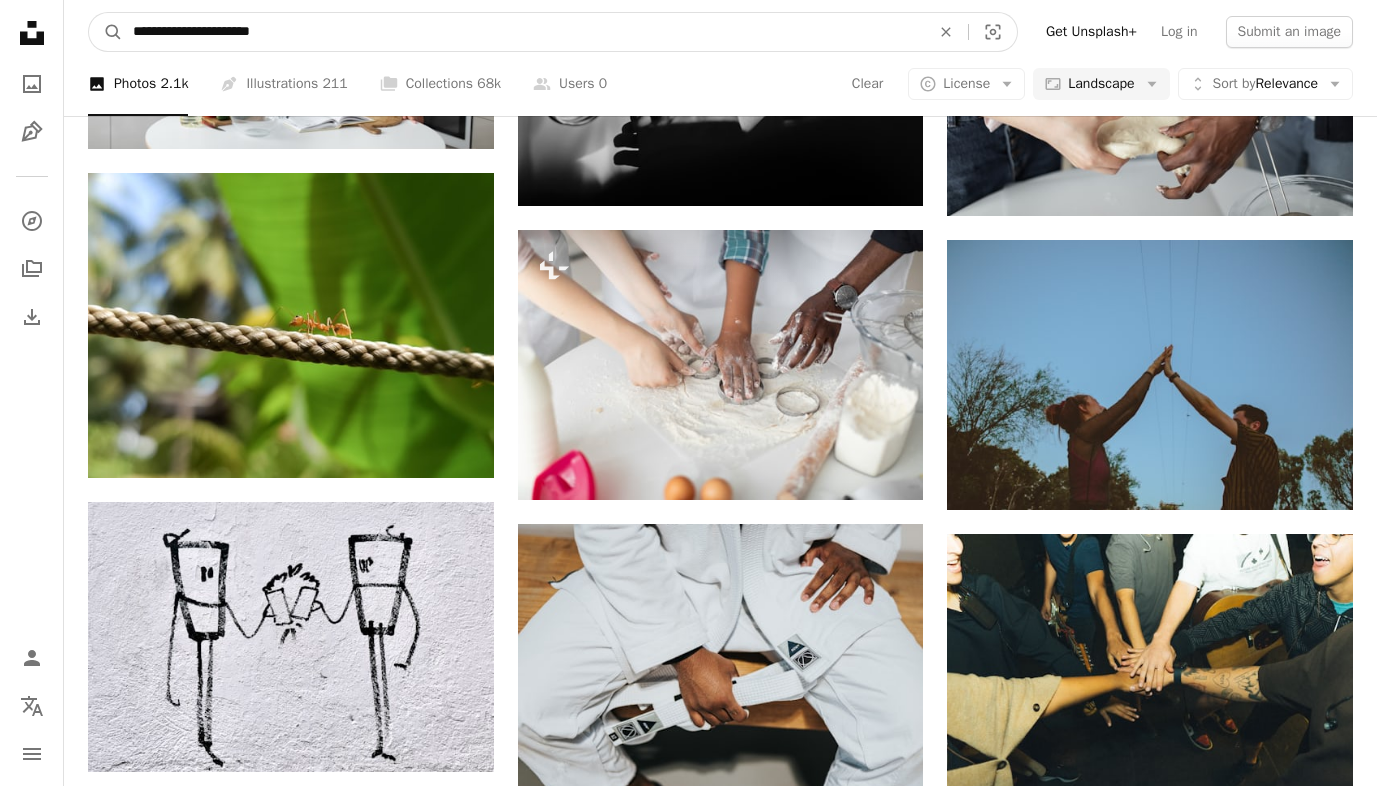 click on "A magnifying glass" at bounding box center (106, 32) 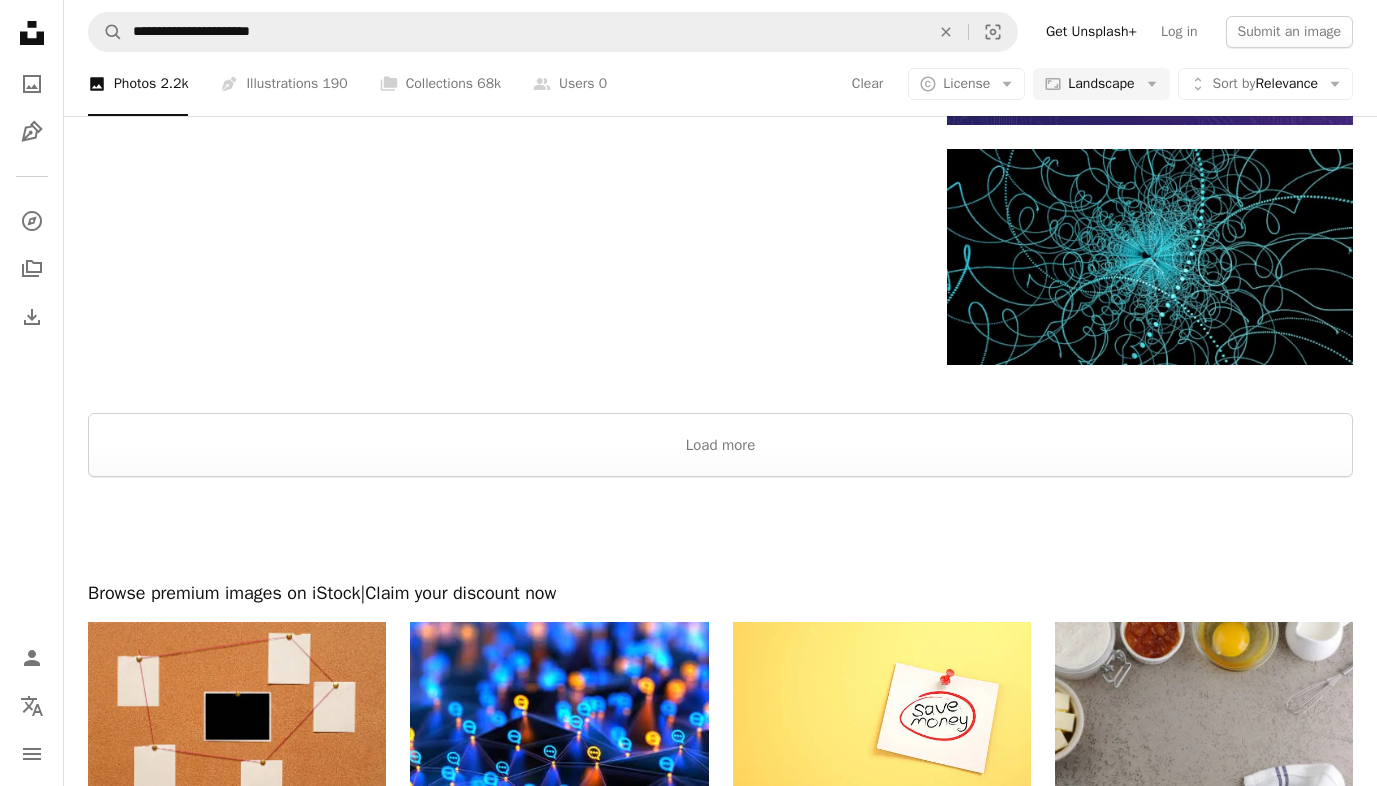 scroll, scrollTop: 2657, scrollLeft: 0, axis: vertical 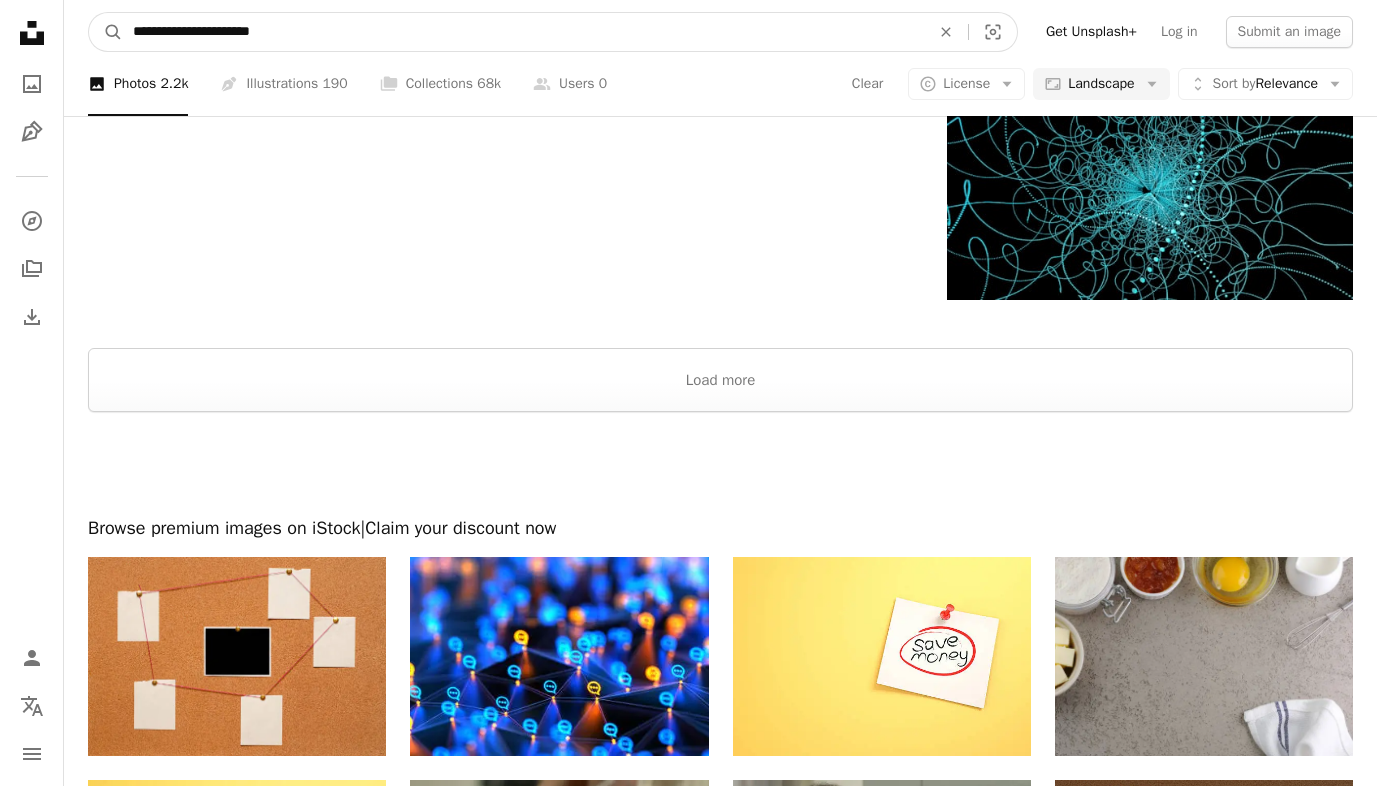drag, startPoint x: 208, startPoint y: 36, endPoint x: 68, endPoint y: 42, distance: 140.12851 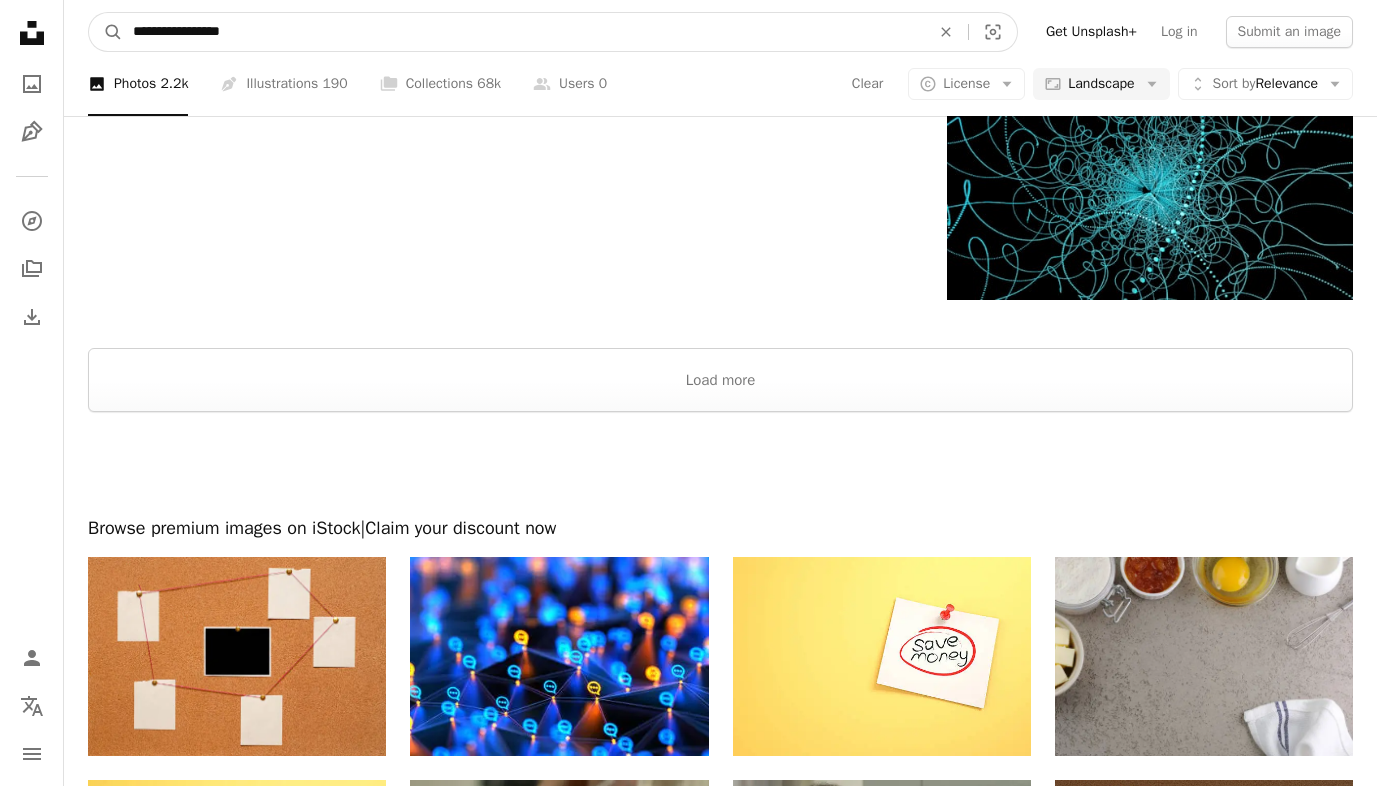drag, startPoint x: 311, startPoint y: 28, endPoint x: 40, endPoint y: 28, distance: 271 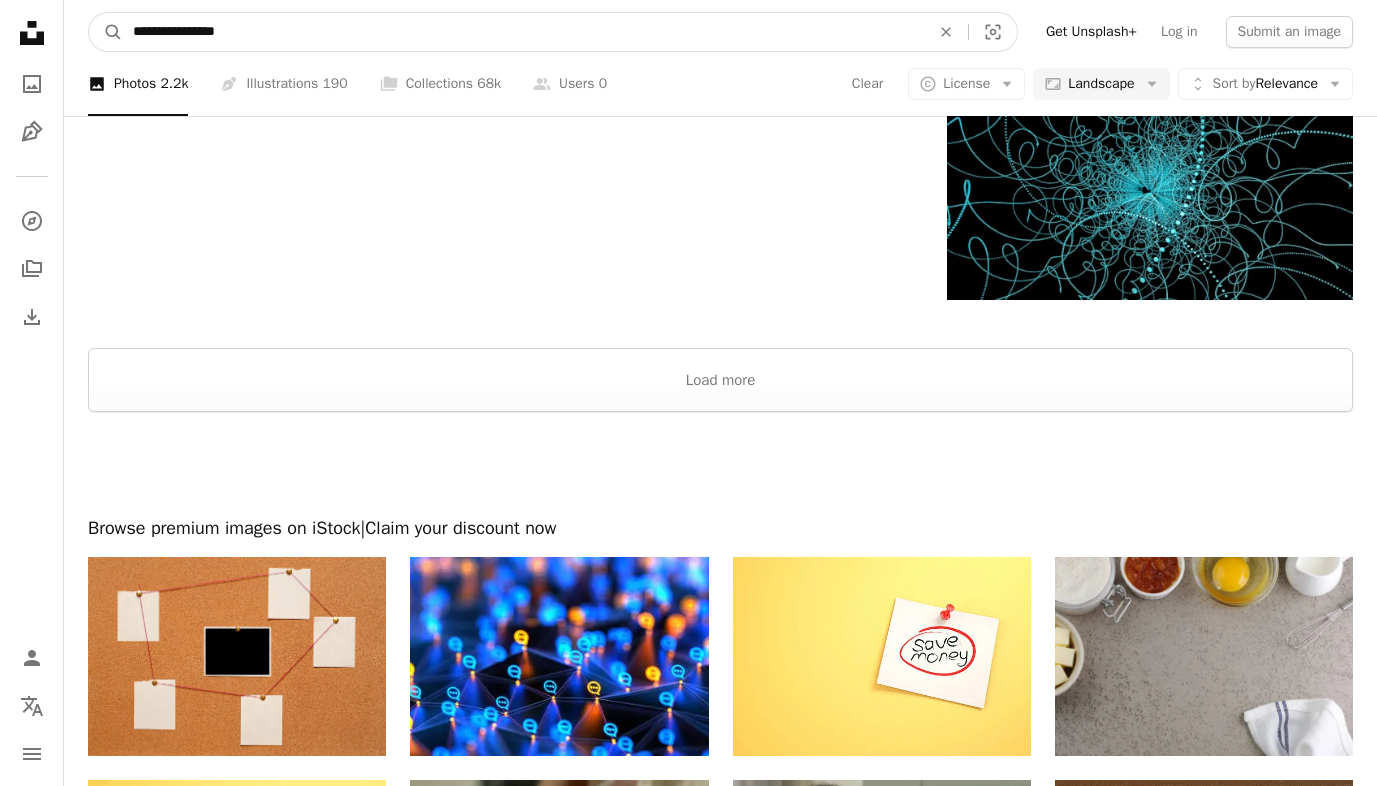 type on "**********" 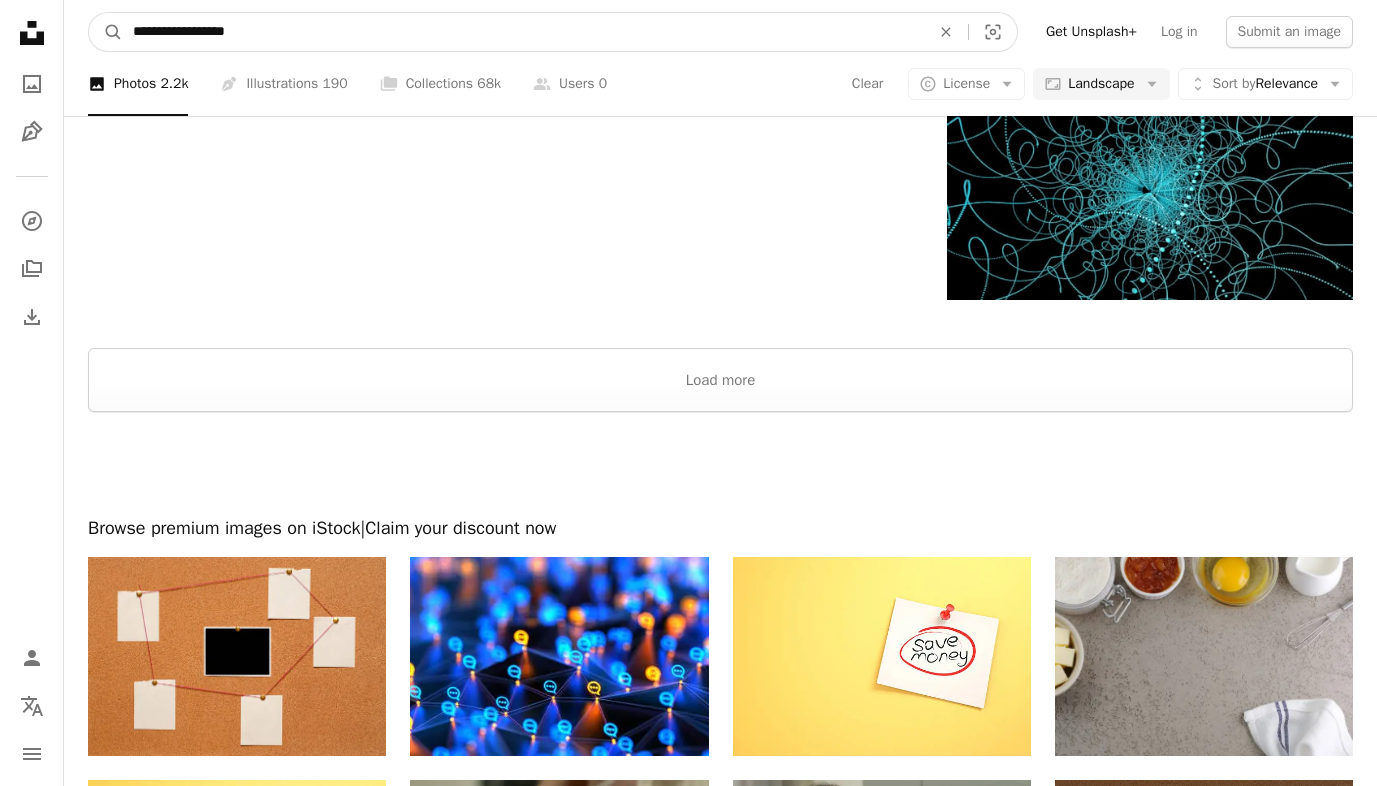 click on "A magnifying glass" at bounding box center [106, 32] 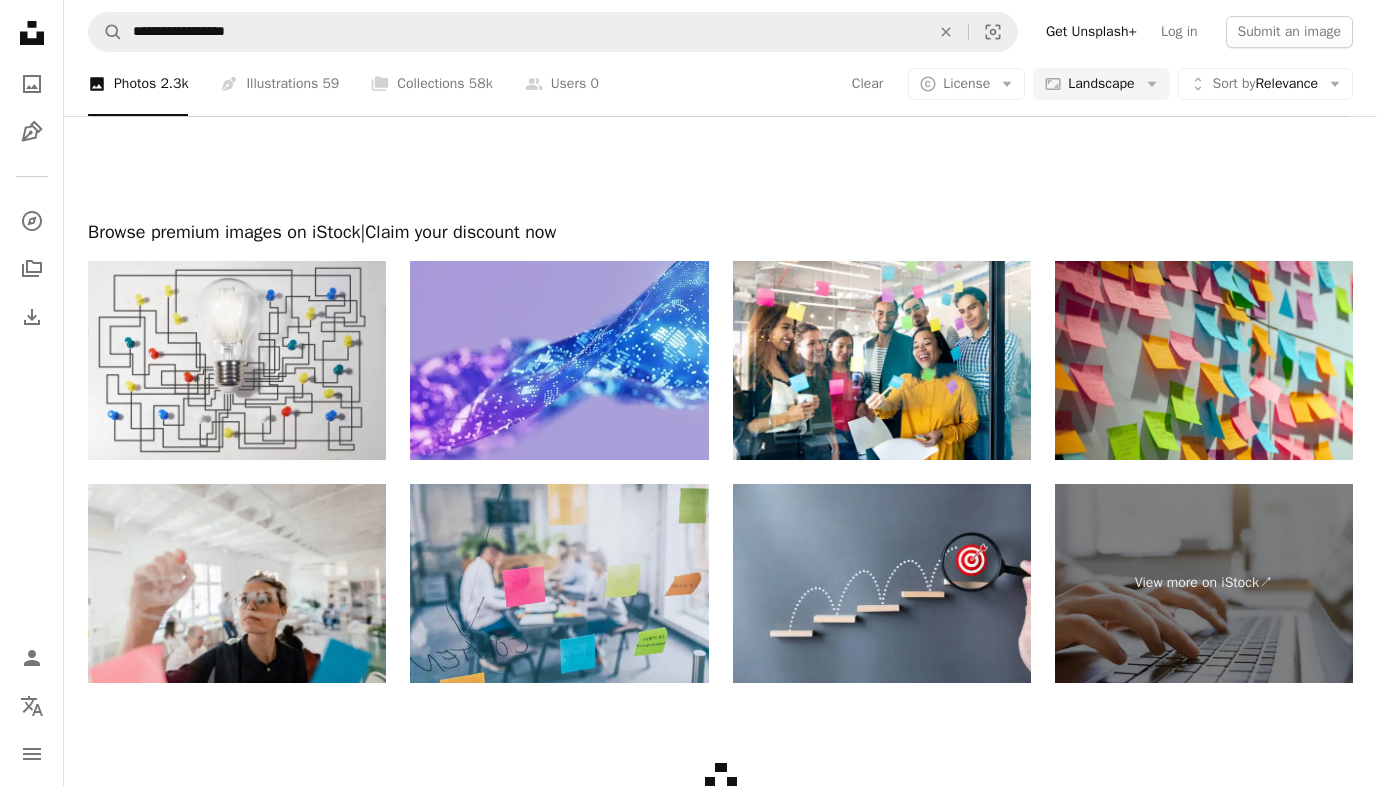 scroll, scrollTop: 2836, scrollLeft: 0, axis: vertical 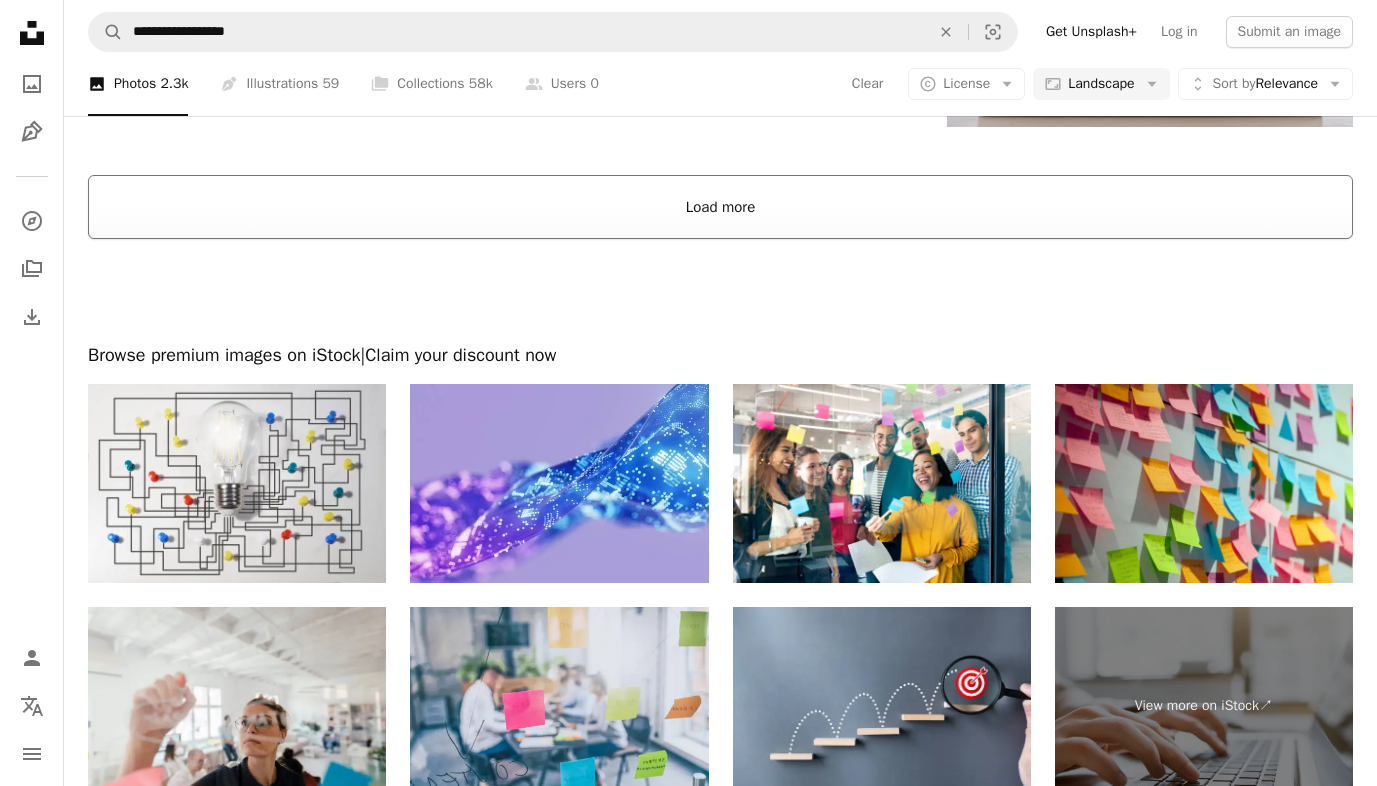 click on "Load more" at bounding box center [720, 207] 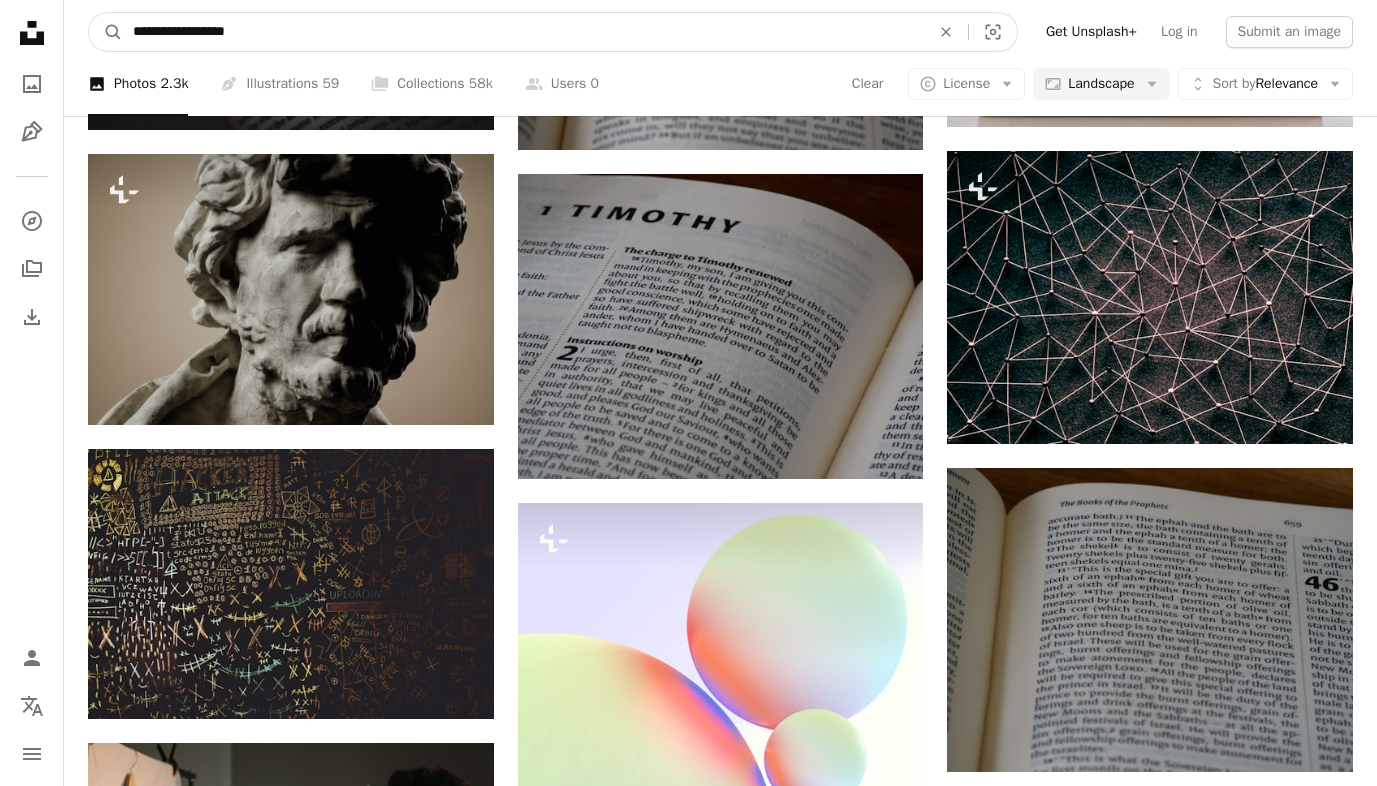click on "**********" at bounding box center (523, 32) 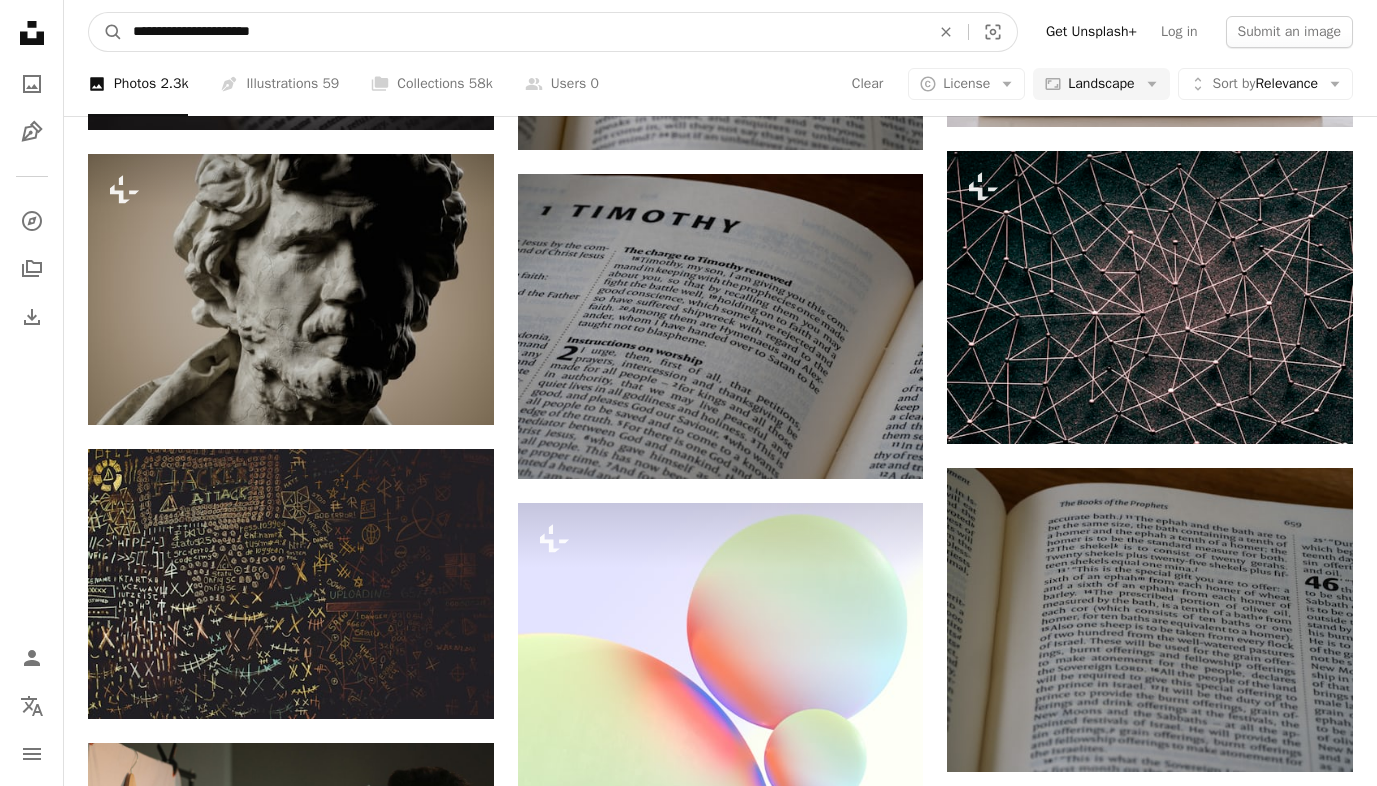 type on "**********" 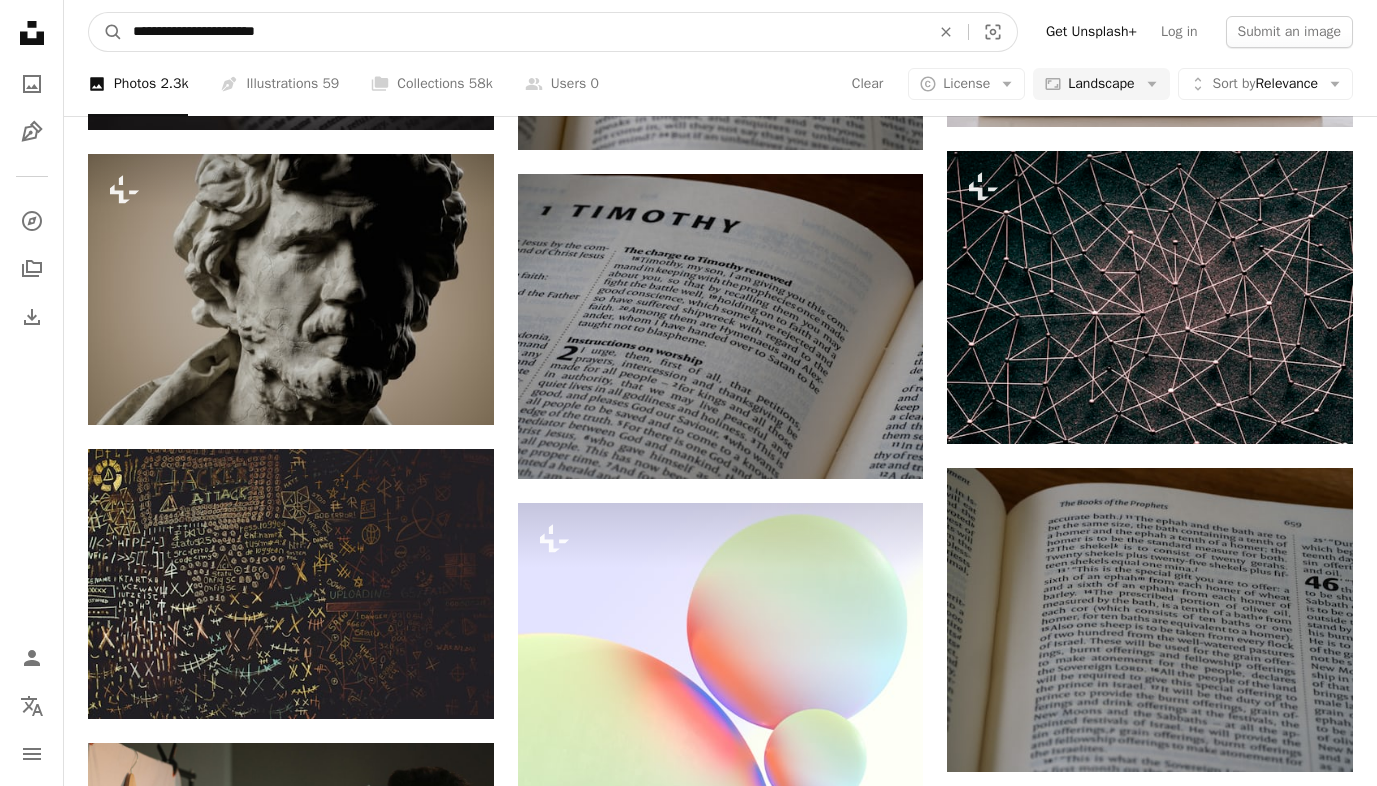 click on "A magnifying glass" at bounding box center (106, 32) 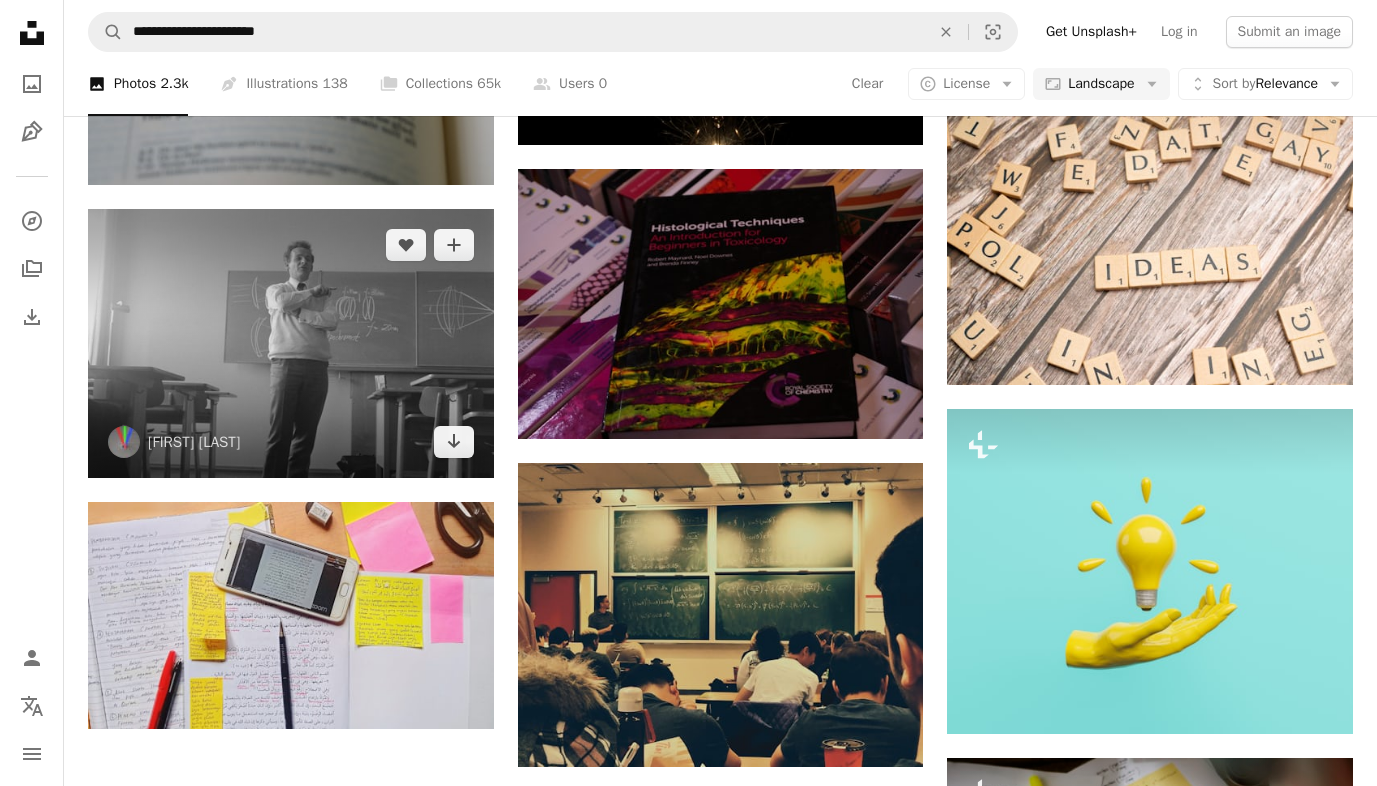 scroll, scrollTop: 1934, scrollLeft: 0, axis: vertical 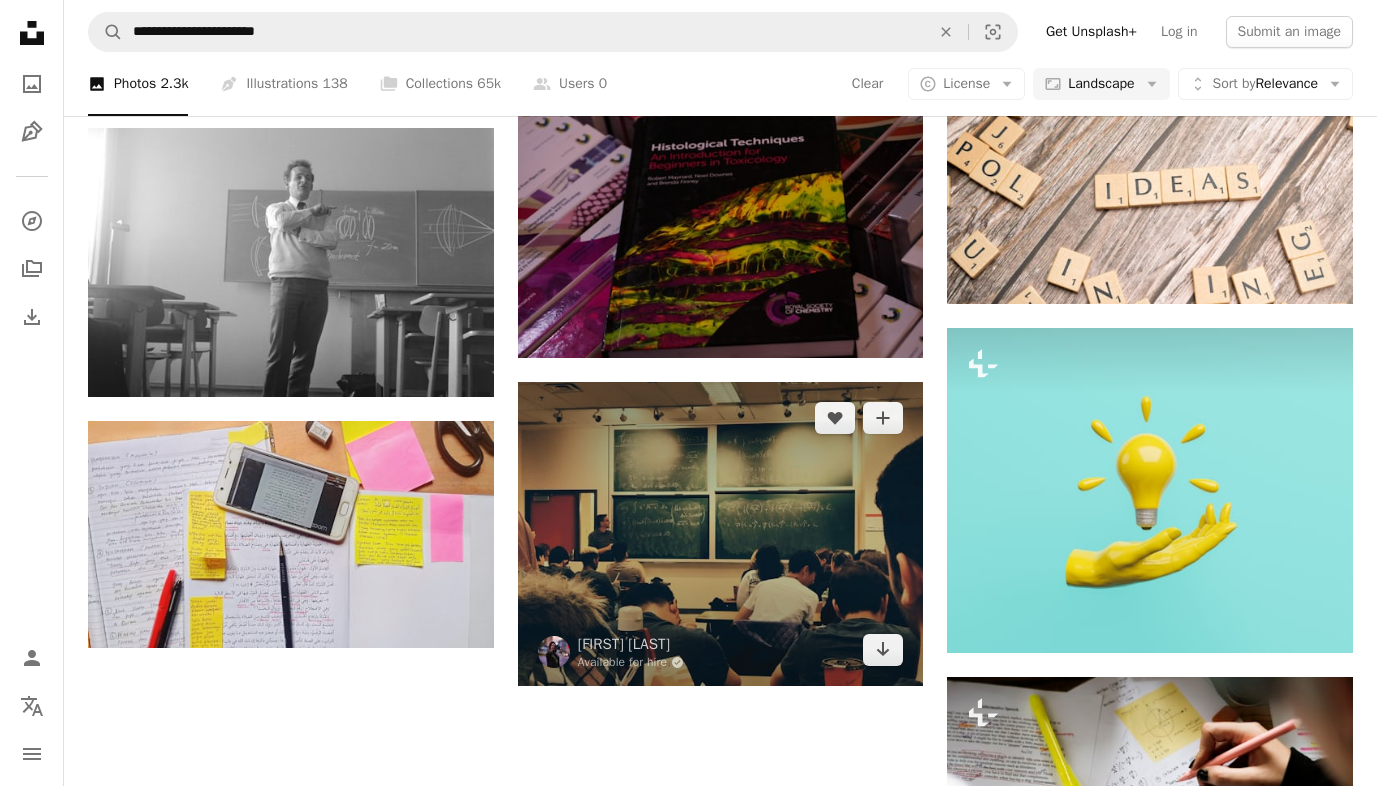 click at bounding box center [721, 534] 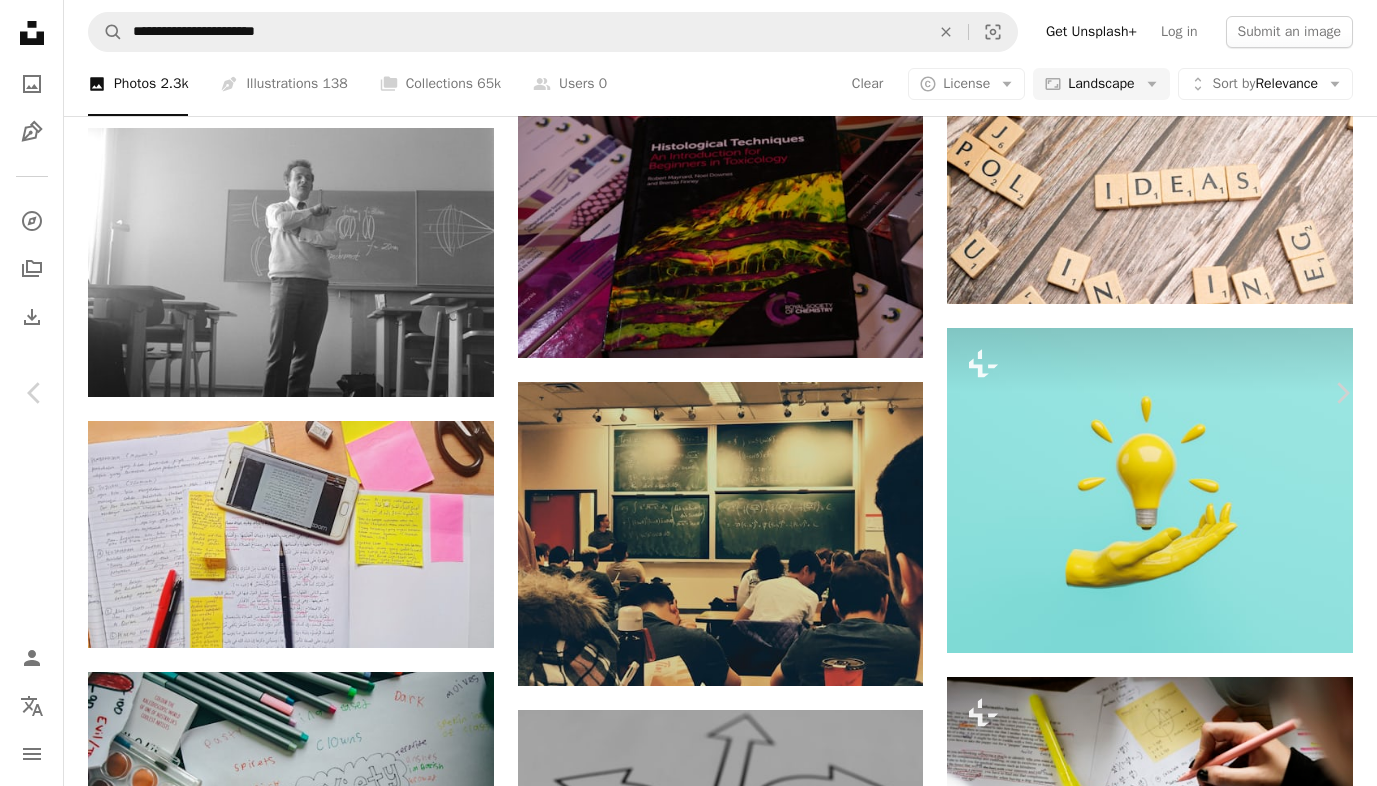 click on "Zoom in" at bounding box center [681, 4427] 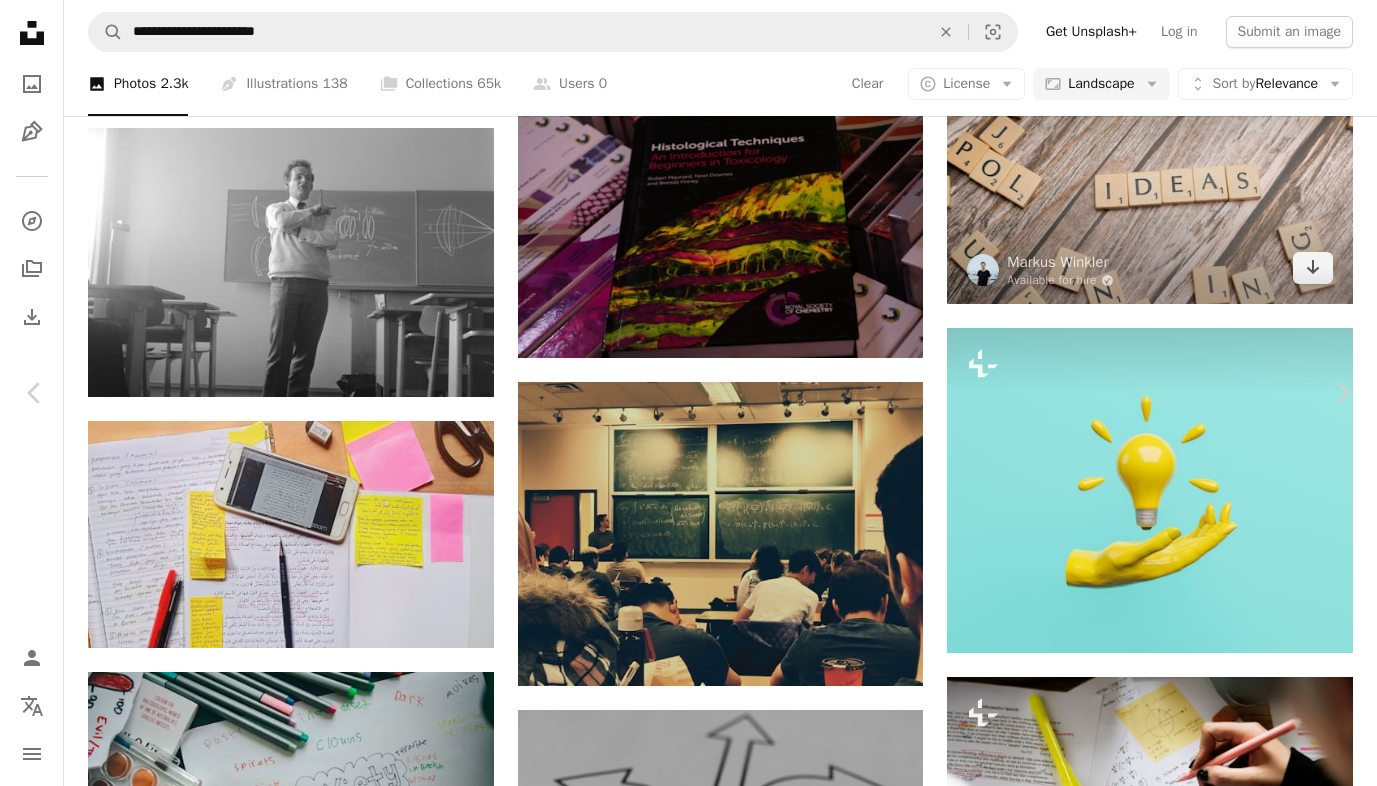 click on "An X shape Chevron left Chevron right [FIRST] [LAST] Available for hire A checkmark inside of a circle A heart A plus sign Download free Chevron down Zoom in Views 23,249,891 Downloads 139,032 A forward-right arrow Share Info icon Info More Actions A map marker [BUILDING NAME], [CITY], [PROVINCE] [POSTAL CODE], [COUNTRY] Calendar outlined Published on  [DATE] Camera OnePlus, ONEPLUS A6000 Safety Free to use under the  Unsplash License meeting student university conference networking math test corporate event mathematics academic business event academia school room uni learning together calculus adult students adult class lectures Public domain images Browse premium related images on iStock  |  Save 20% with code UNSPLASH20 View more on iStock  ↗ Related images A heart A plus sign Austin Arrow pointing down A heart A plus sign [FIRST] [LAST] Arrow pointing down Plus sign for Unsplash+ A heart A plus sign [FIRST] [LAST] For  Unsplash+ A lock Download A heart A plus sign [FIRST] [LAST] Arrow pointing down A heart For" at bounding box center (688, 4427) 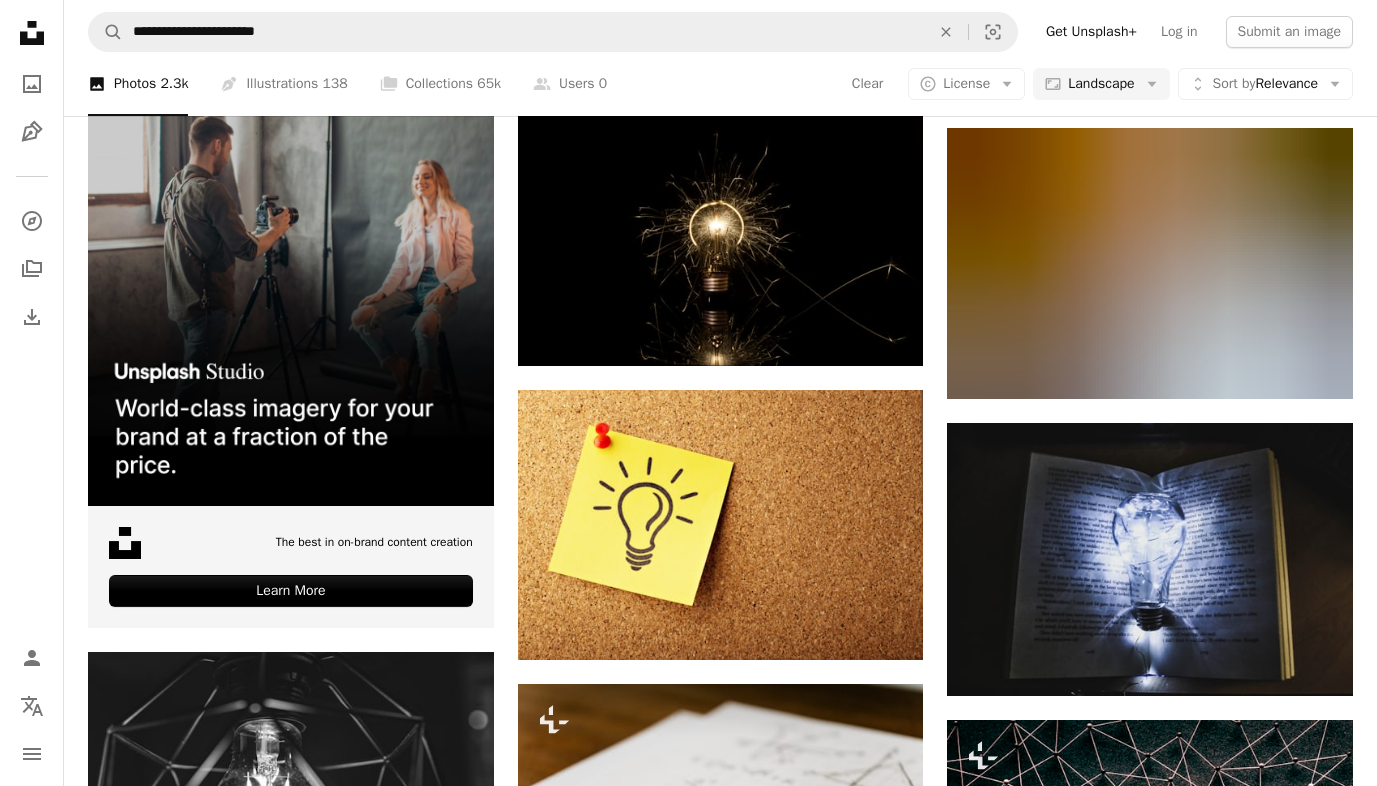 scroll, scrollTop: 3431, scrollLeft: 0, axis: vertical 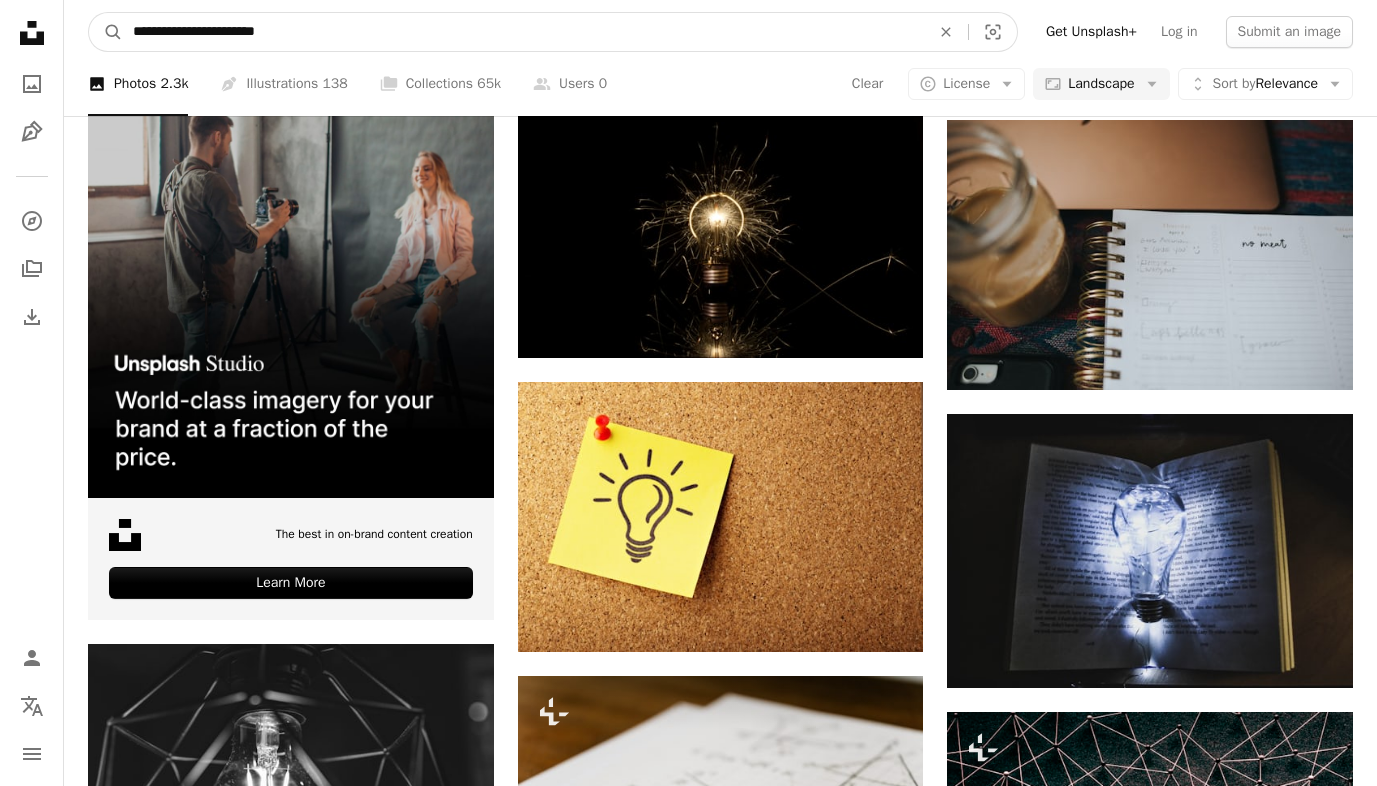 click on "**********" at bounding box center [523, 32] 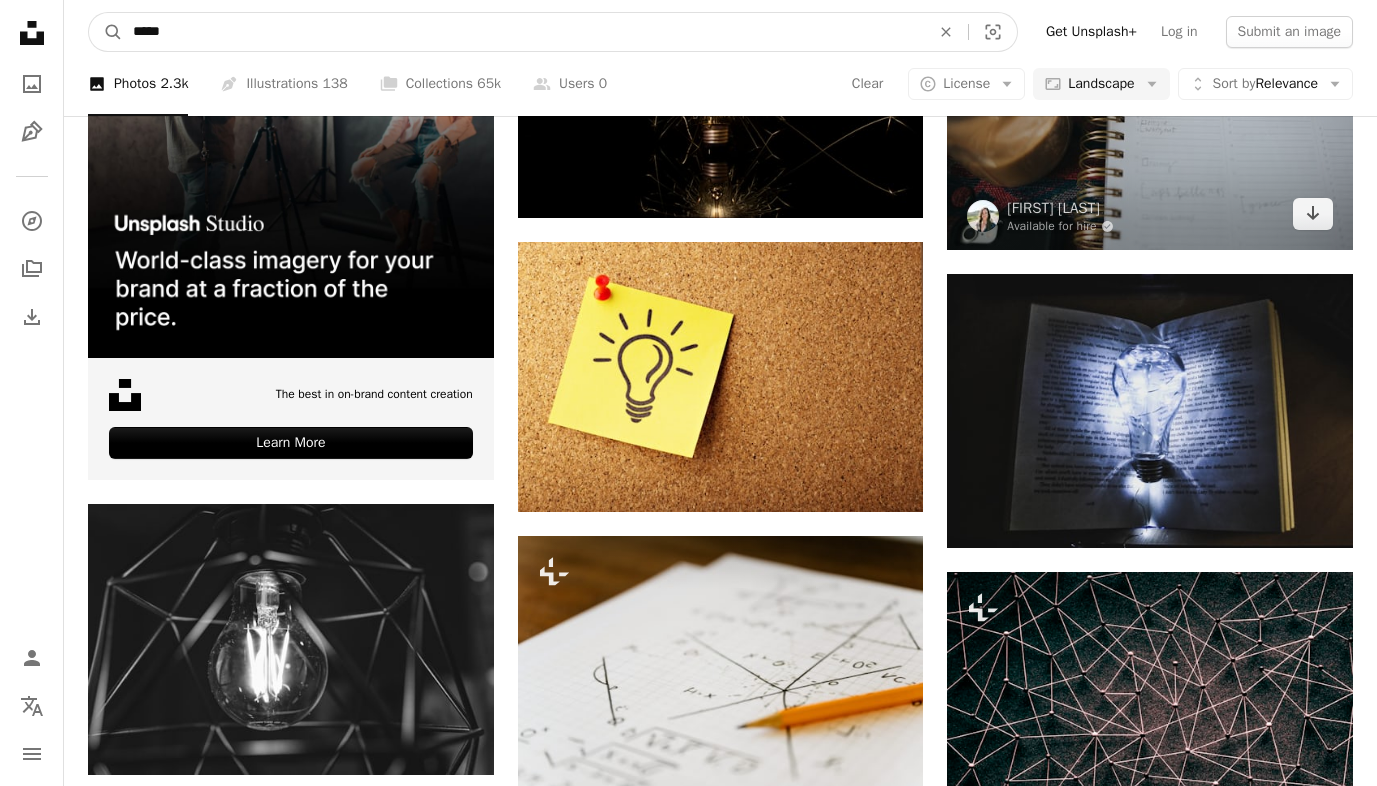 scroll, scrollTop: 3803, scrollLeft: 0, axis: vertical 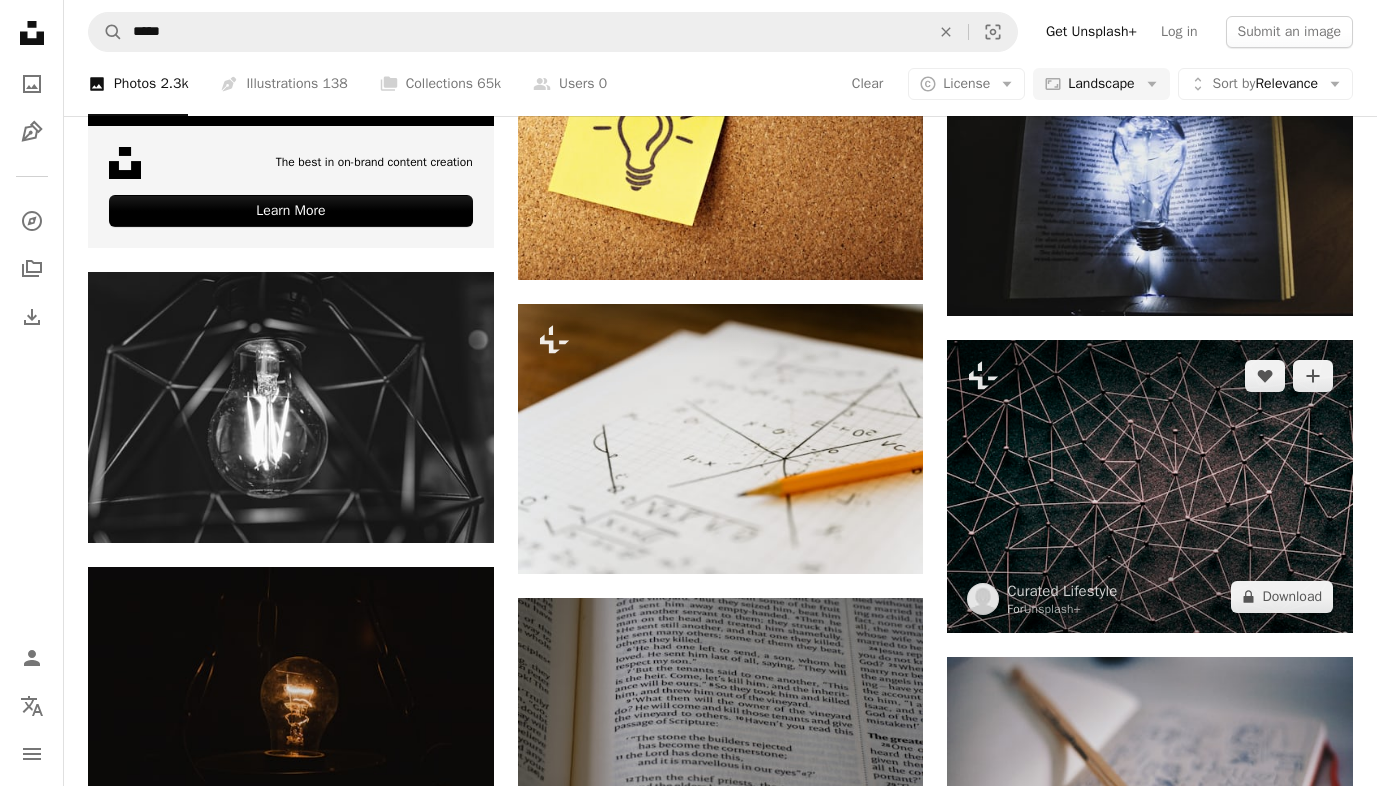 click at bounding box center (1150, 486) 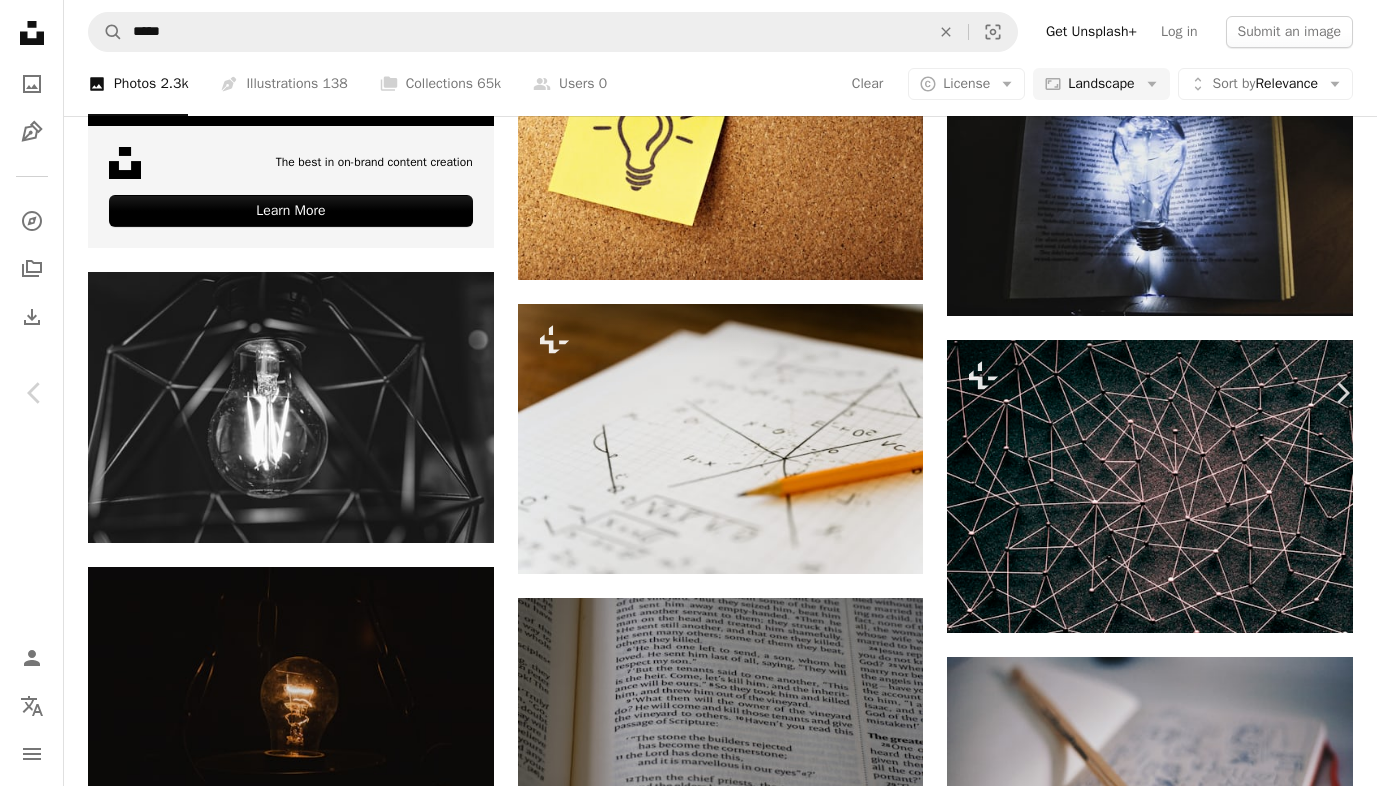 scroll, scrollTop: 922, scrollLeft: 0, axis: vertical 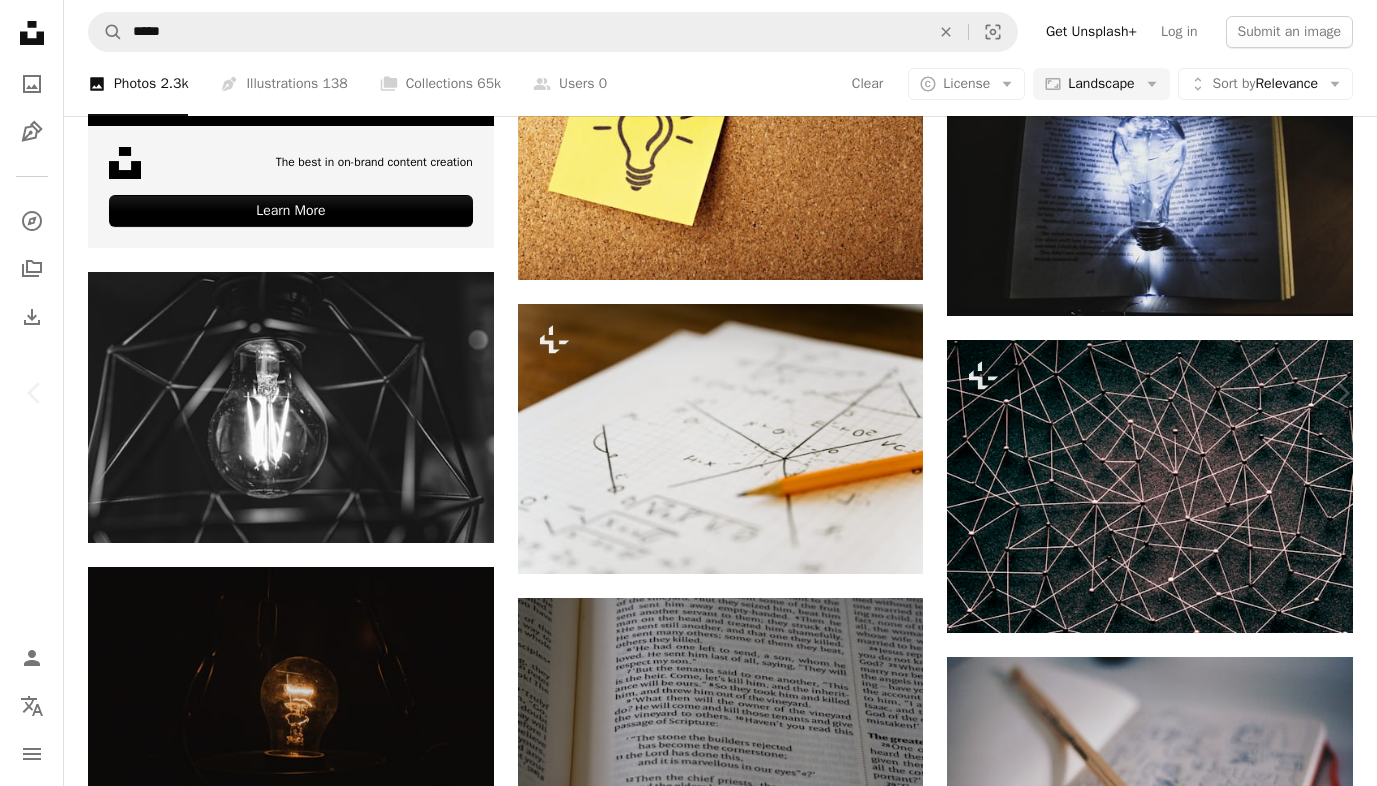 click at bounding box center (281, 2421) 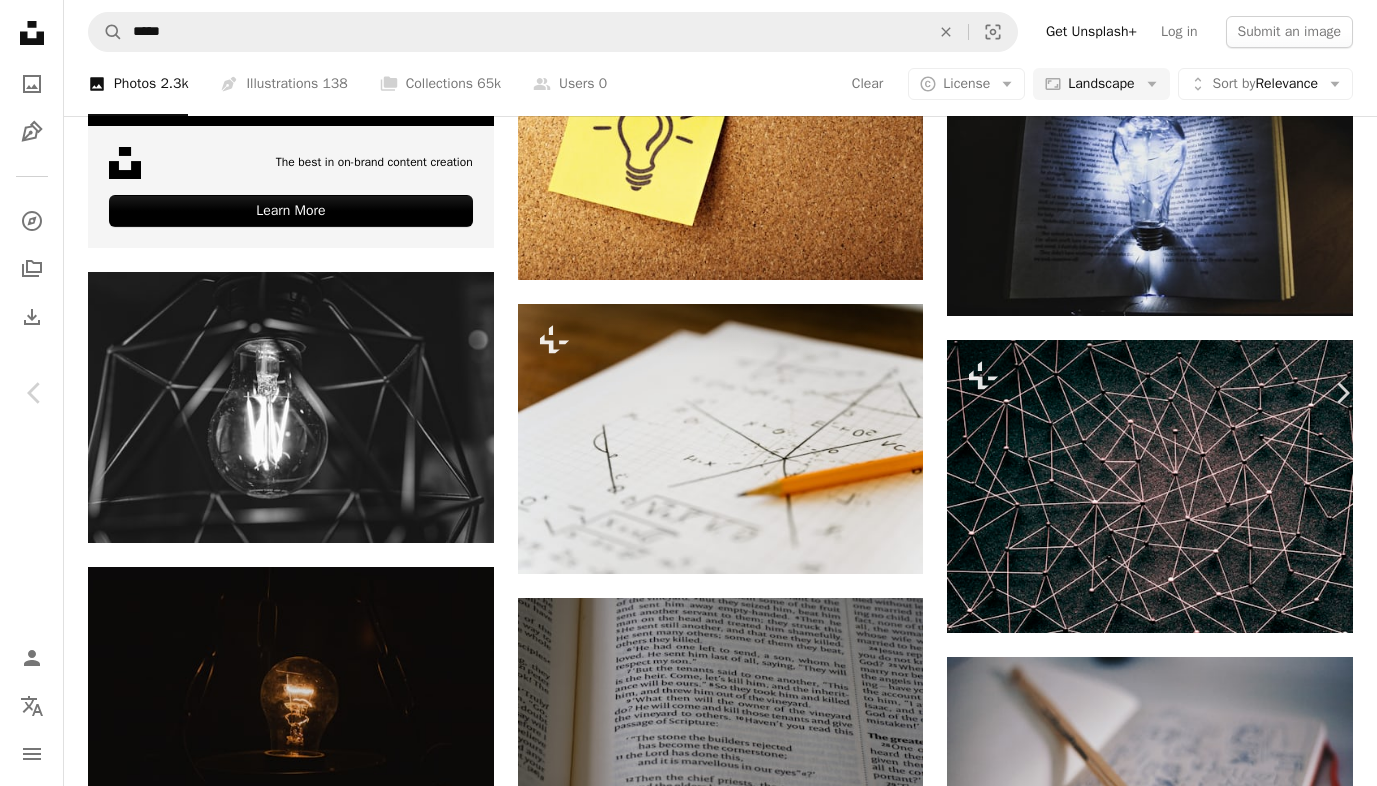 scroll, scrollTop: 23, scrollLeft: 0, axis: vertical 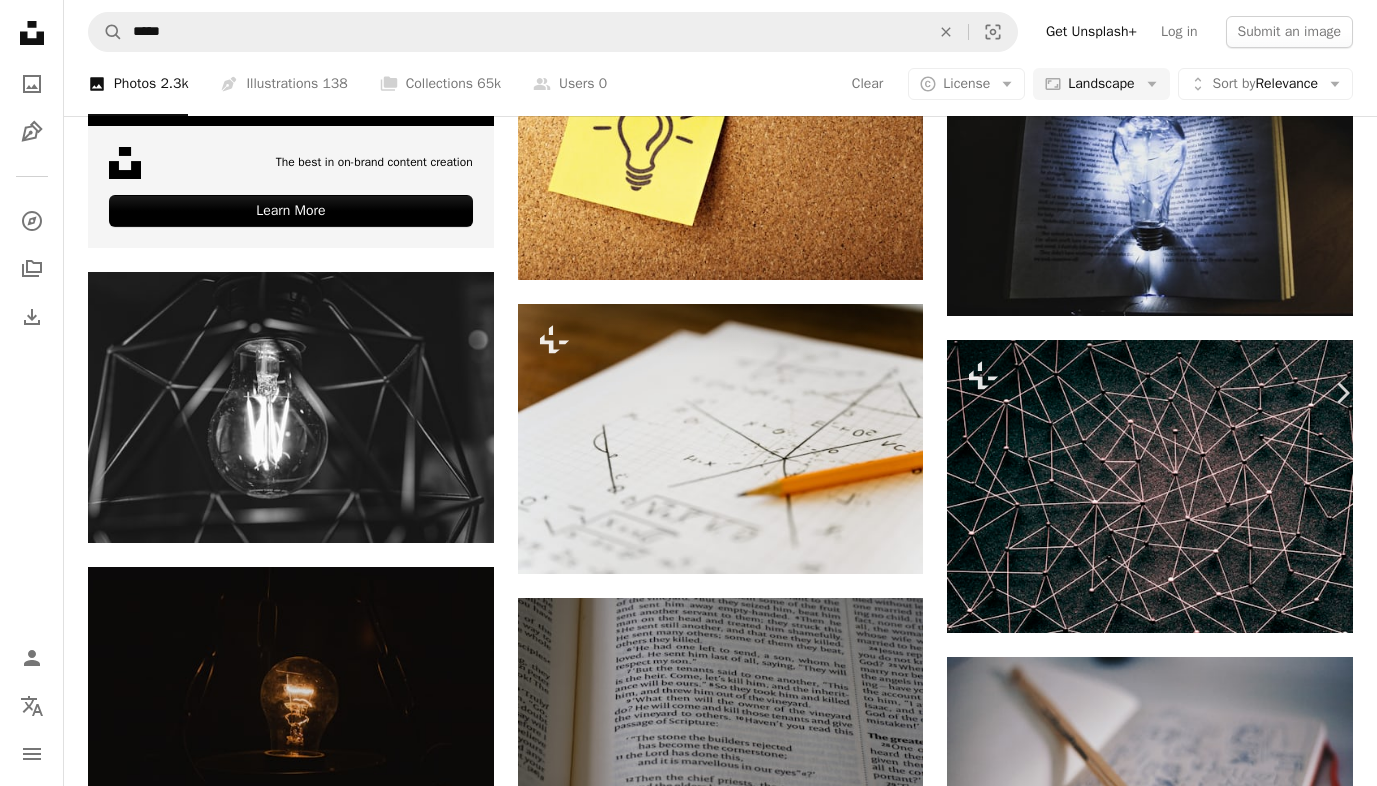 click on "Chevron left" at bounding box center (35, 393) 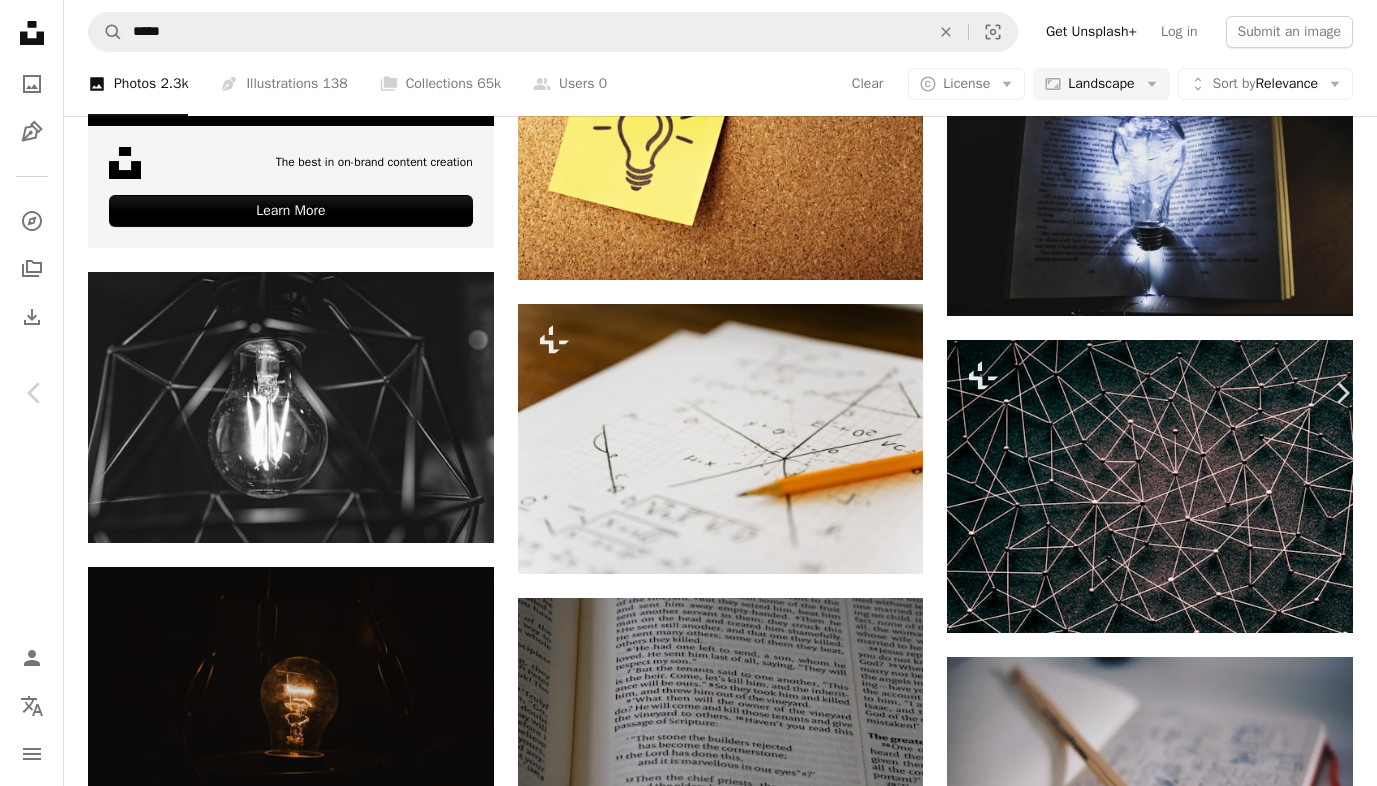 click on "An X shape Chevron left Chevron right Getty Images For Unsplash+ A heart A plus sign A lock Download Zoom in A forward-right arrow Share More Actions Calendar outlined Published on [DATE], [YEAR] Safety Licensed under the Unsplash+ License inspiration internet home decor futuristic backgrounds crystal ideas indoors triangle wire no people geometric shape domestic room illuminated grid pattern bizarre ice crystal built structure triangle shape Creative Commons images Related images Plus sign for Unsplash+ A heart A plus sign A. C. For Unsplash+ A lock Download Plus sign for Unsplash+ A heart A plus sign A. C. For Unsplash+ A lock Download Plus sign for Unsplash+ A heart A plus sign A. C. For Unsplash+ A lock Download Plus sign for Unsplash+ A heart A plus sign MJH SHIKDER For Unsplash+ A lock Download Plus sign for Unsplash+ A heart A plus sign A. C. For Unsplash+ A lock Download Plus sign for Unsplash+ A heart A plus sign" at bounding box center [688, 2558] 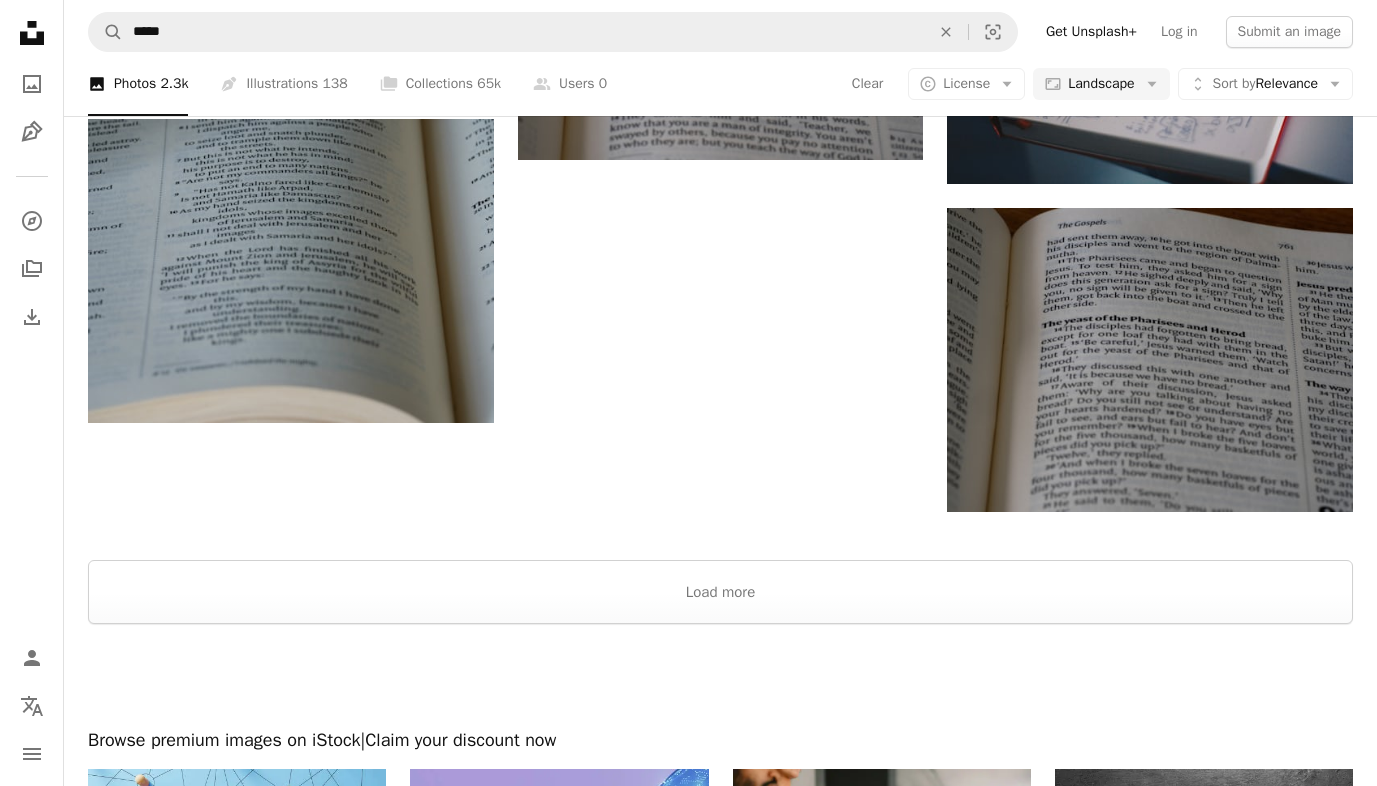 scroll, scrollTop: 4550, scrollLeft: 0, axis: vertical 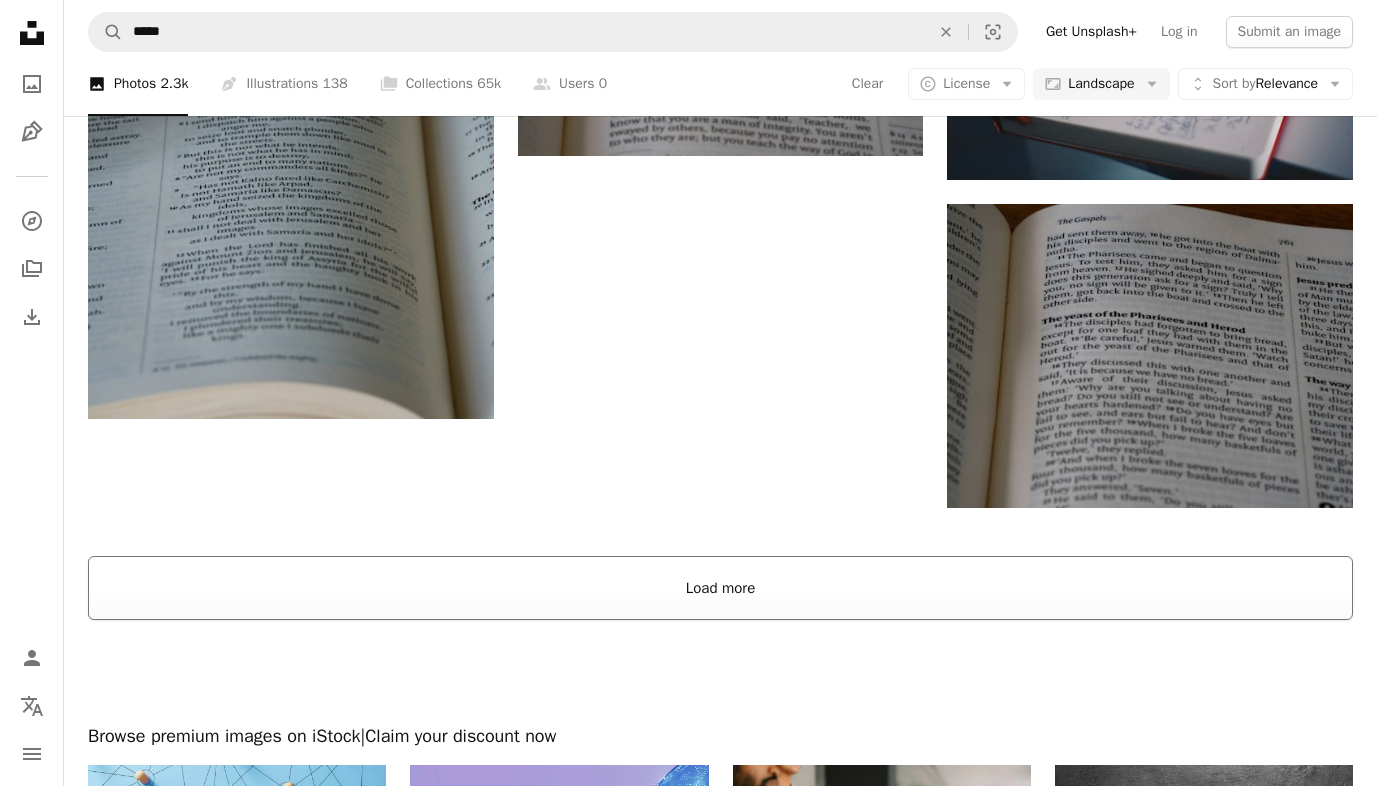 click on "Load more" at bounding box center [720, 588] 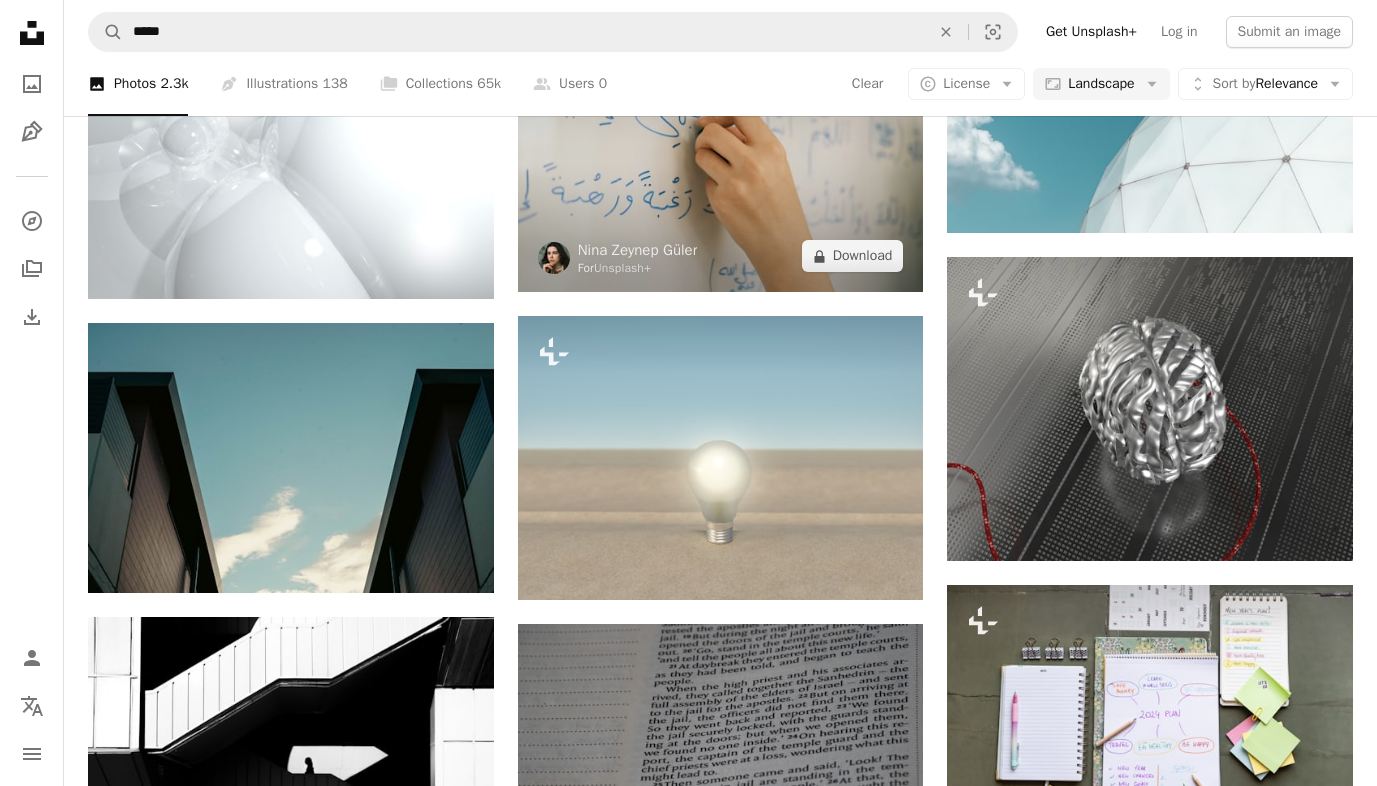 scroll, scrollTop: 8093, scrollLeft: 0, axis: vertical 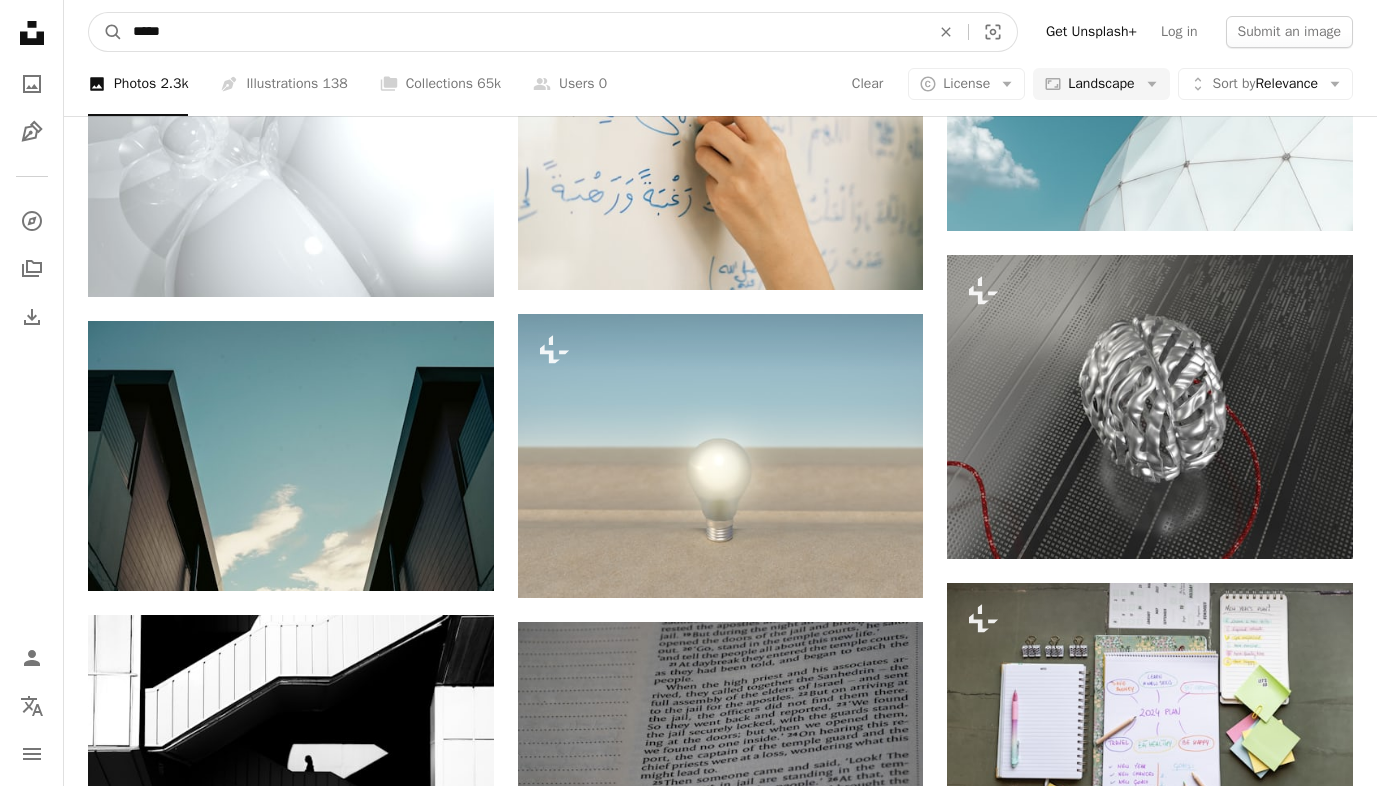 click on "*****" at bounding box center [523, 32] 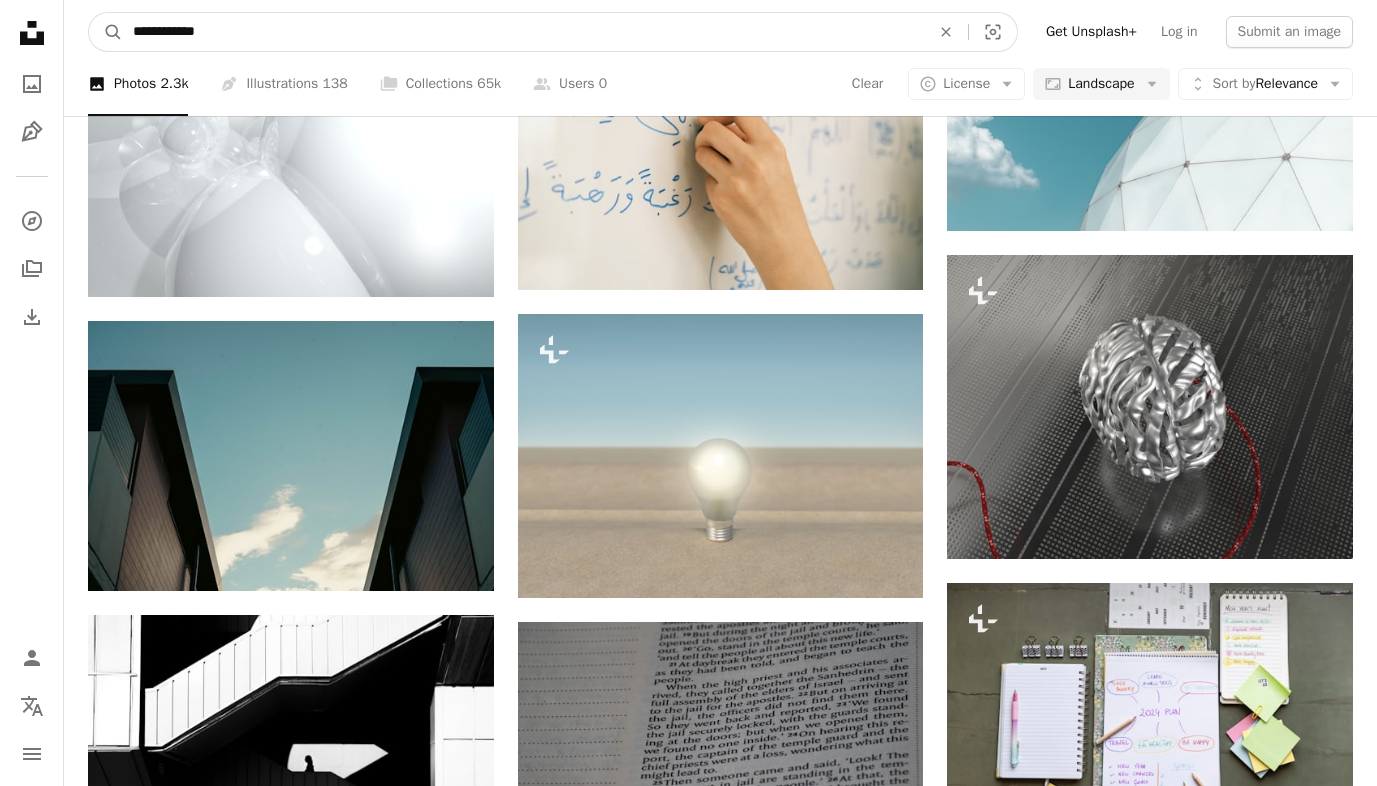 type on "**********" 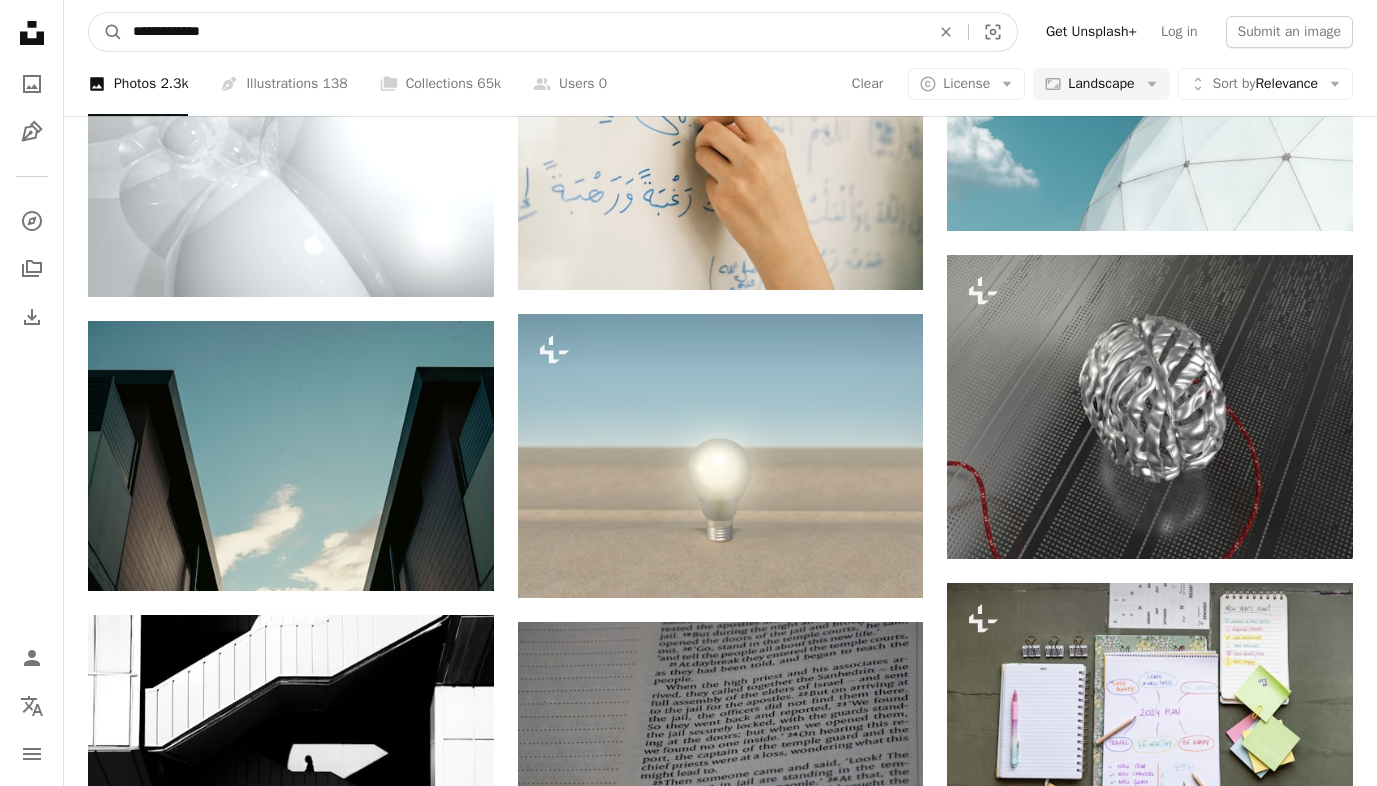 click on "A magnifying glass" at bounding box center [106, 32] 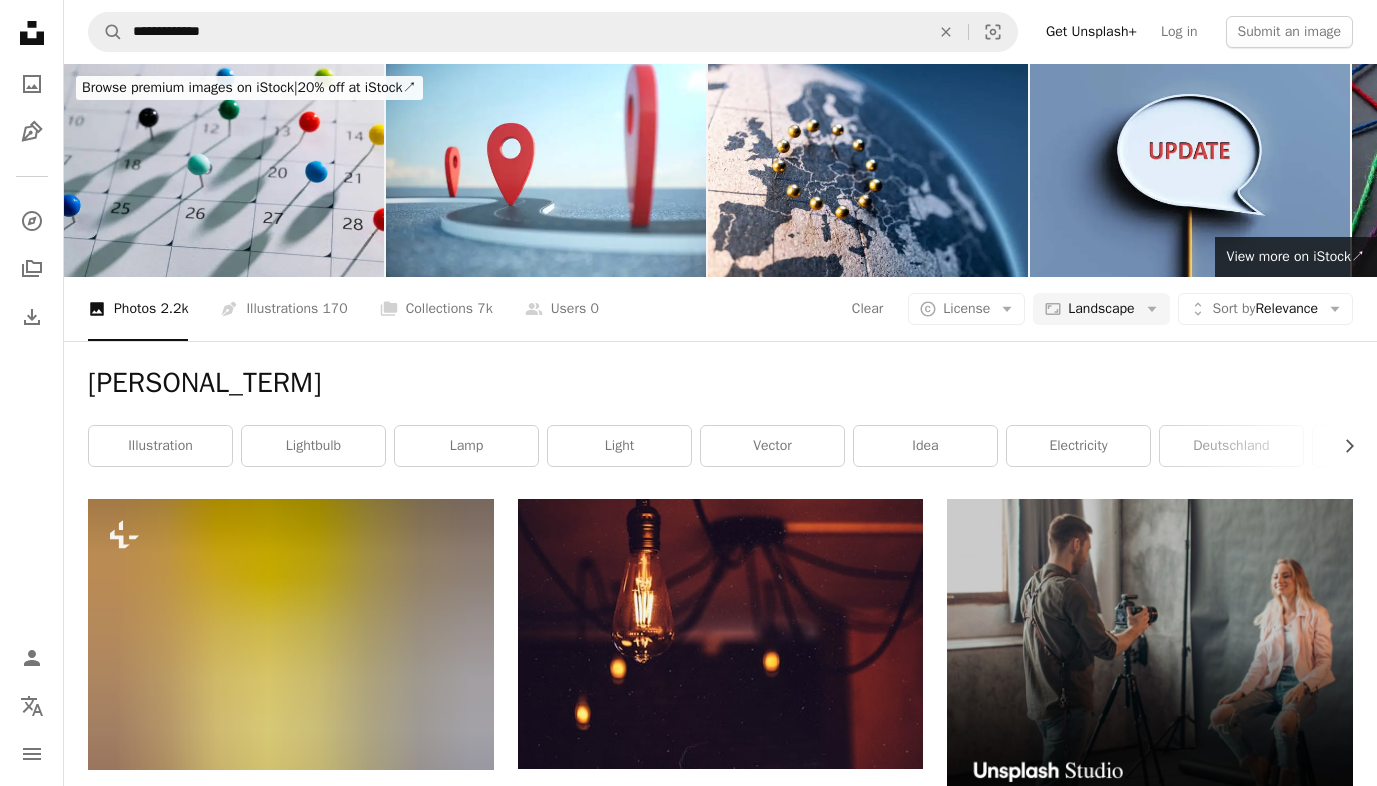 scroll, scrollTop: 0, scrollLeft: 0, axis: both 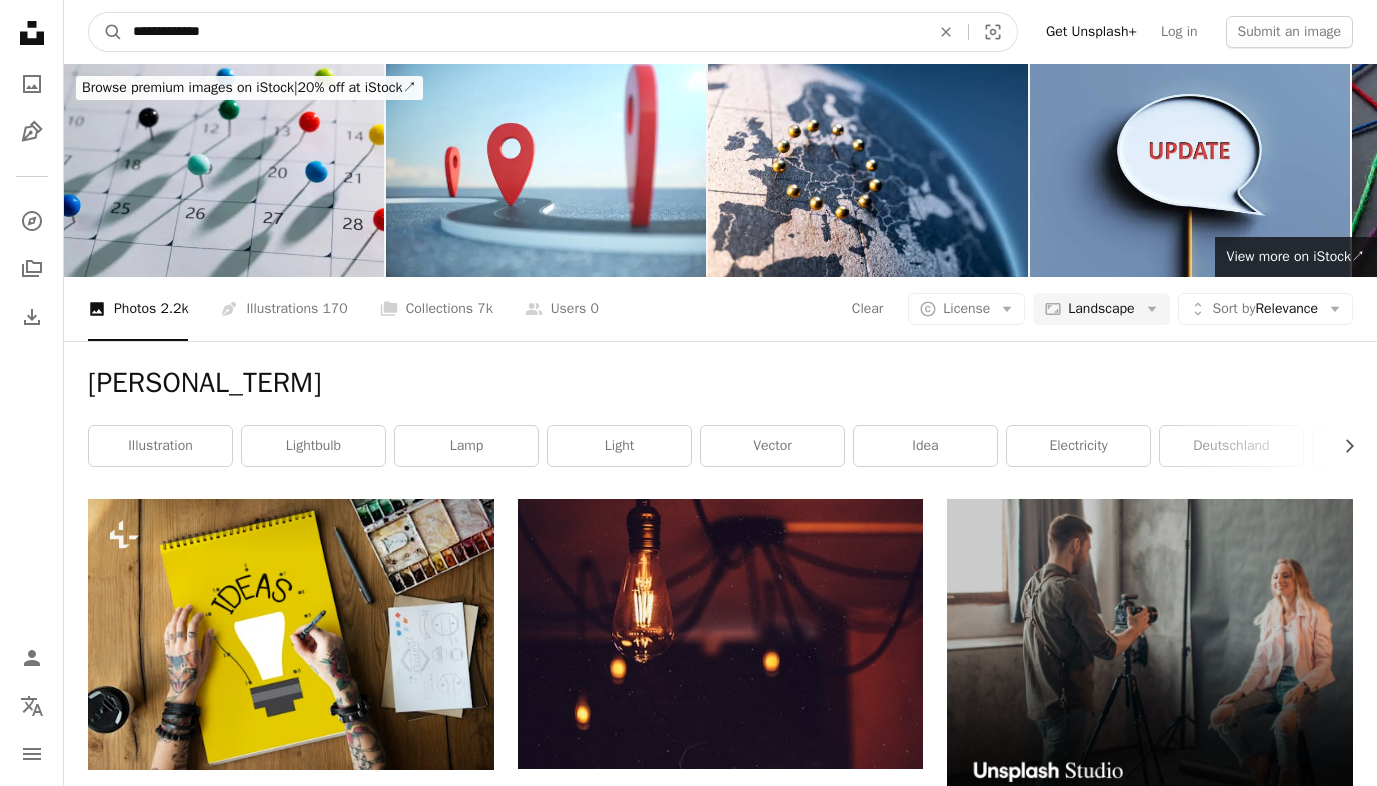 click on "**********" at bounding box center (523, 32) 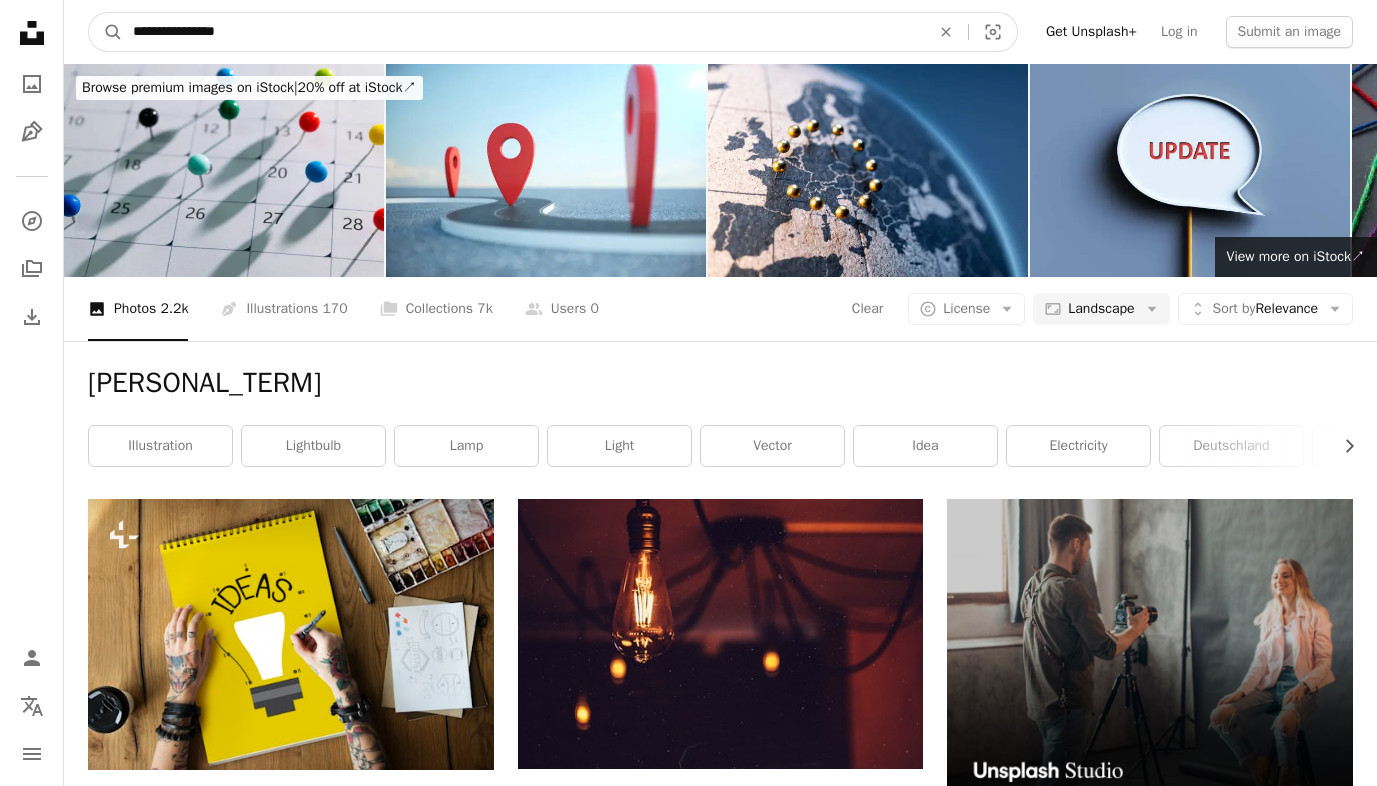 type on "**********" 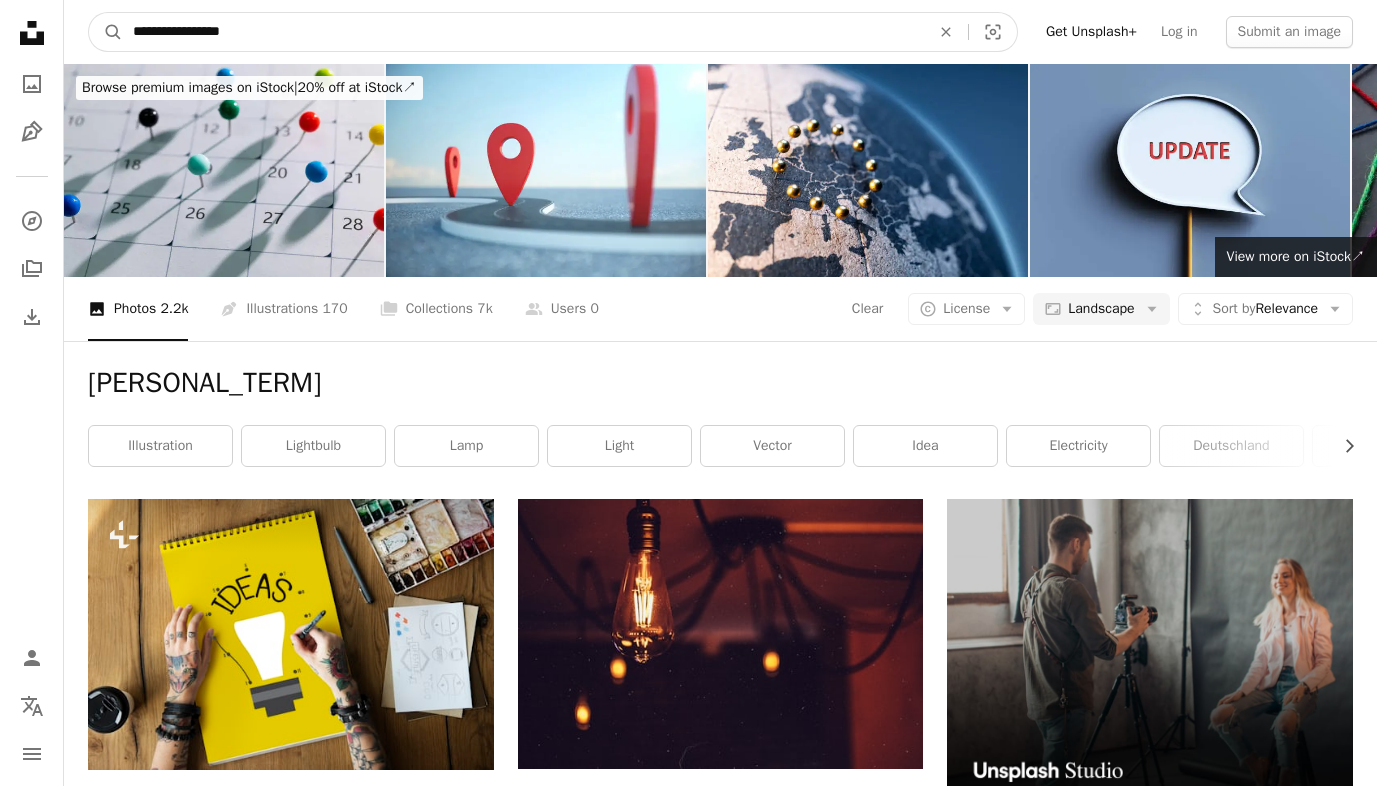 click on "A magnifying glass" at bounding box center (106, 32) 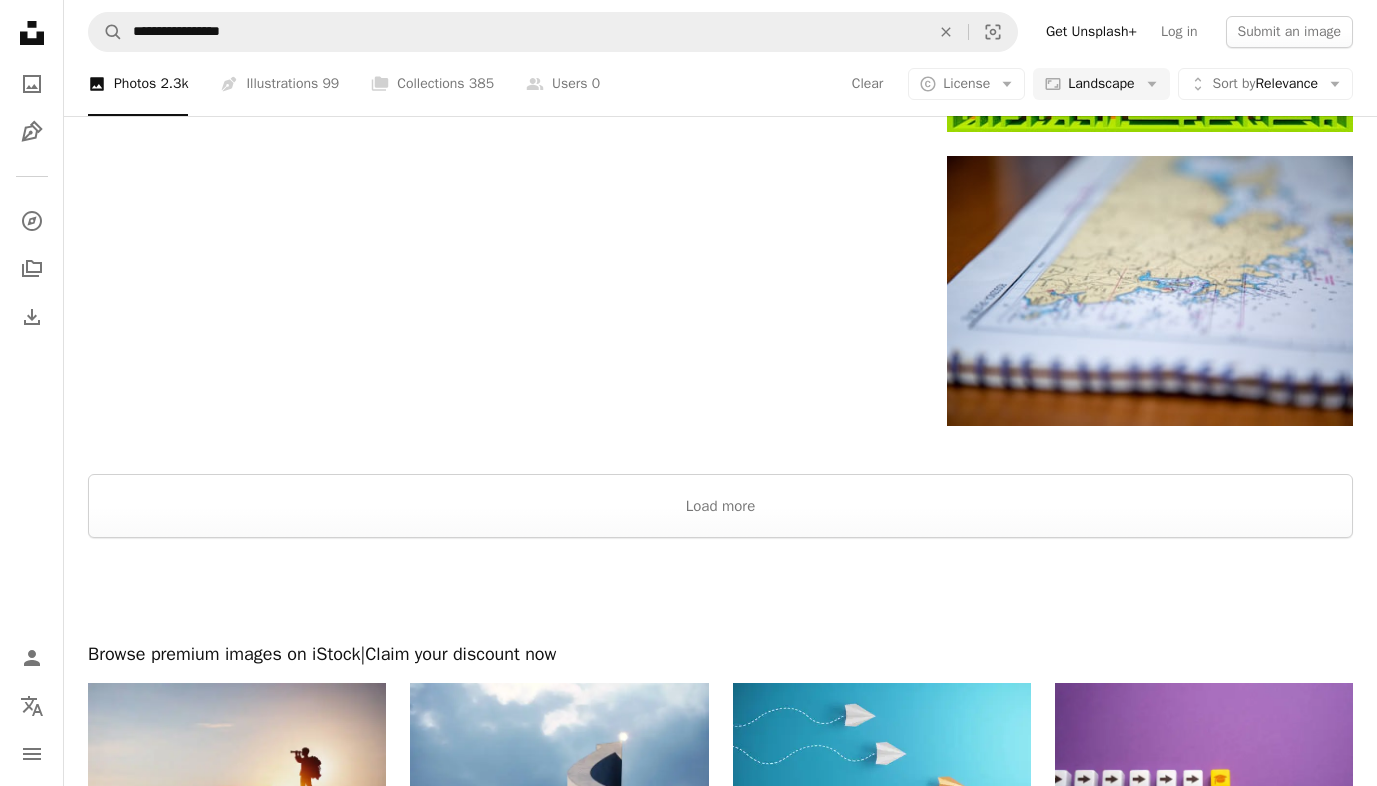 scroll, scrollTop: 2509, scrollLeft: 0, axis: vertical 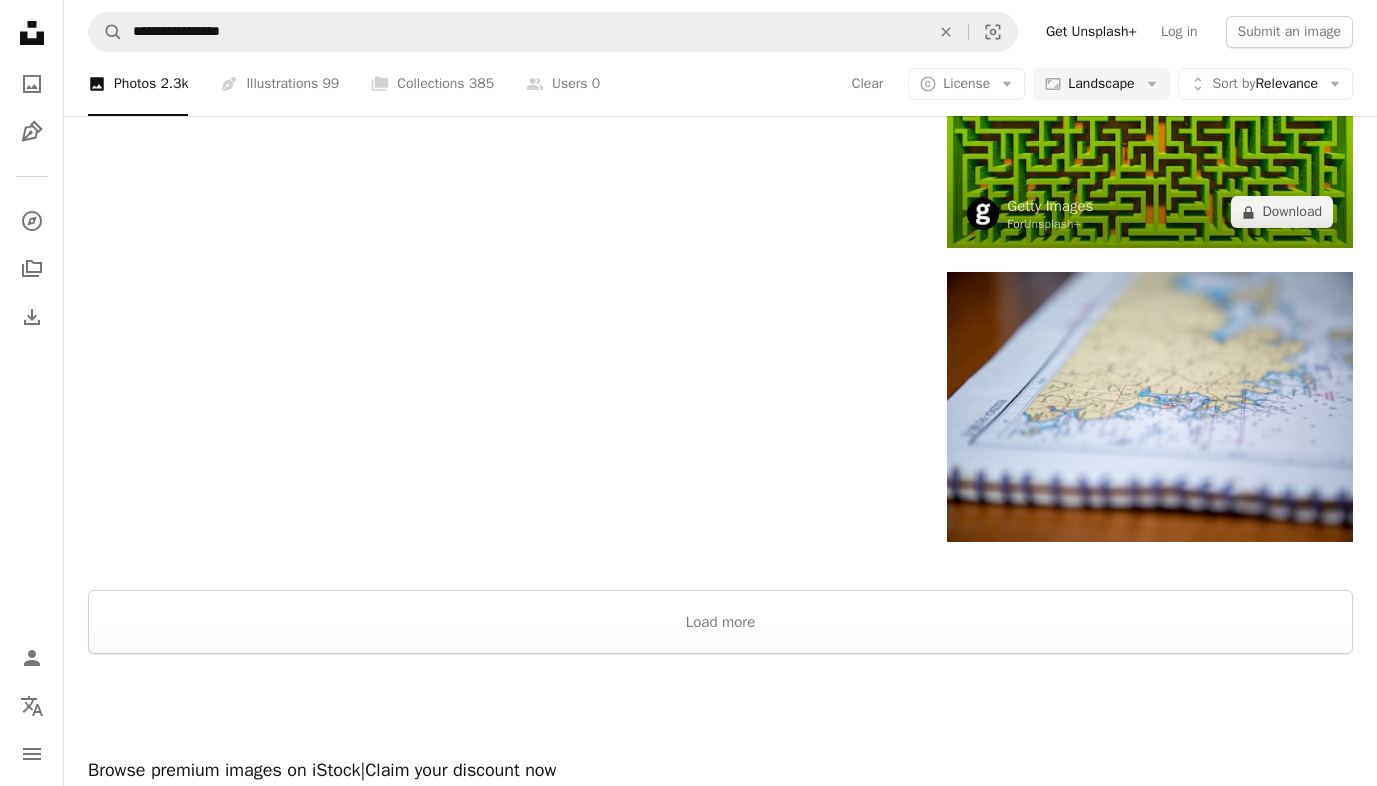 click at bounding box center [1150, 131] 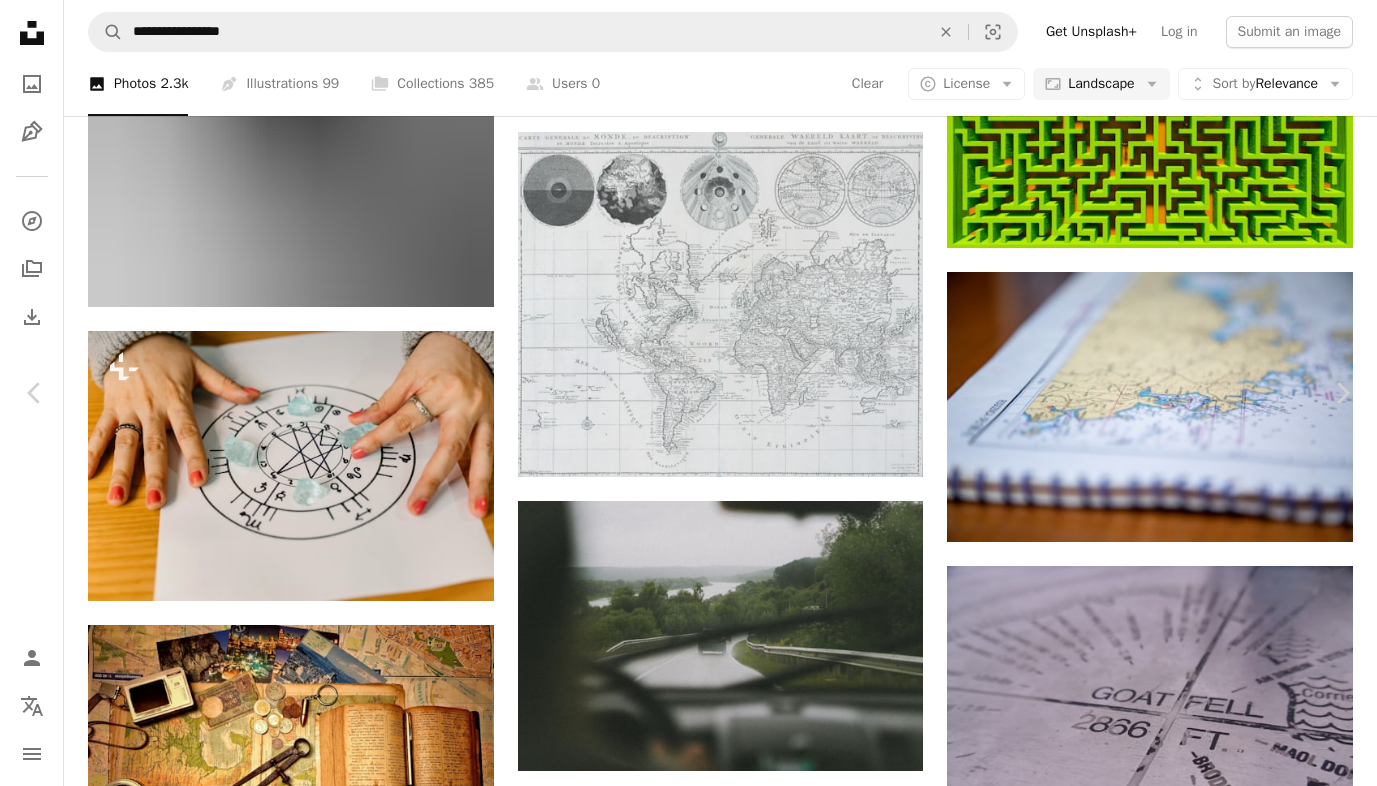 scroll, scrollTop: 1462, scrollLeft: 0, axis: vertical 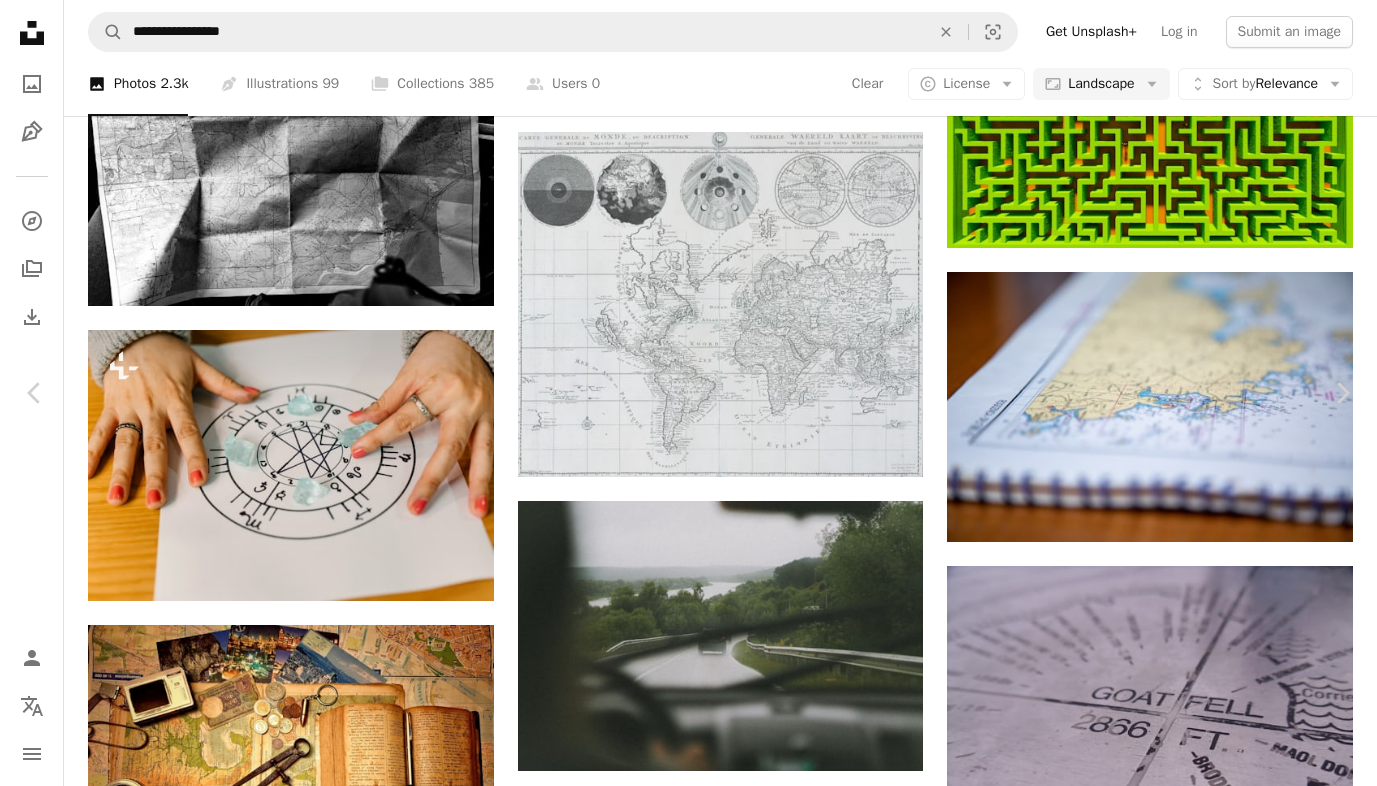 click on "An X shape Chevron left Chevron right Getty Images For Unsplash+ A heart A plus sign A lock Download Zoom in A forward-right arrow Share More Actions Calendar outlined Published on April 14, 2023 Safety Licensed under the Unsplash+ License abstract pattern grass success strategy [COUNTRY] backgrounds mystery lost shape bush reminder green color no people concepts geometric shape adversity Creative Commons images Related images Plus sign for Unsplash+ A heart A plus sign George Dagerotip For Unsplash+ A lock Download Plus sign for Unsplash+ A heart A plus sign and machines For Unsplash+ A lock Download Plus sign for Unsplash+ A heart A plus sign Getty Images For Unsplash+ A lock Download Plus sign for Unsplash+ A heart A plus sign Rick Rothenberg For Unsplash+ A lock Download Plus sign for Unsplash+ A heart A plus sign Osarugue Igbinoba For Unsplash+ A lock Download Plus sign for Unsplash+ A heart A plus sign Osarugue Igbinoba For Unsplash+ A lock Download Plus sign for Unsplash+ A heart A plus sign For" at bounding box center (688, 3940) 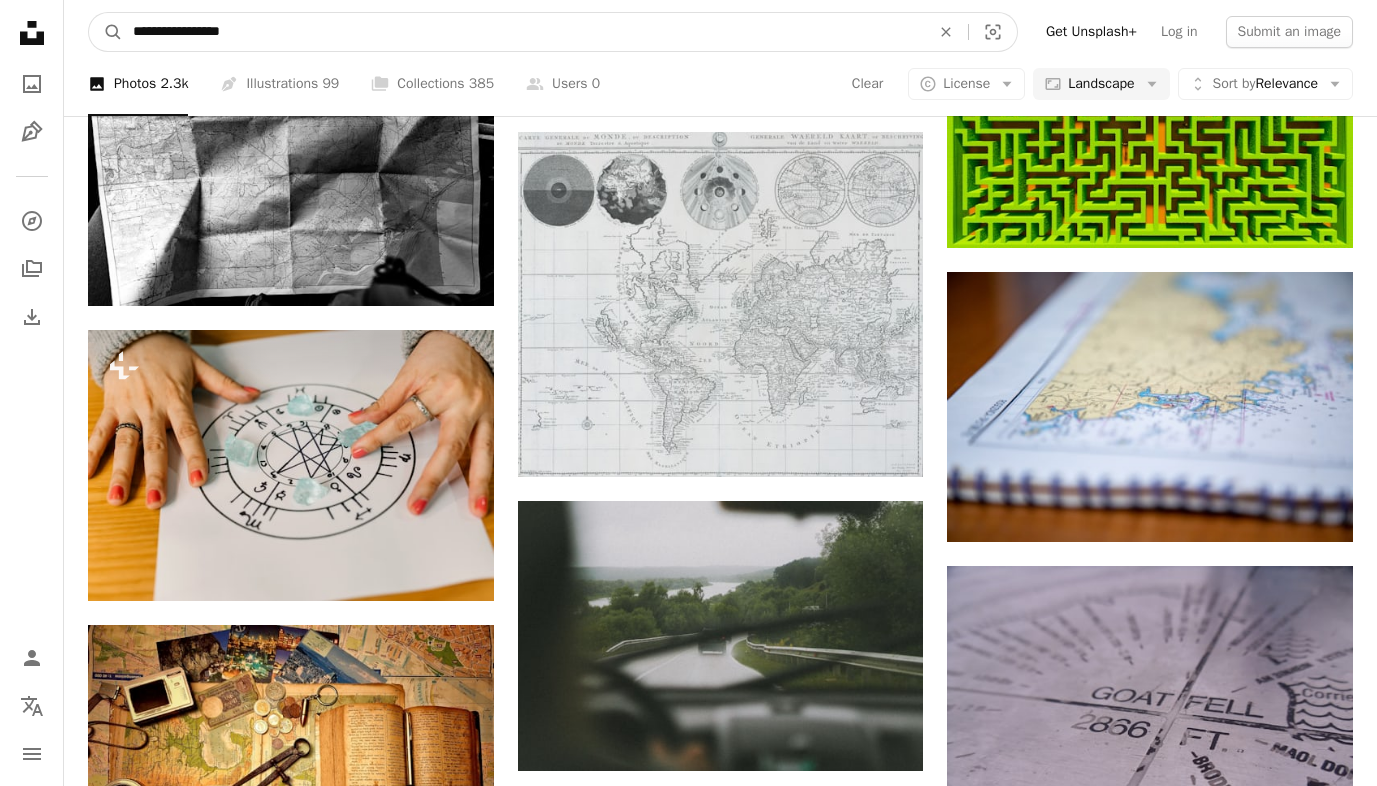 drag, startPoint x: 203, startPoint y: 27, endPoint x: 376, endPoint y: 27, distance: 173 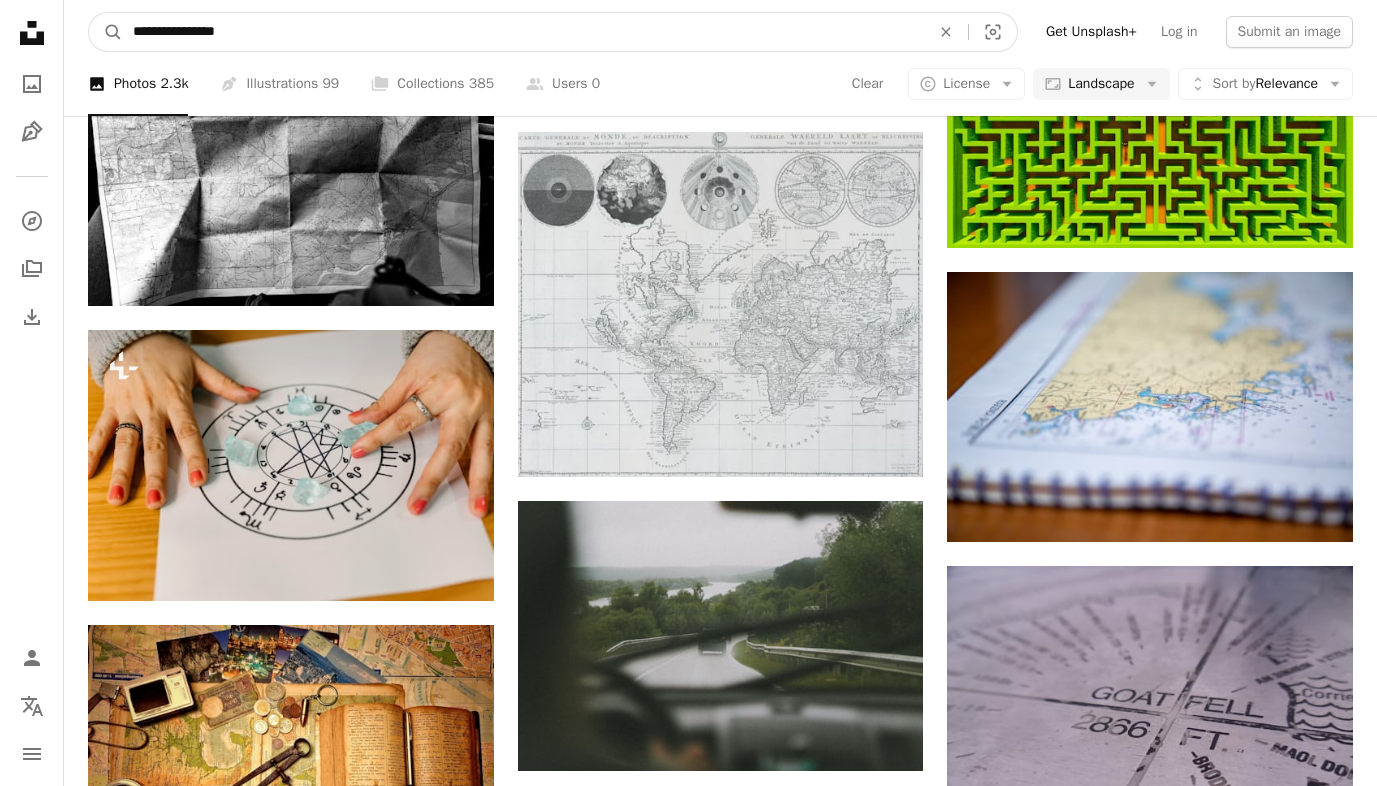 type on "**********" 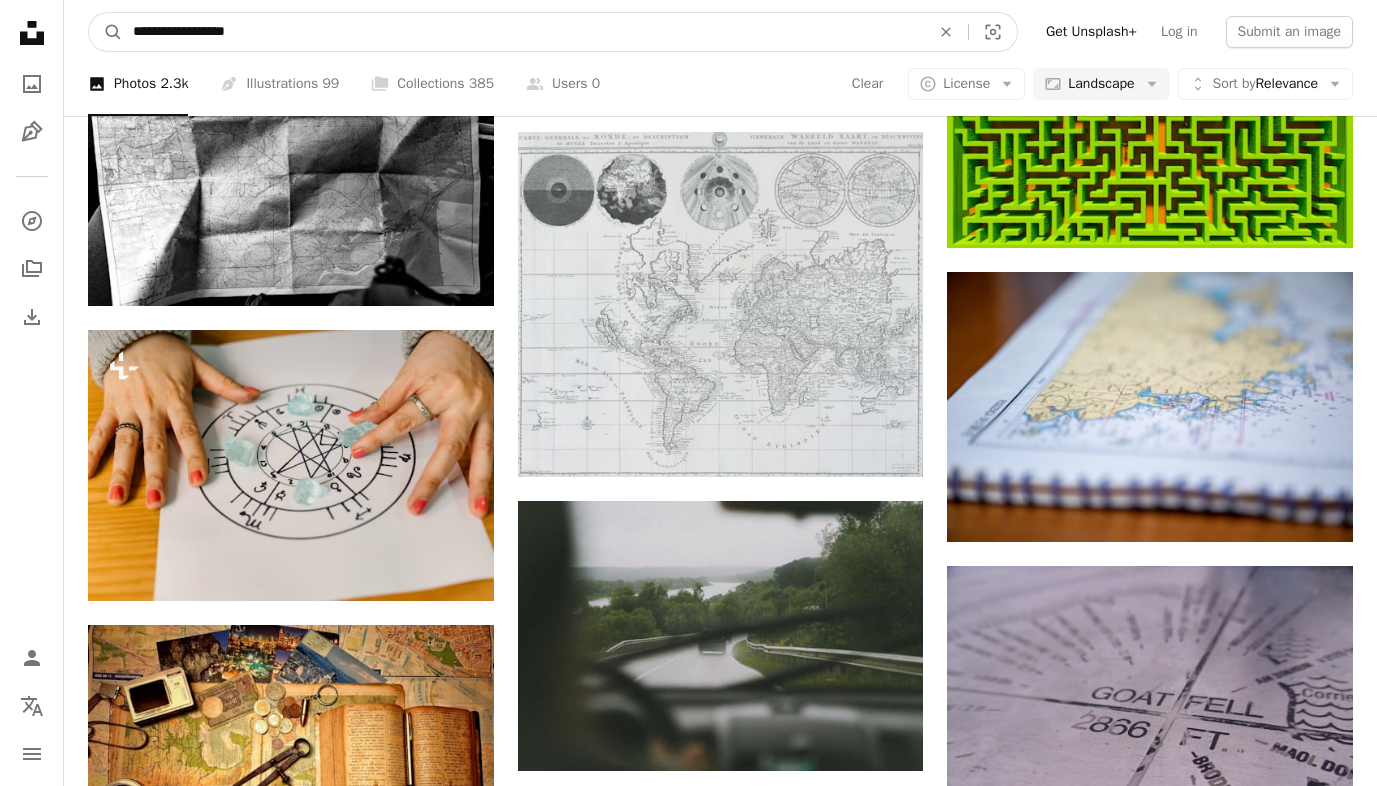 click on "A magnifying glass" at bounding box center [106, 32] 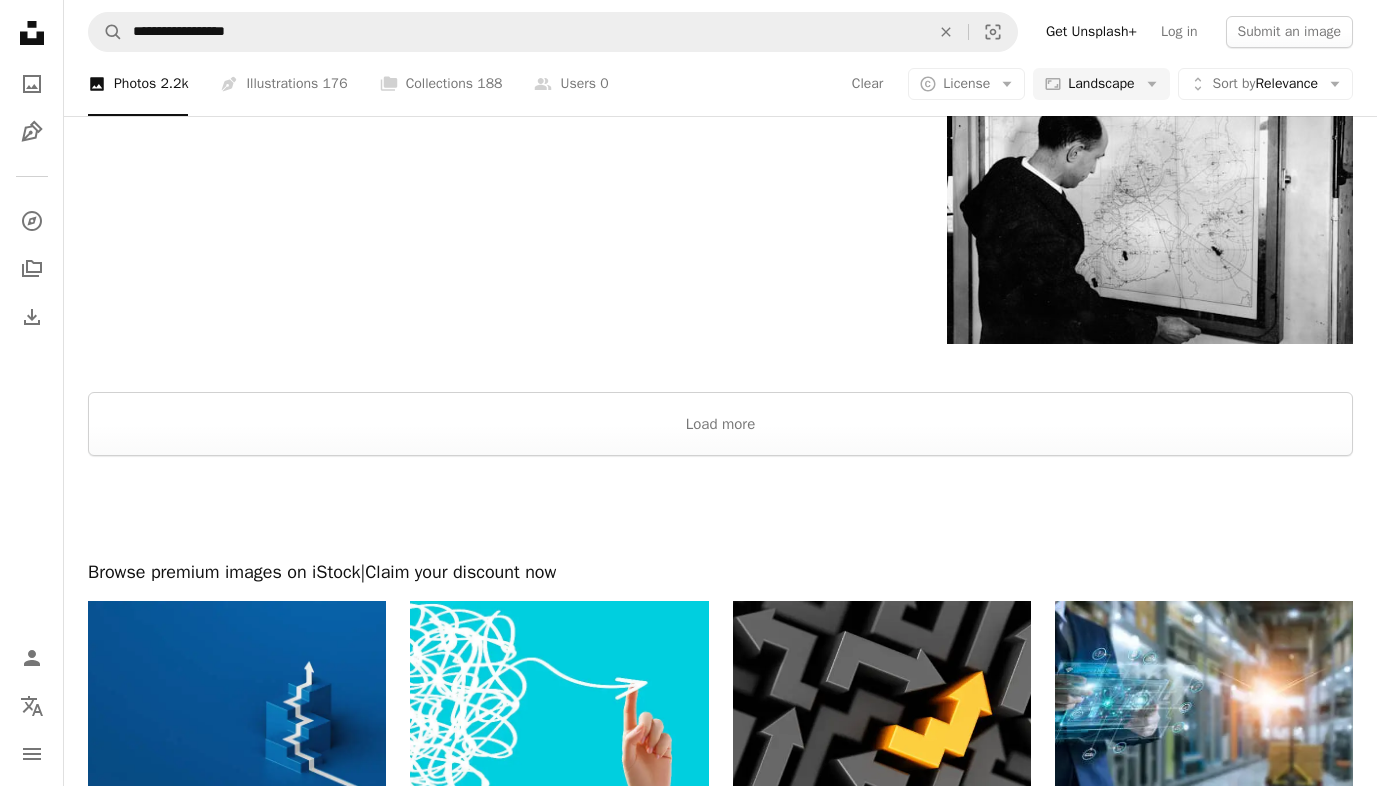 scroll, scrollTop: 2828, scrollLeft: 0, axis: vertical 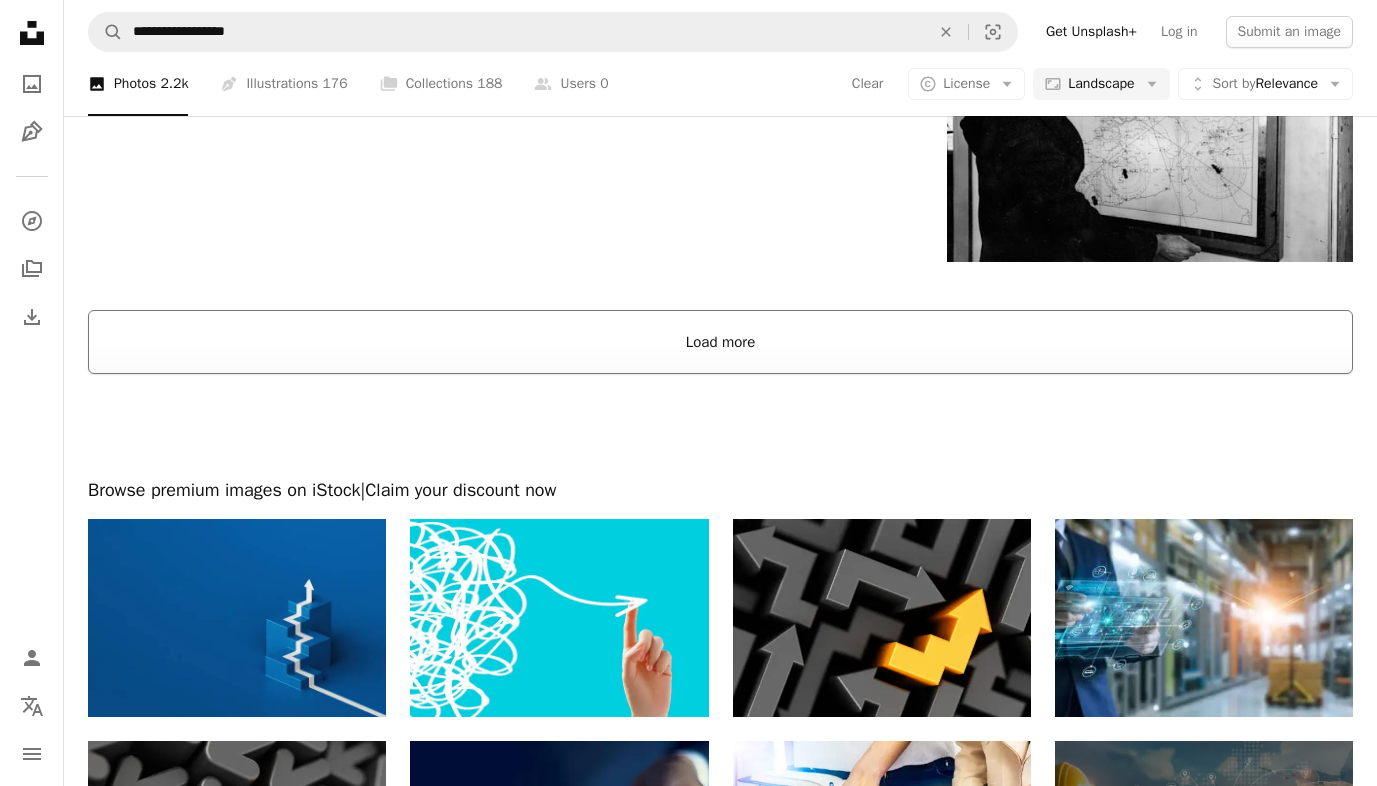 click on "Load more" at bounding box center [720, 342] 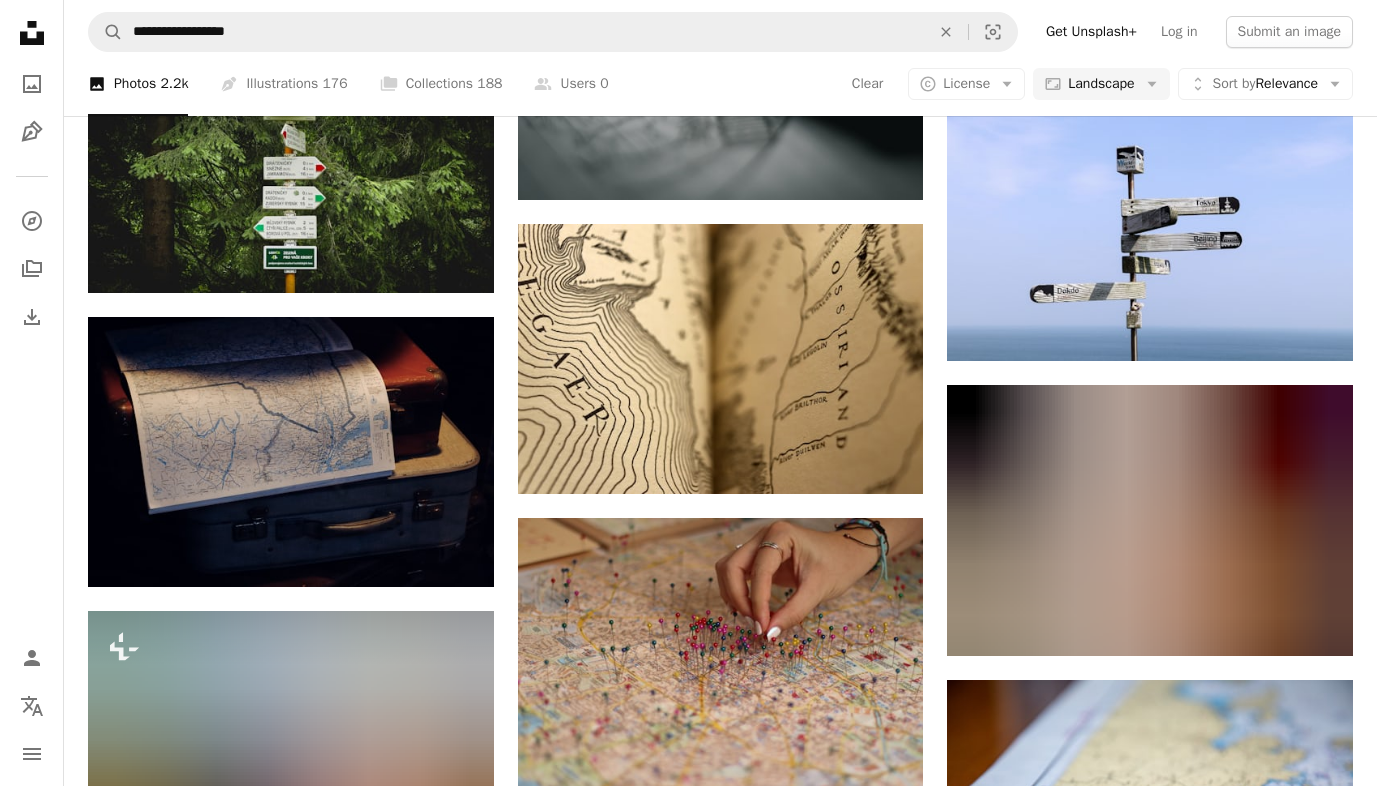 scroll, scrollTop: 4000, scrollLeft: 0, axis: vertical 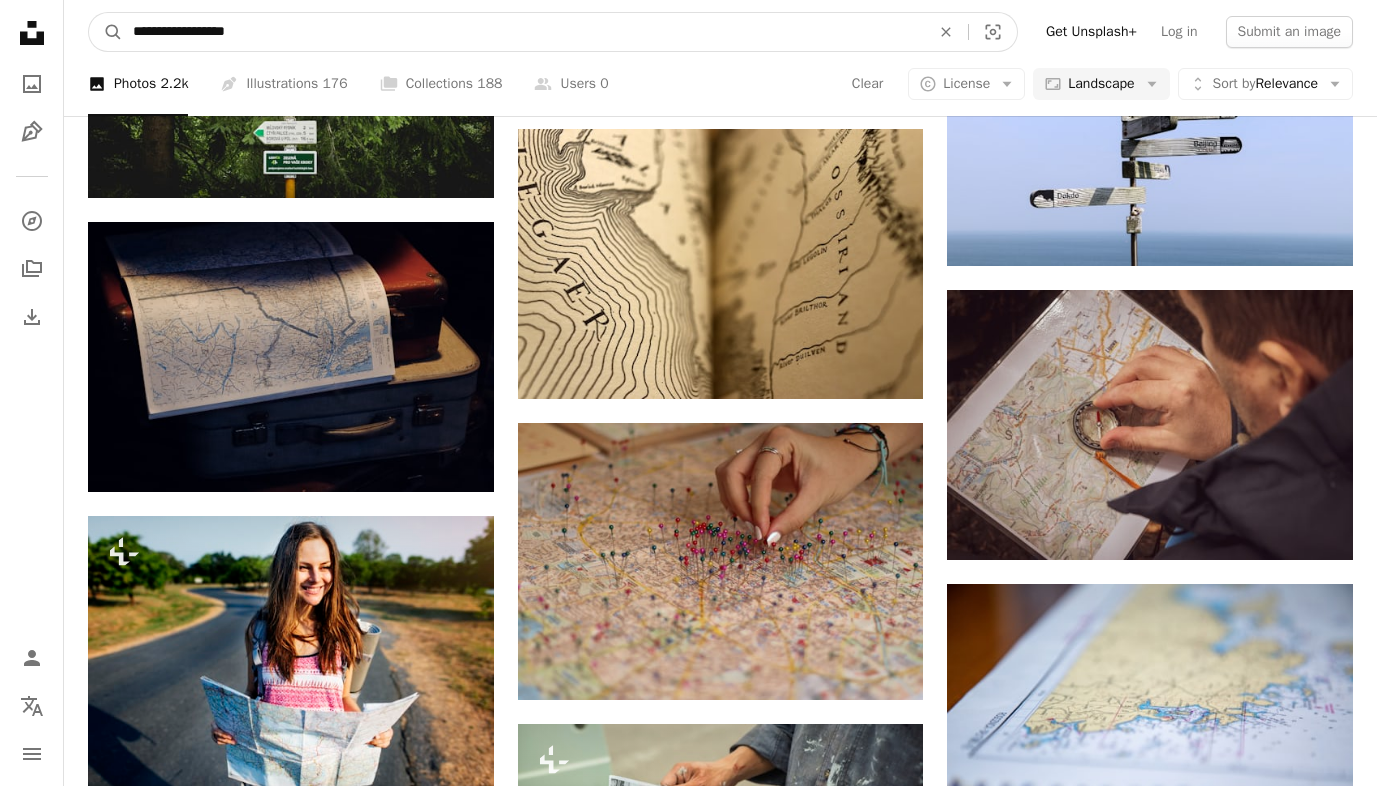 click on "**********" at bounding box center (523, 32) 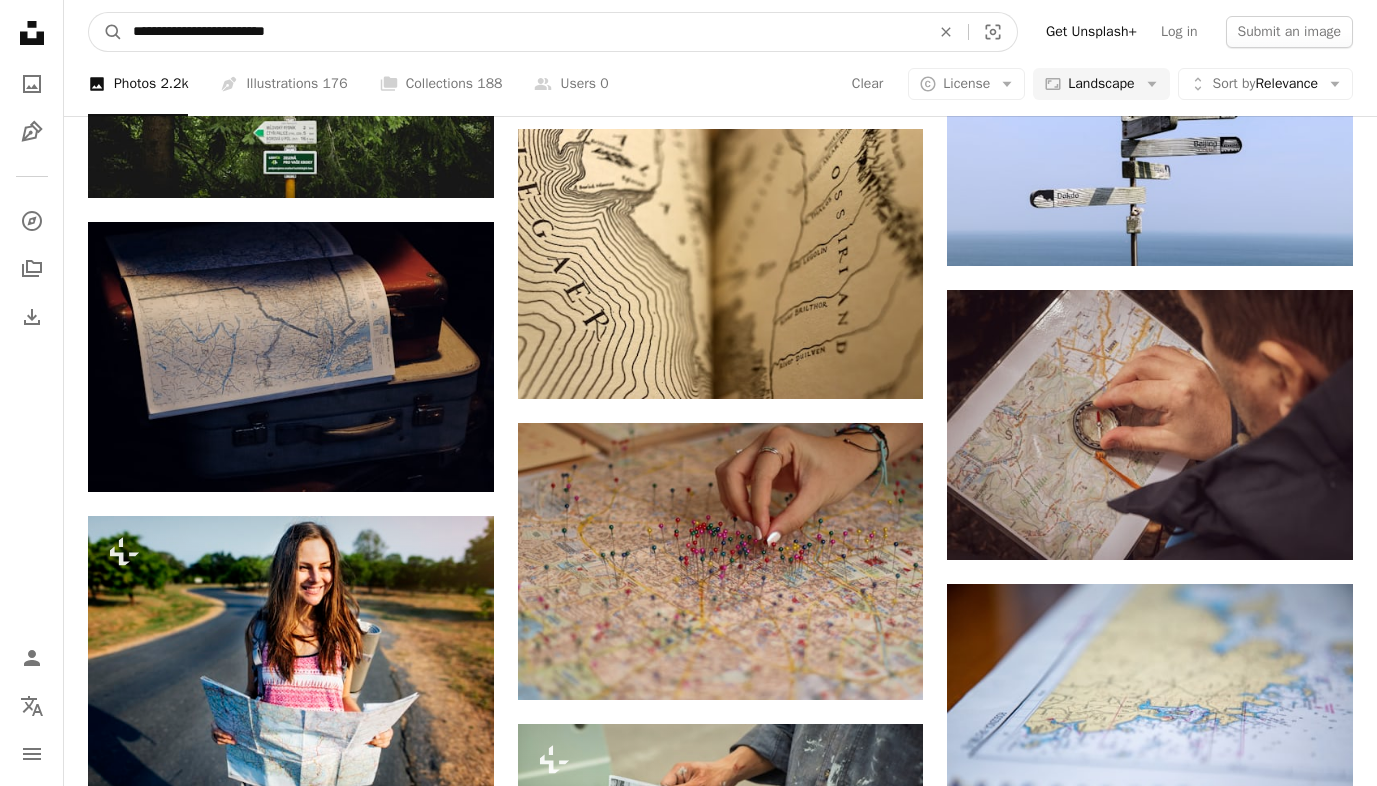 type on "**********" 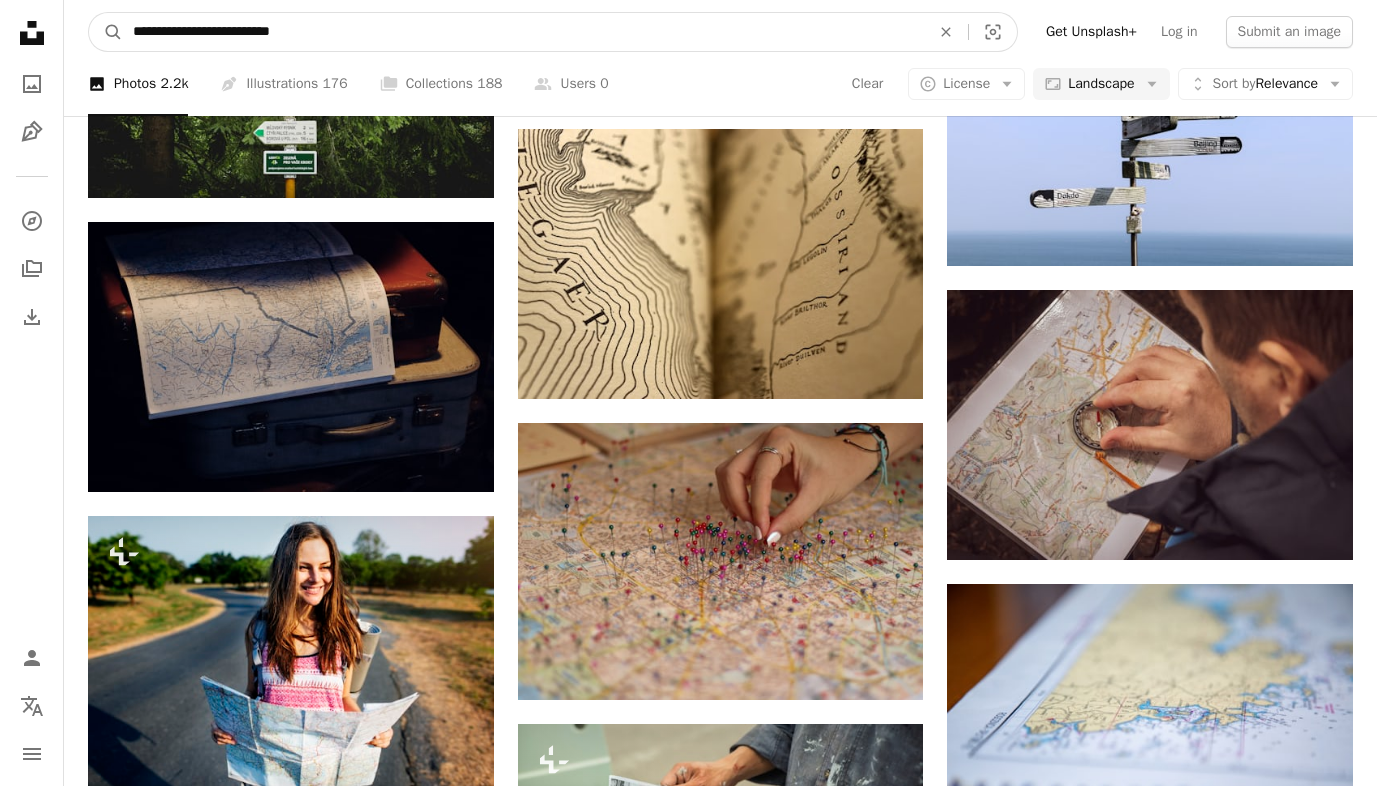 click on "A magnifying glass" at bounding box center (106, 32) 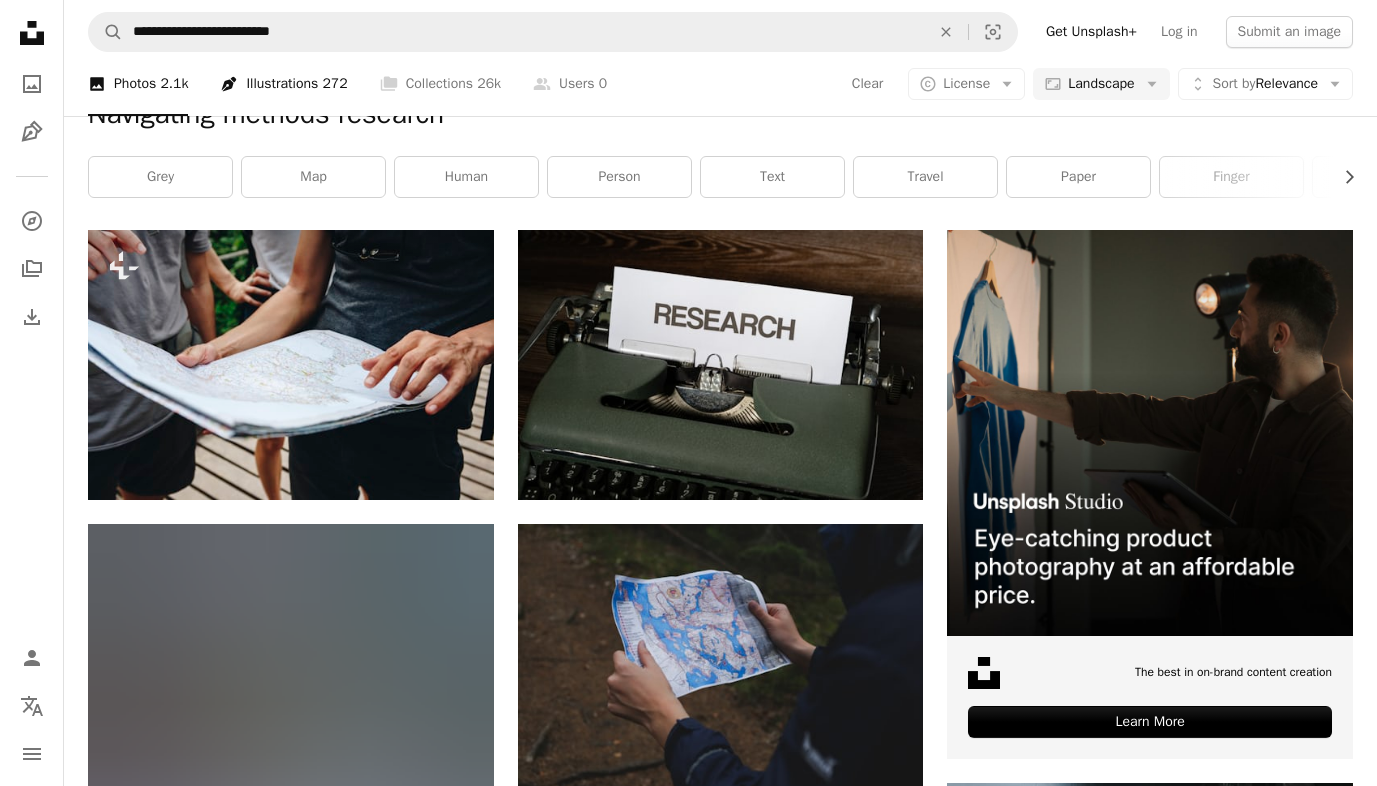 scroll, scrollTop: 403, scrollLeft: 0, axis: vertical 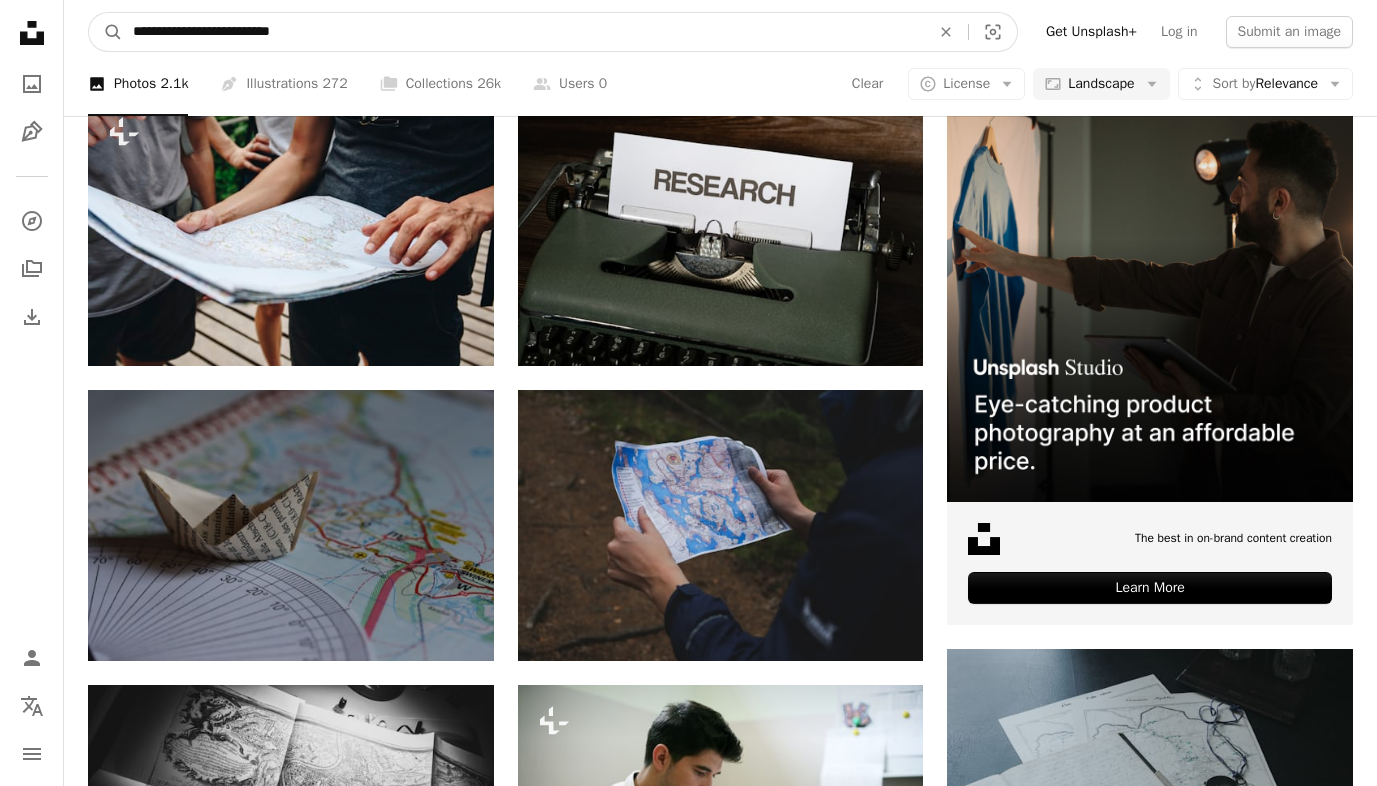 click on "**********" at bounding box center [523, 32] 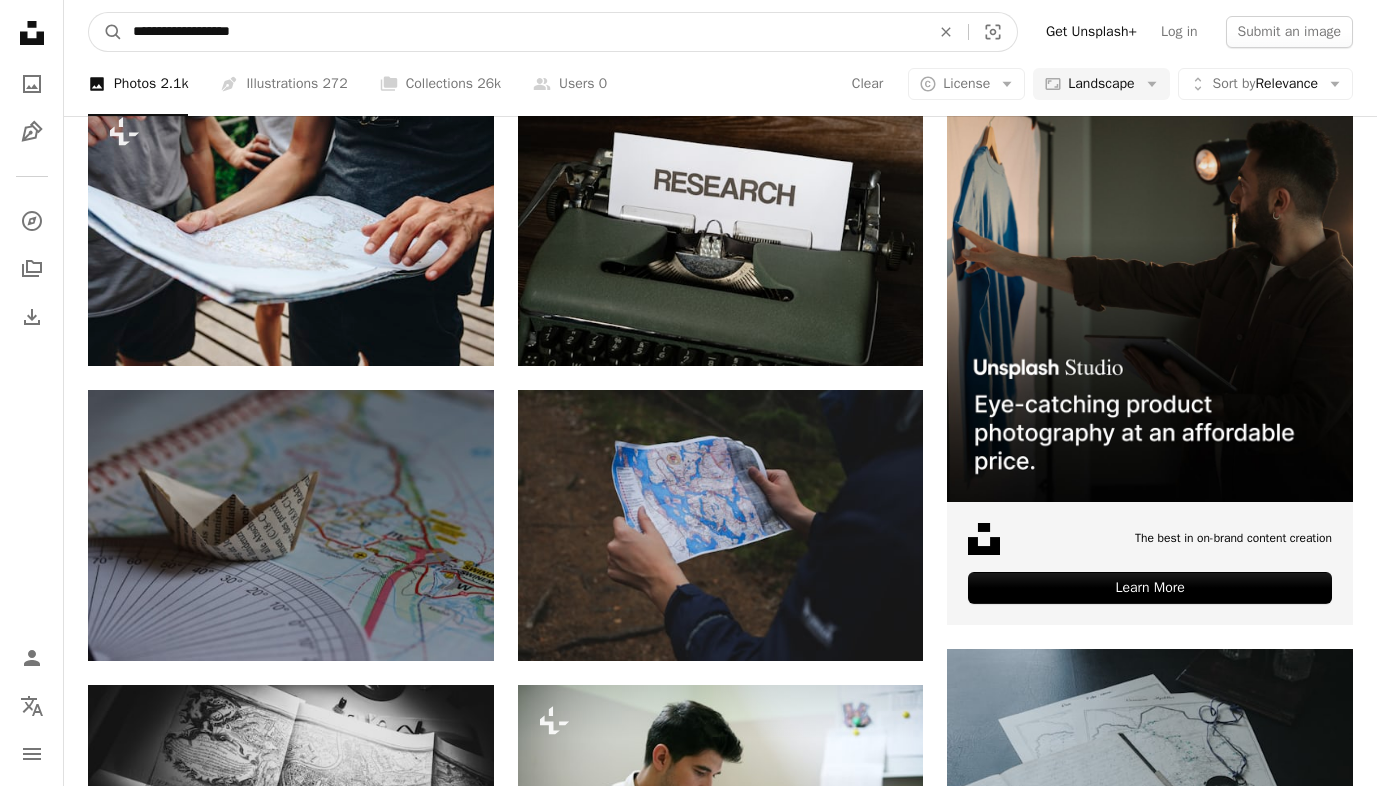 click on "A magnifying glass" at bounding box center [106, 32] 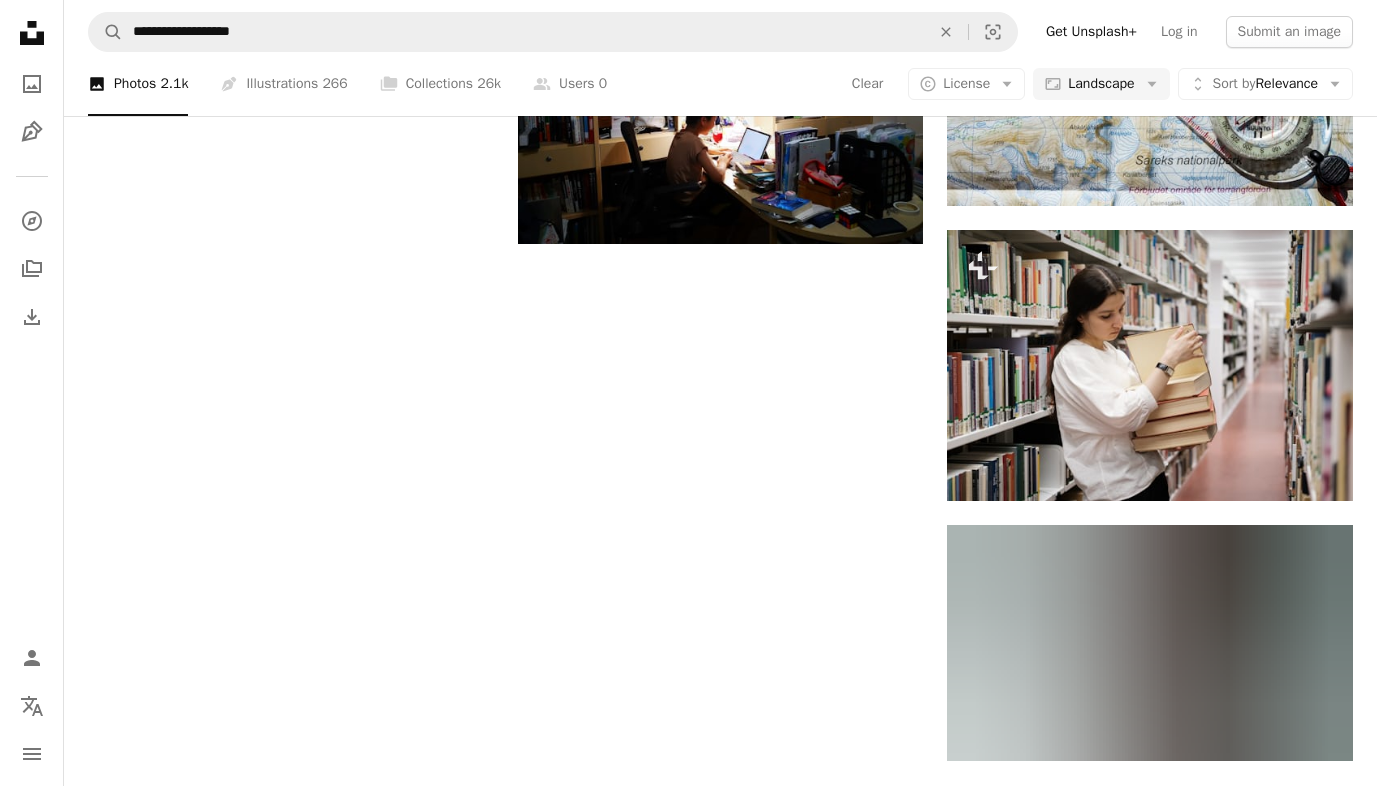 scroll, scrollTop: 2645, scrollLeft: 0, axis: vertical 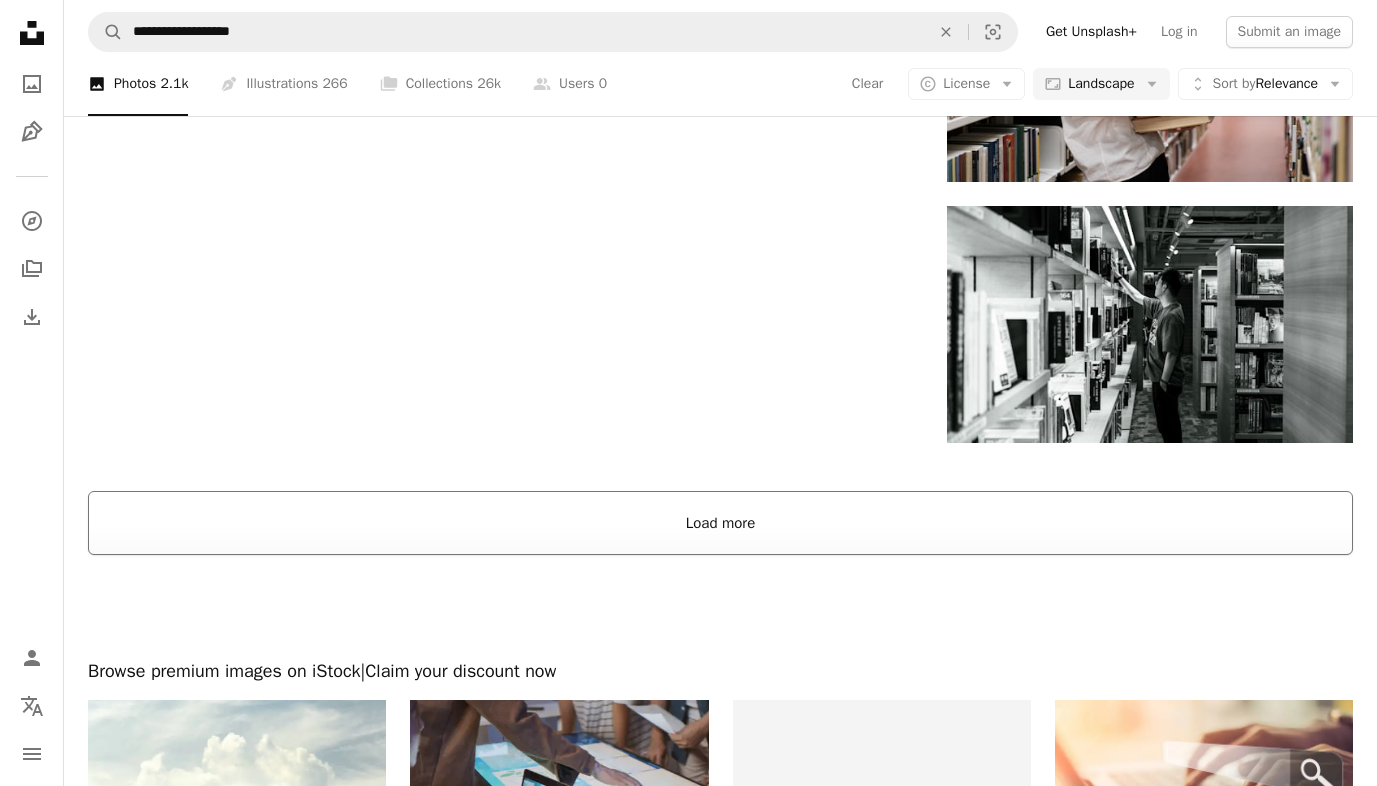 click on "Load more" at bounding box center (720, 523) 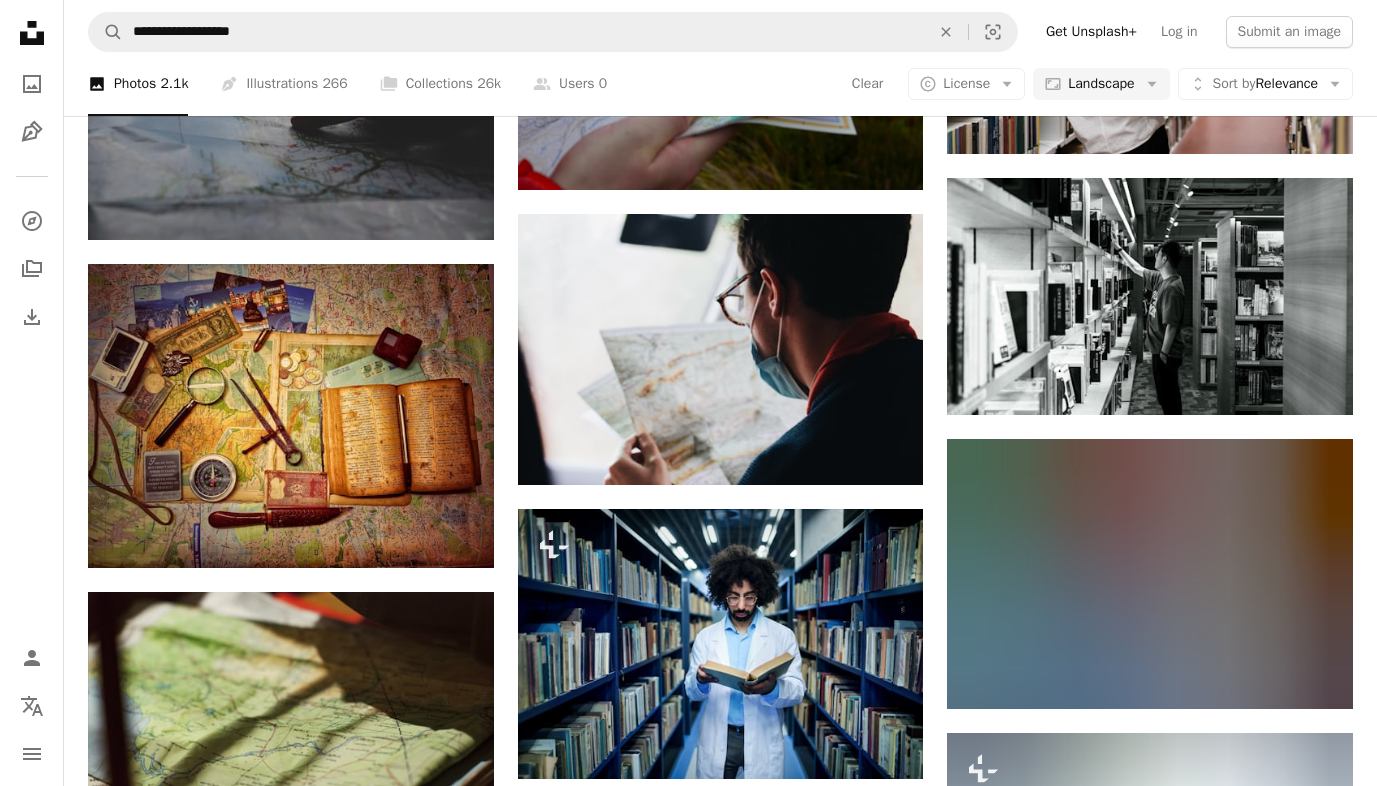 scroll, scrollTop: 2675, scrollLeft: 0, axis: vertical 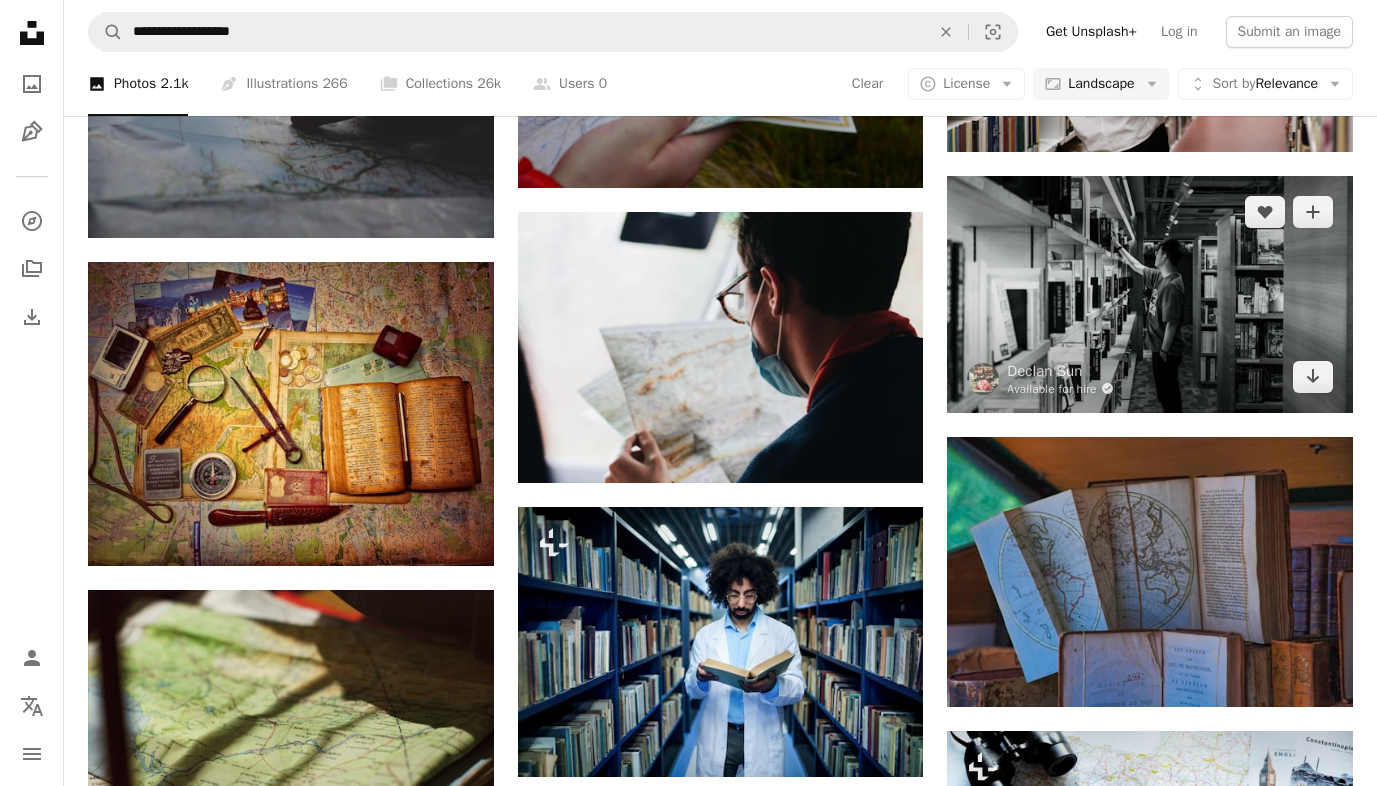 click on "Available for hire A checkmark inside of a circle" at bounding box center (1060, 389) 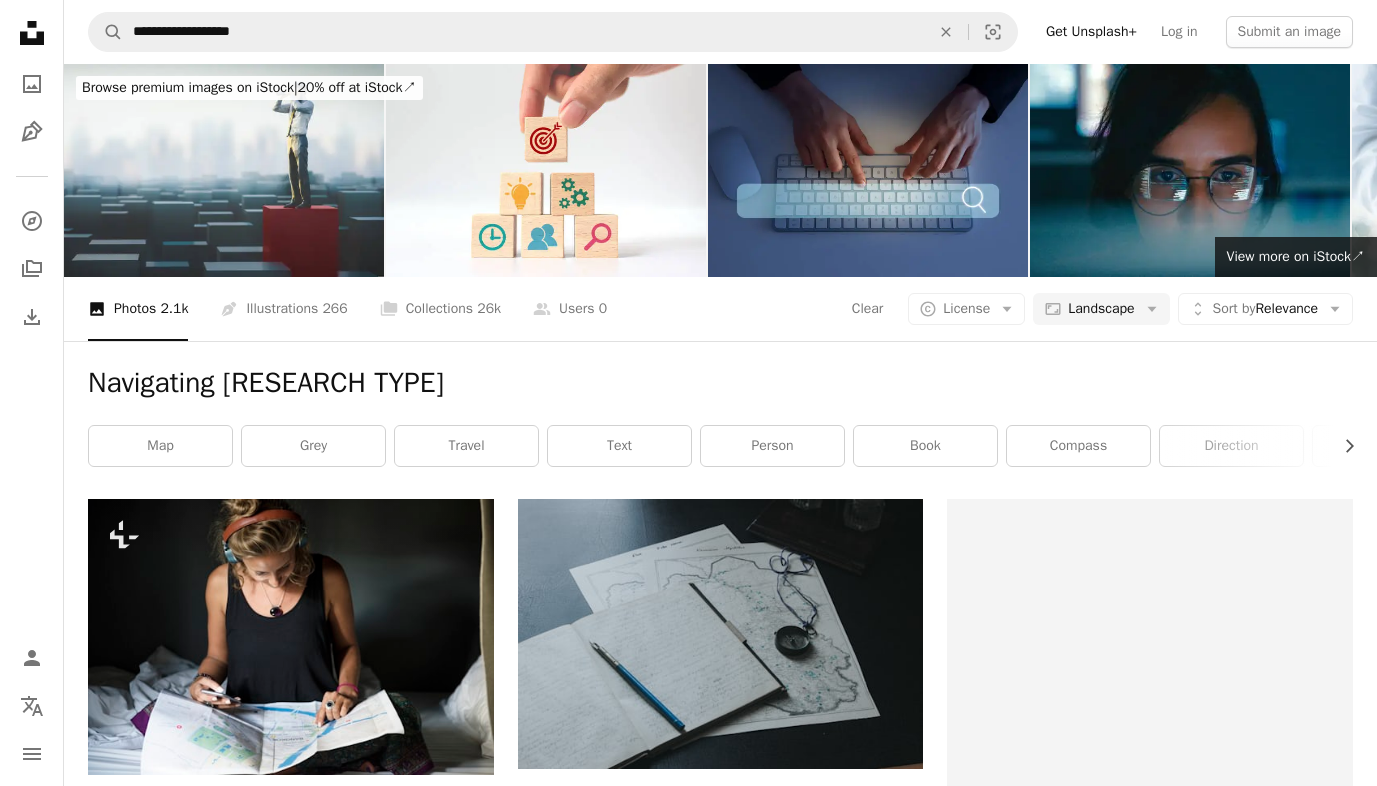 scroll, scrollTop: 2675, scrollLeft: 0, axis: vertical 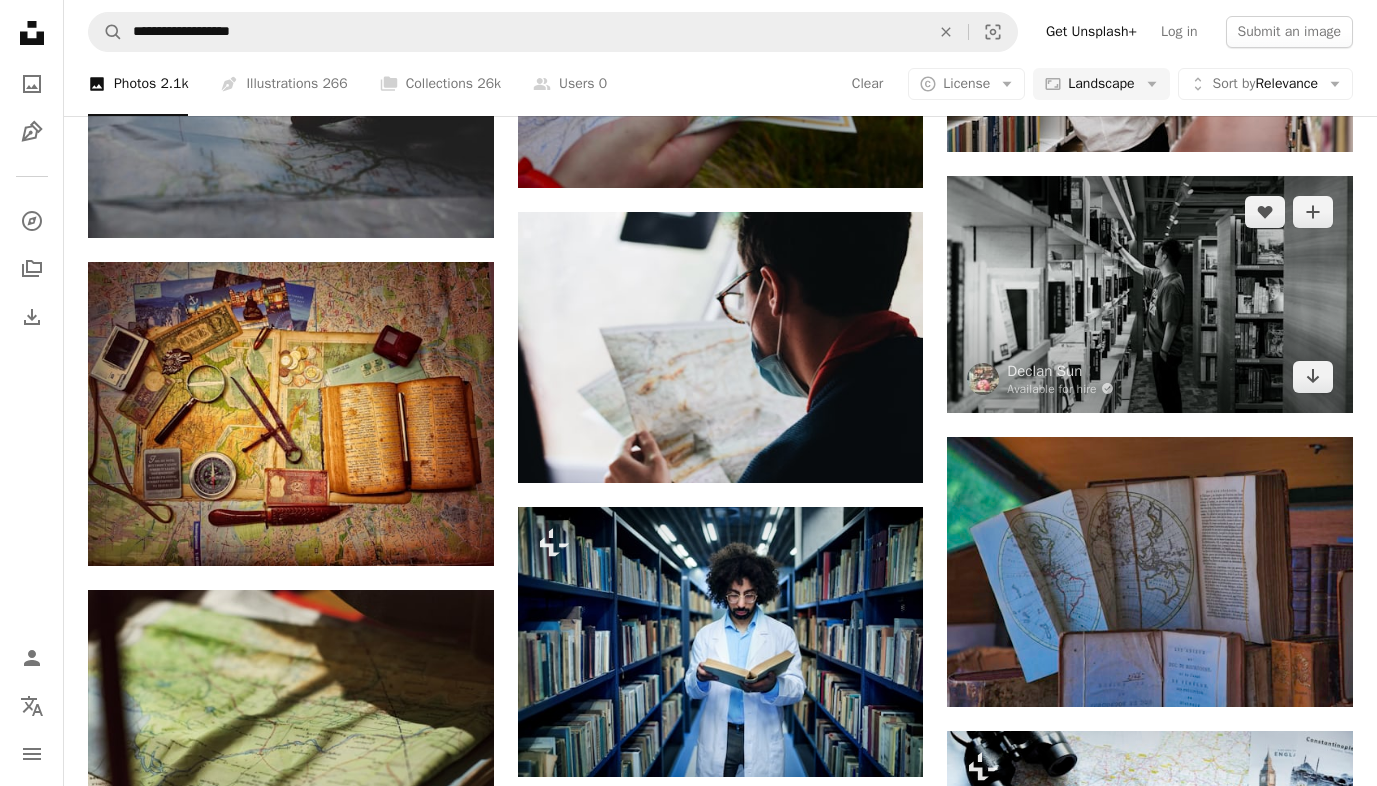 click at bounding box center [1150, 294] 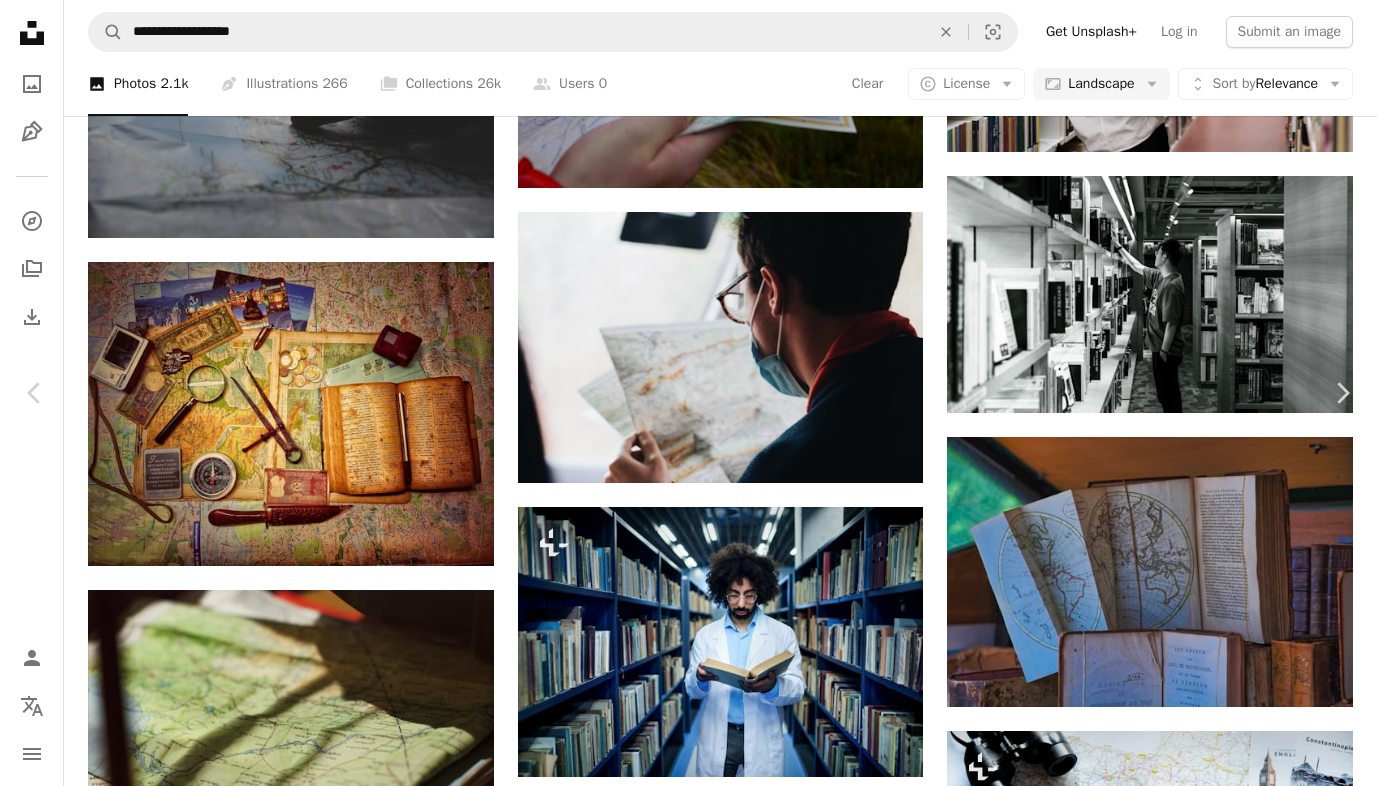 click on "An X shape Chevron left Chevron right Declan Sun Available for hire A checkmark inside of a circle A heart A plus sign Download free Chevron down Zoom in Views 20,484 Downloads 55 A forward-right arrow Share Info icon Info More Actions A young man standing in front of a bookshelf looking for a book A map marker Pudong, [COUNTRY], [COUNTRY] Calendar outlined Published on June 9, 2024 Camera NIKON CORPORATION, NIKON Z 8 Safety Free to use under the Unsplash License book furniture indoor bookshelf young man monochrome people stand human library grey [COUNTRY] boy male [COUNTRY] shop glasses teen bookstore bracelet shelf Free images Browse premium related images on iStock | Save 20% with code UNSPLASH20 View more on iStock ↗ Related images A heart A plus sign Metin Ozer Arrow pointing down A heart A plus sign Myznik Egor Available for hire A checkmark inside of a circle Arrow pointing down A heart A plus sign 烧不酥在上海 老的 Available for hire A checkmark inside of a circle Arrow pointing down A heart For" at bounding box center [688, 6102] 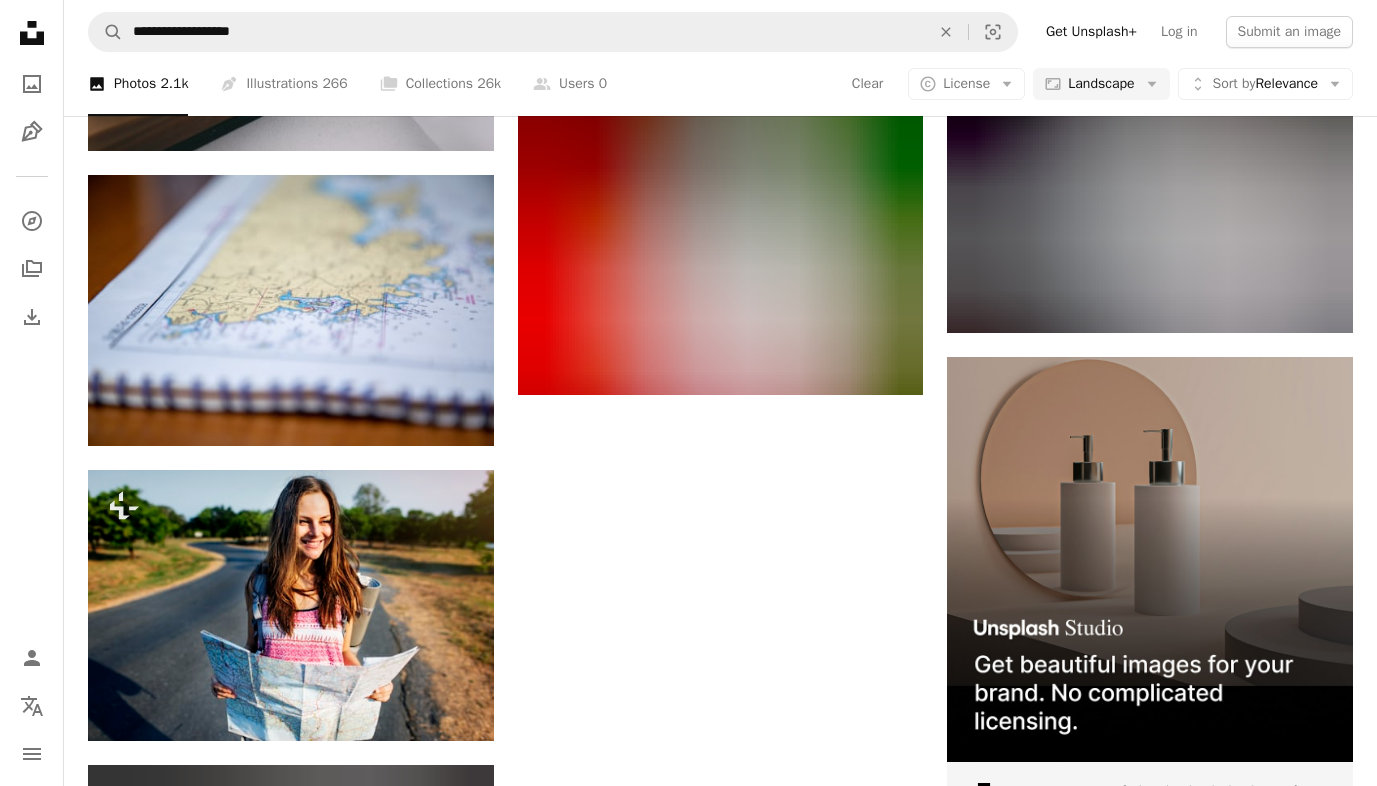 scroll, scrollTop: 6382, scrollLeft: 0, axis: vertical 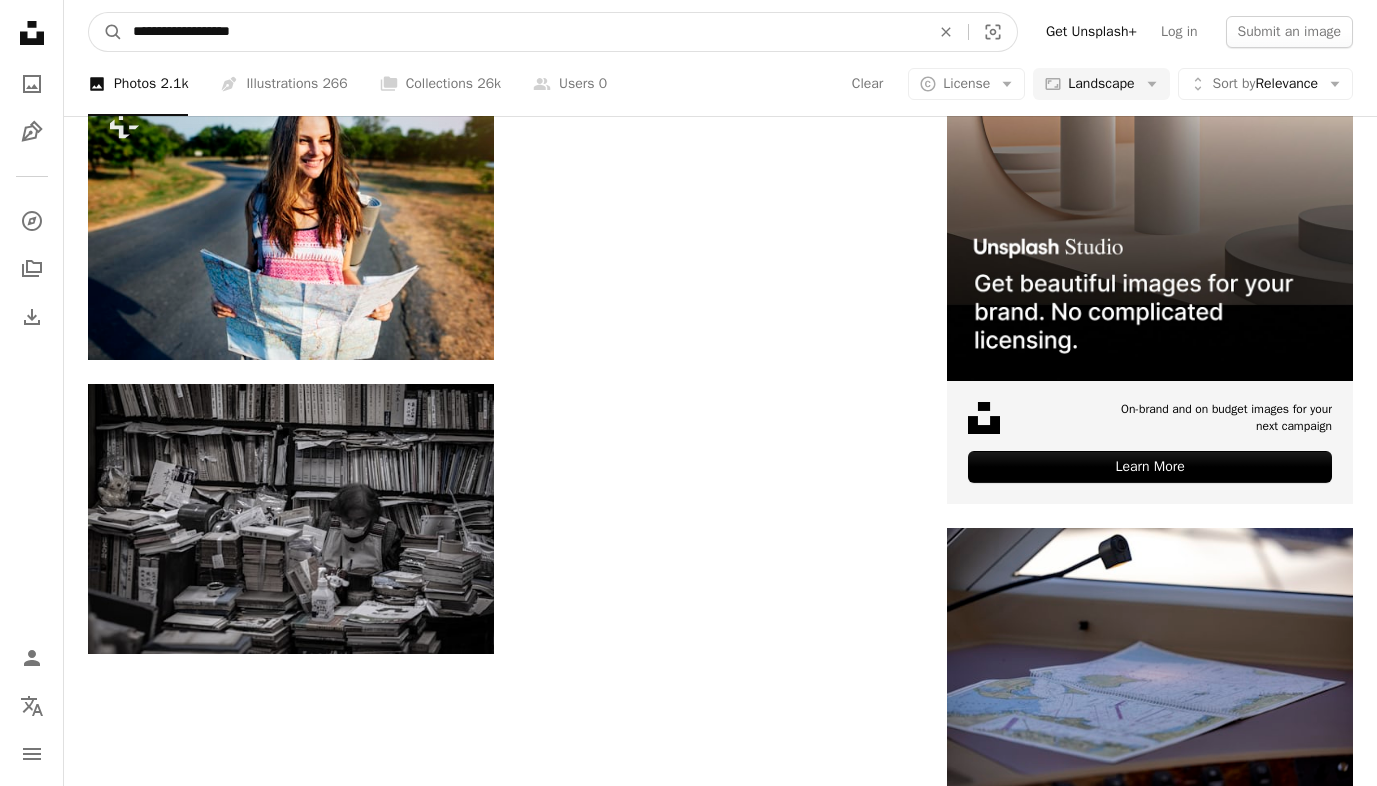 click on "**********" at bounding box center (523, 32) 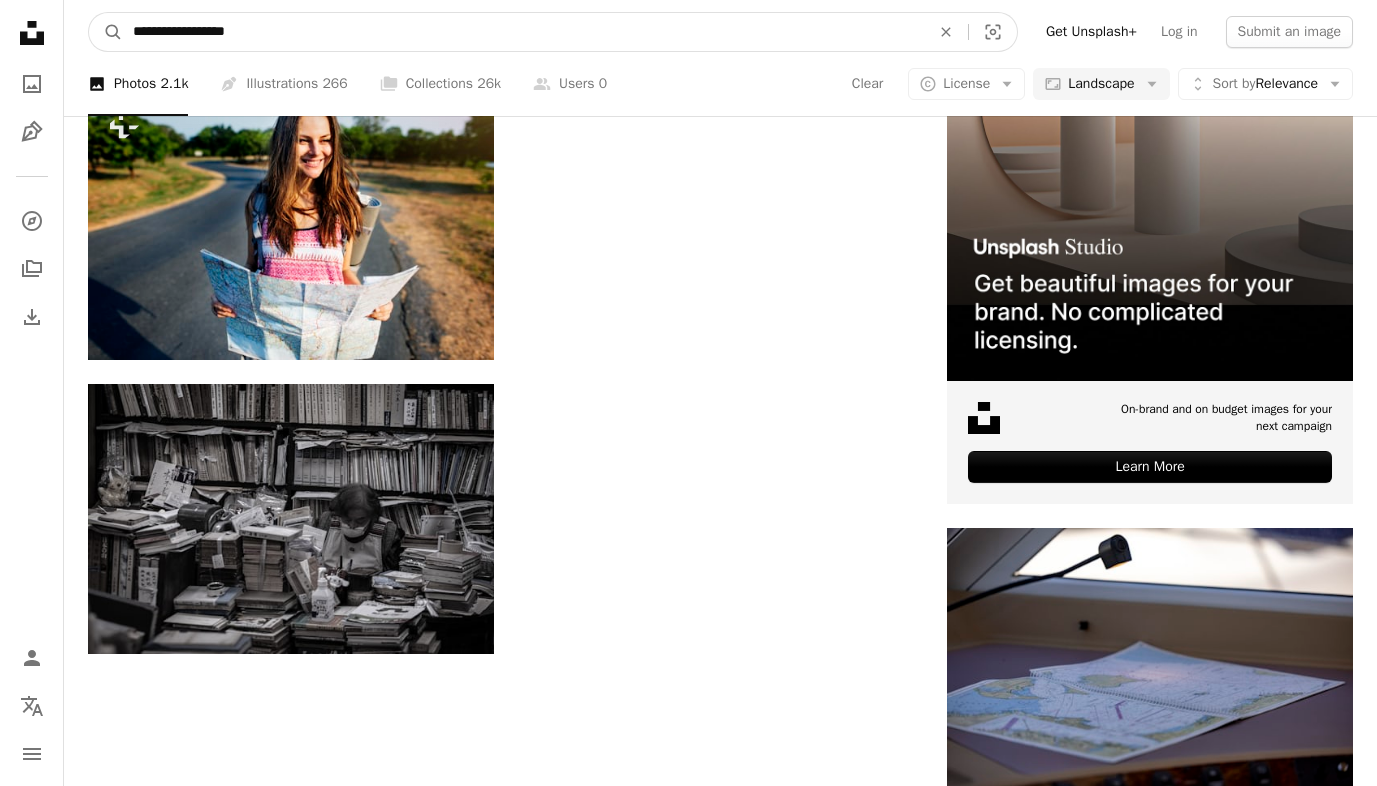 type on "**********" 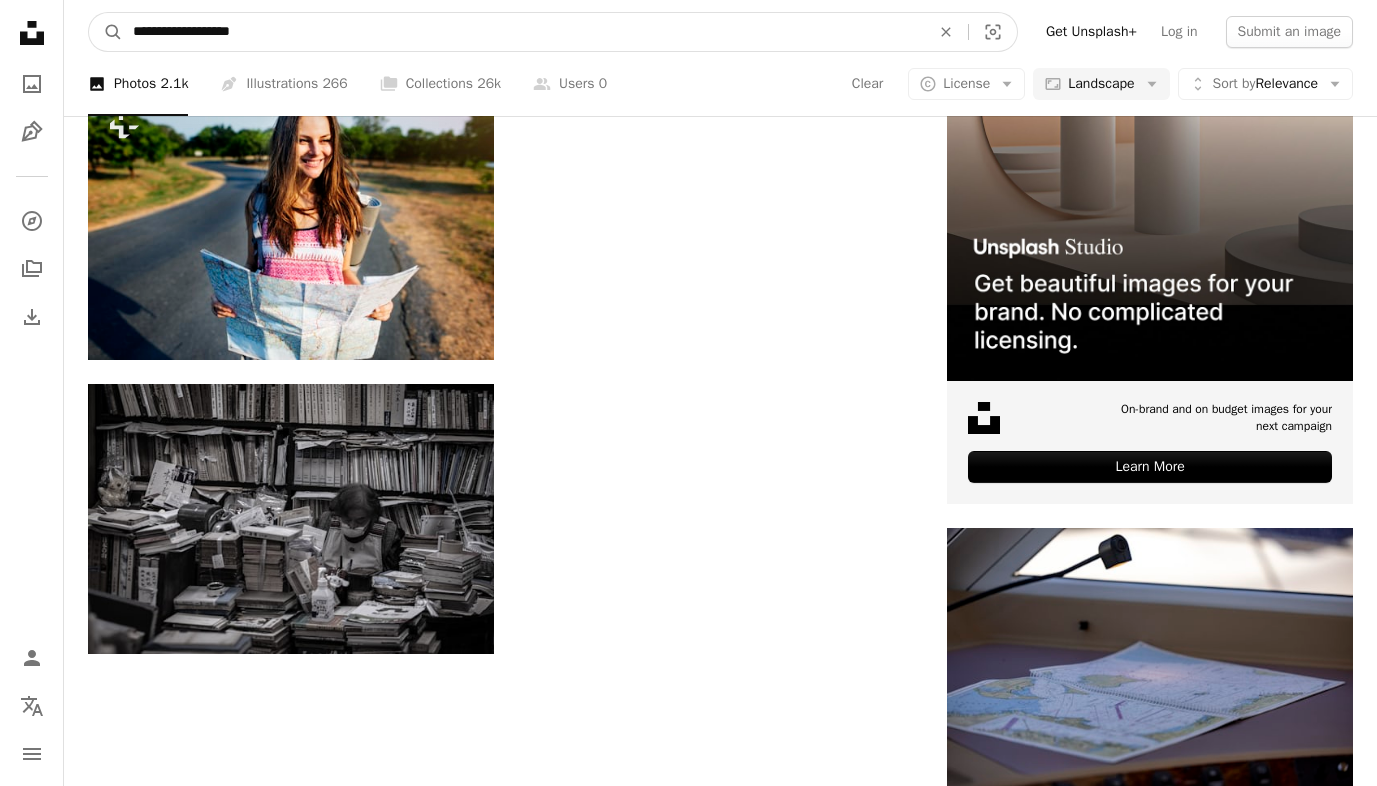 click on "A magnifying glass" at bounding box center (106, 32) 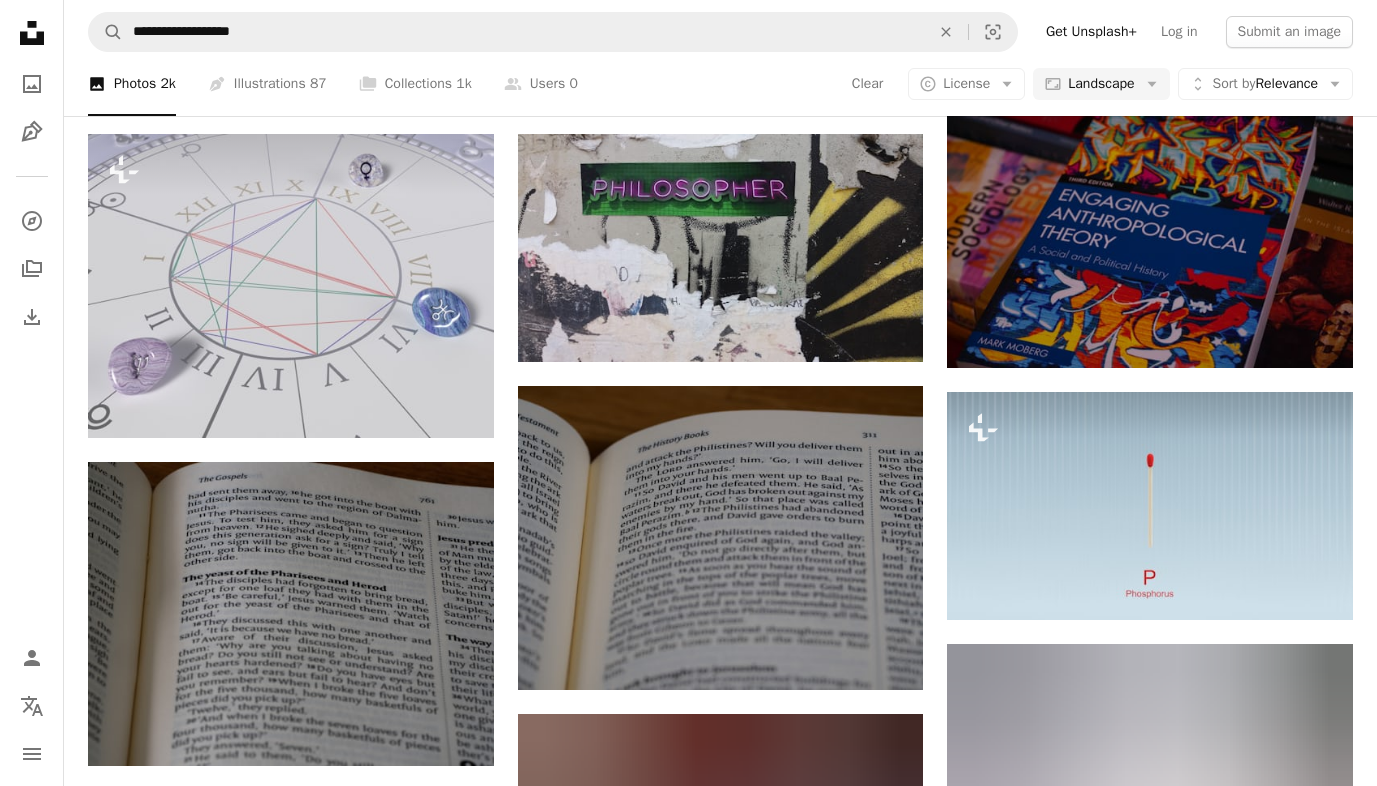 scroll, scrollTop: 1155, scrollLeft: 0, axis: vertical 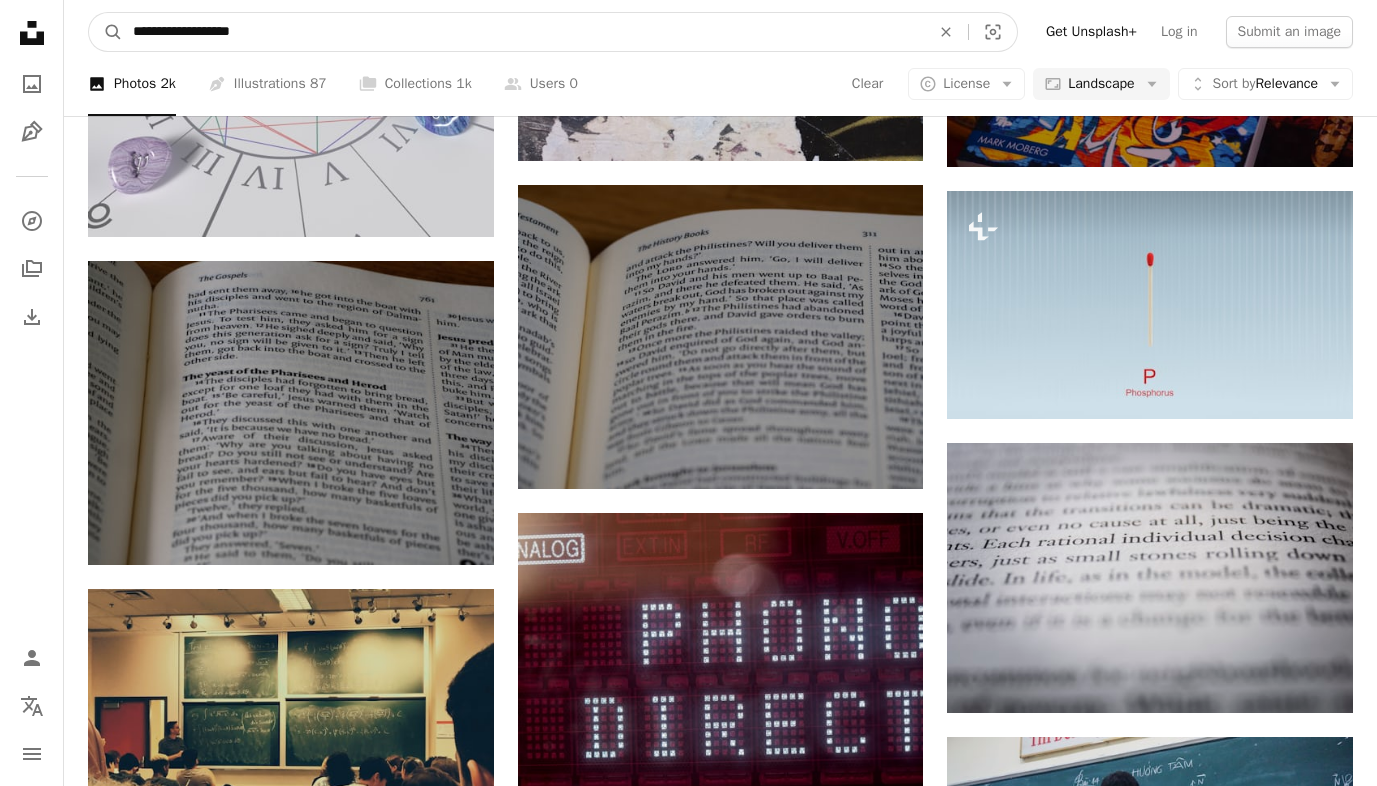 drag, startPoint x: 227, startPoint y: 39, endPoint x: 419, endPoint y: 47, distance: 192.1666 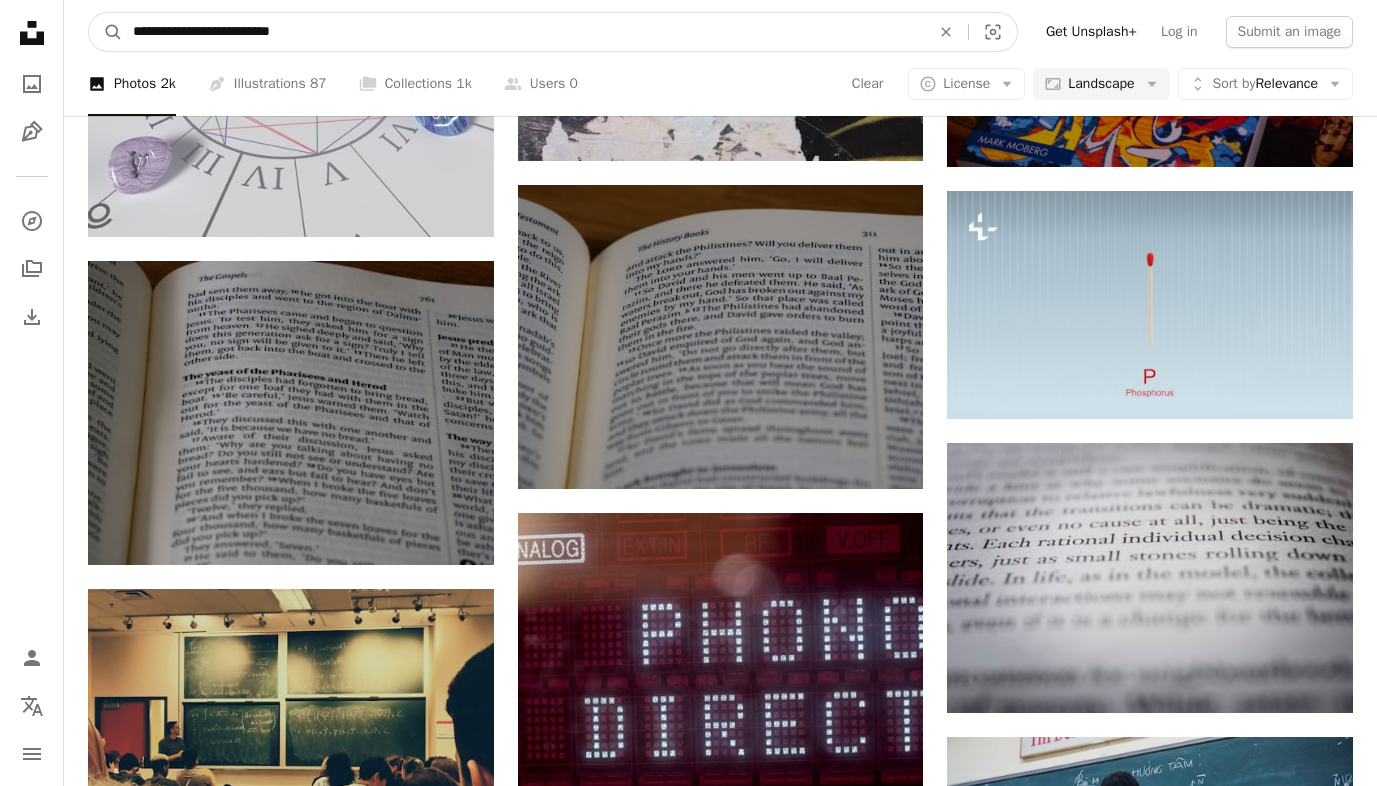 type on "**********" 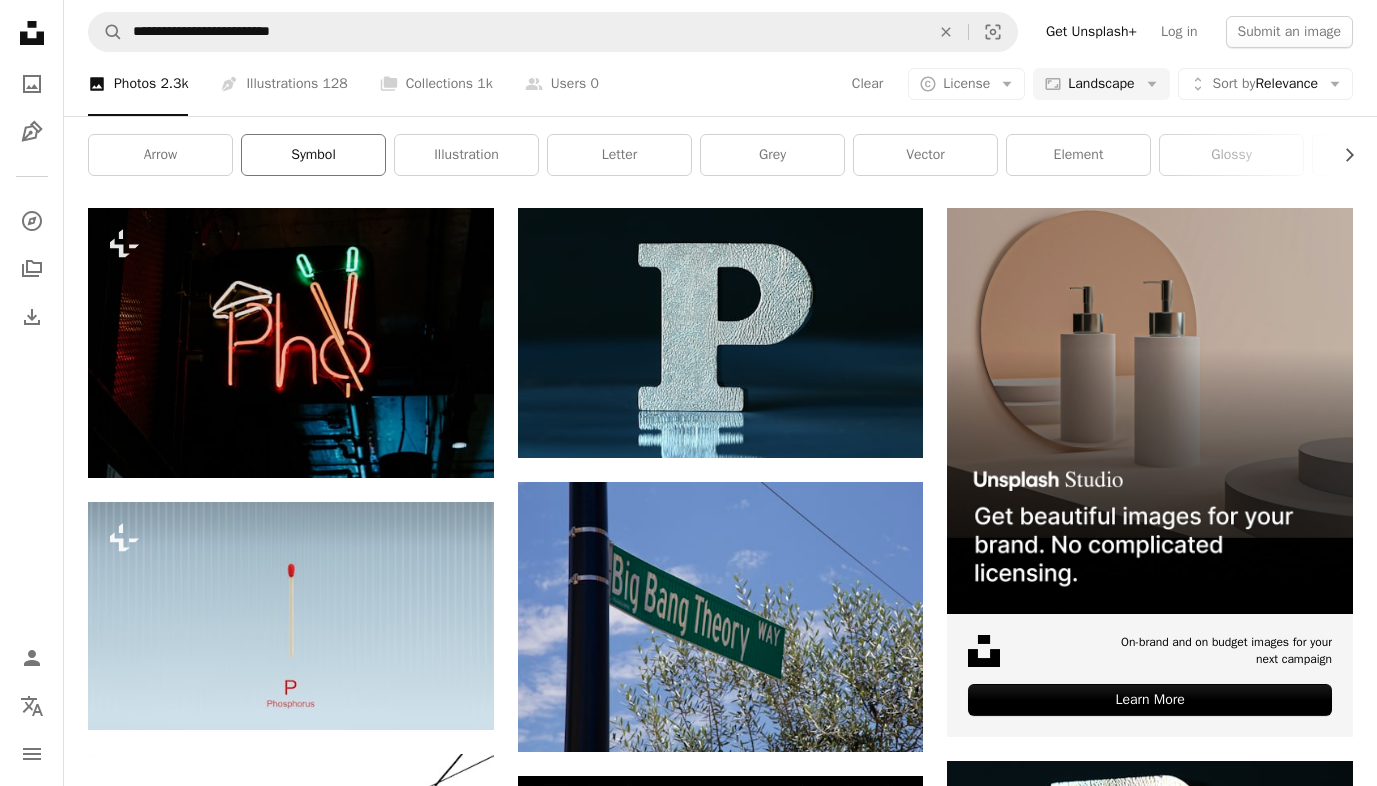 scroll, scrollTop: 770, scrollLeft: 0, axis: vertical 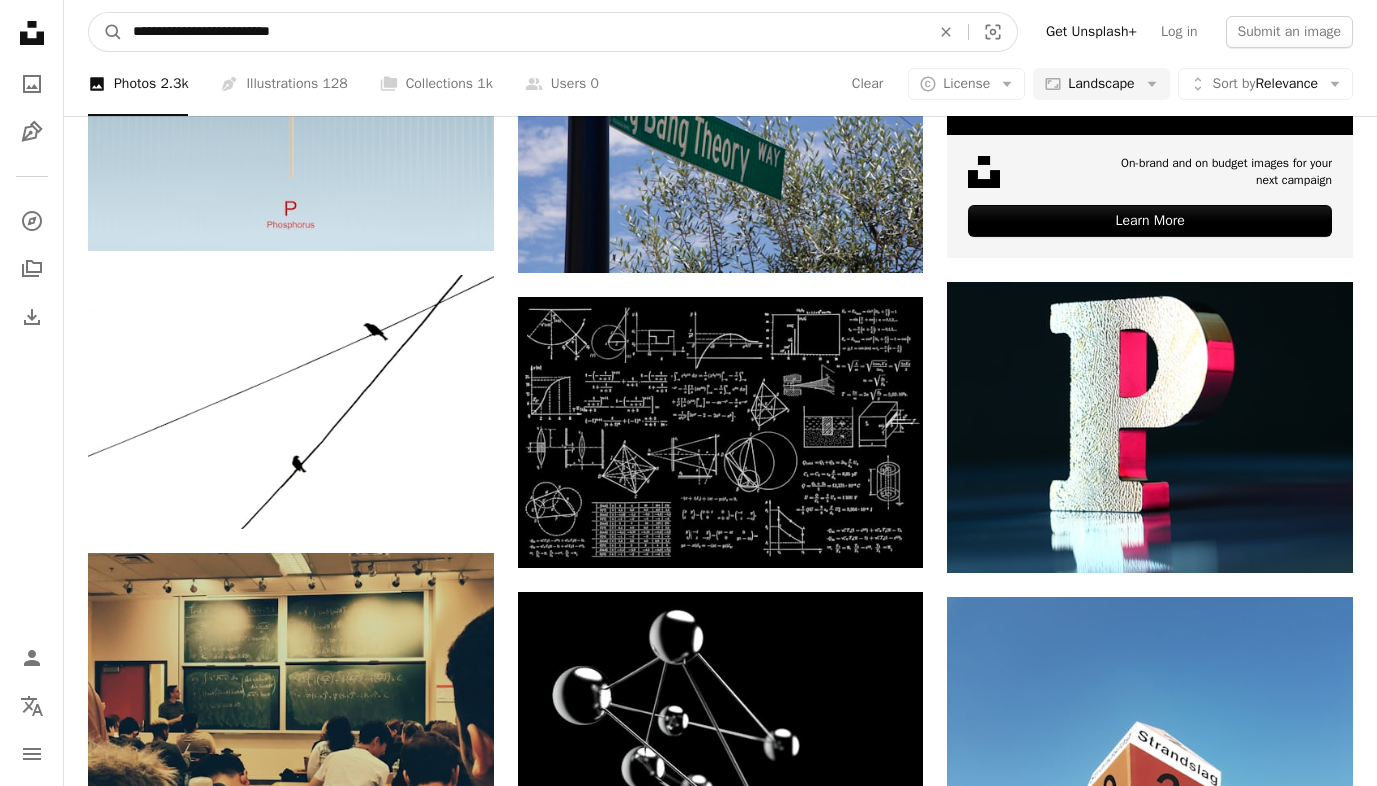 drag, startPoint x: 219, startPoint y: 40, endPoint x: 789, endPoint y: 9, distance: 570.84235 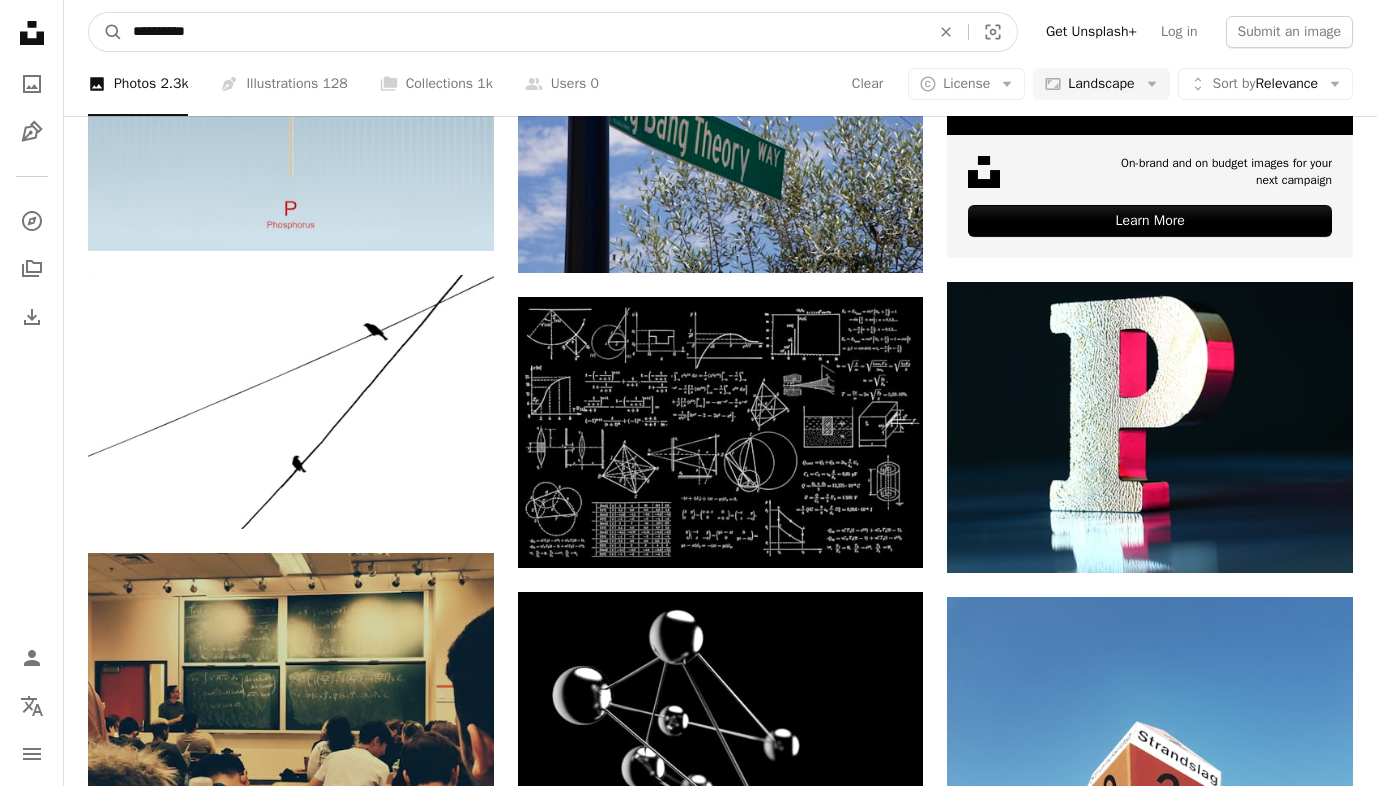 type on "**********" 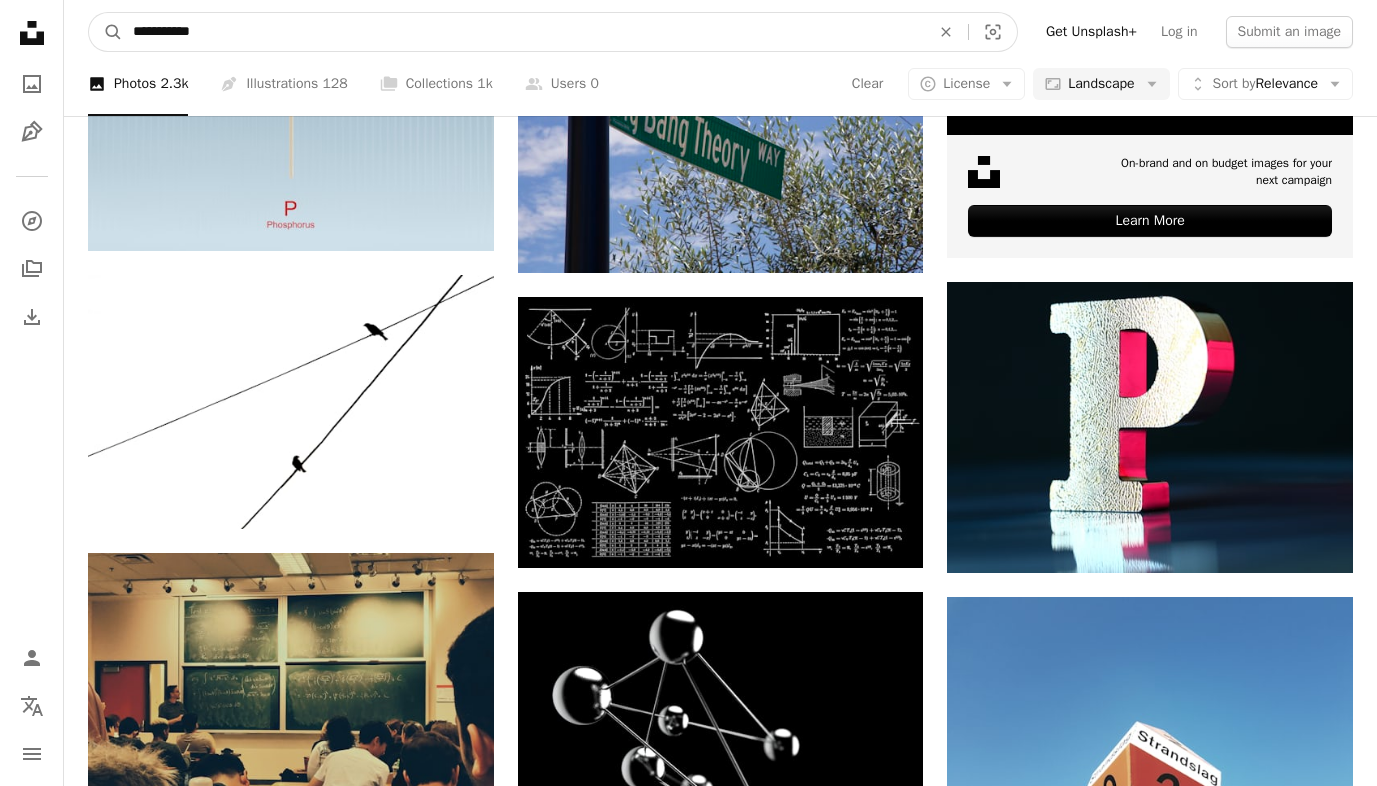 click on "A magnifying glass" at bounding box center (106, 32) 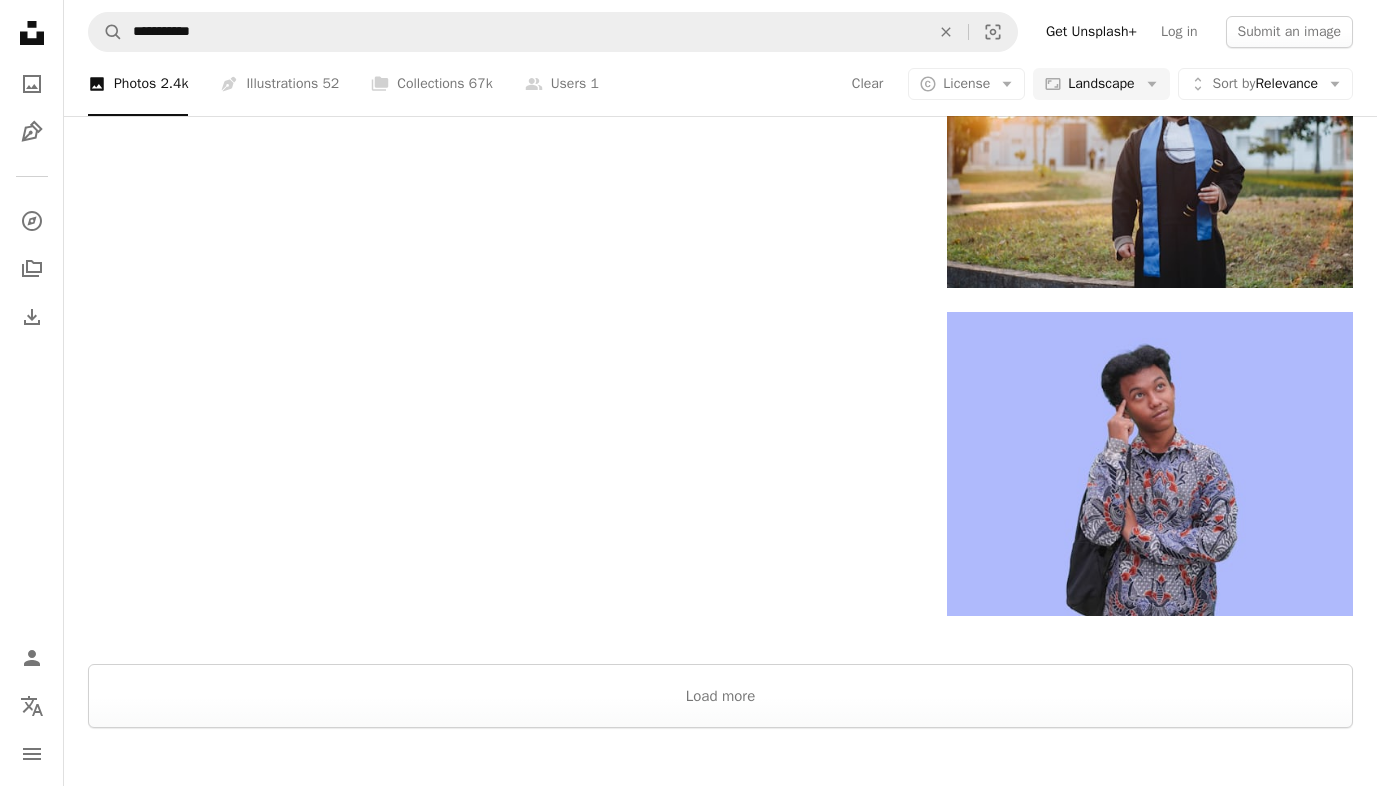 scroll, scrollTop: 2944, scrollLeft: 0, axis: vertical 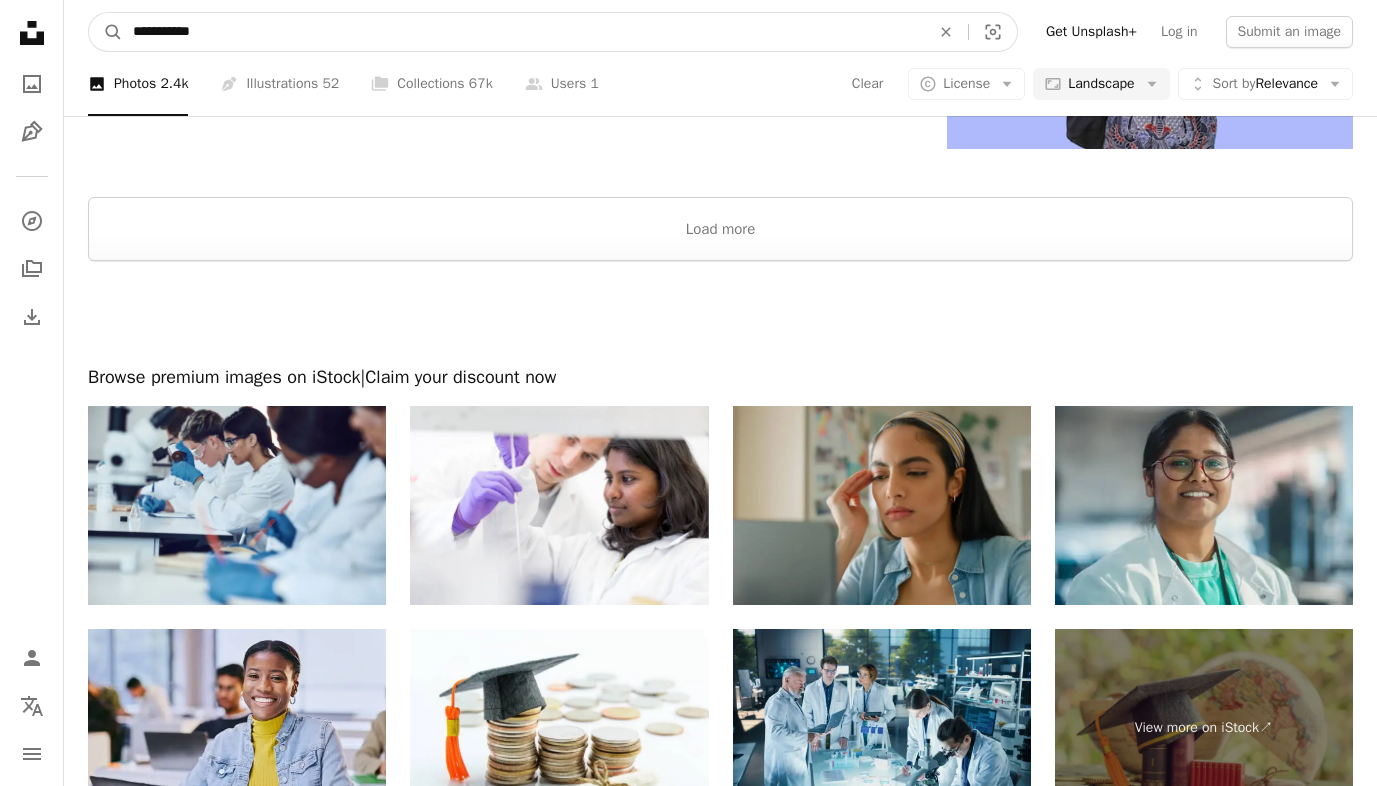 click on "**********" at bounding box center [523, 32] 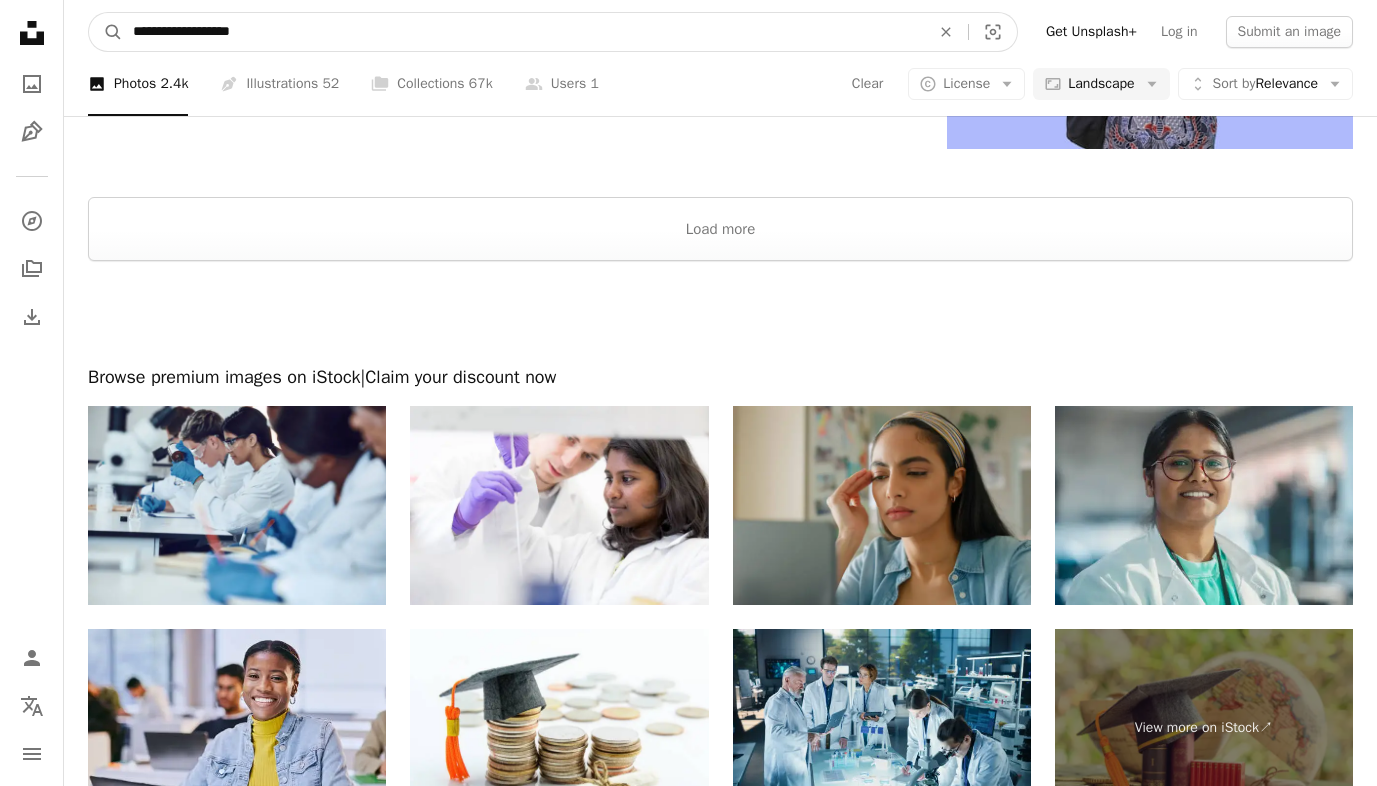 type on "**********" 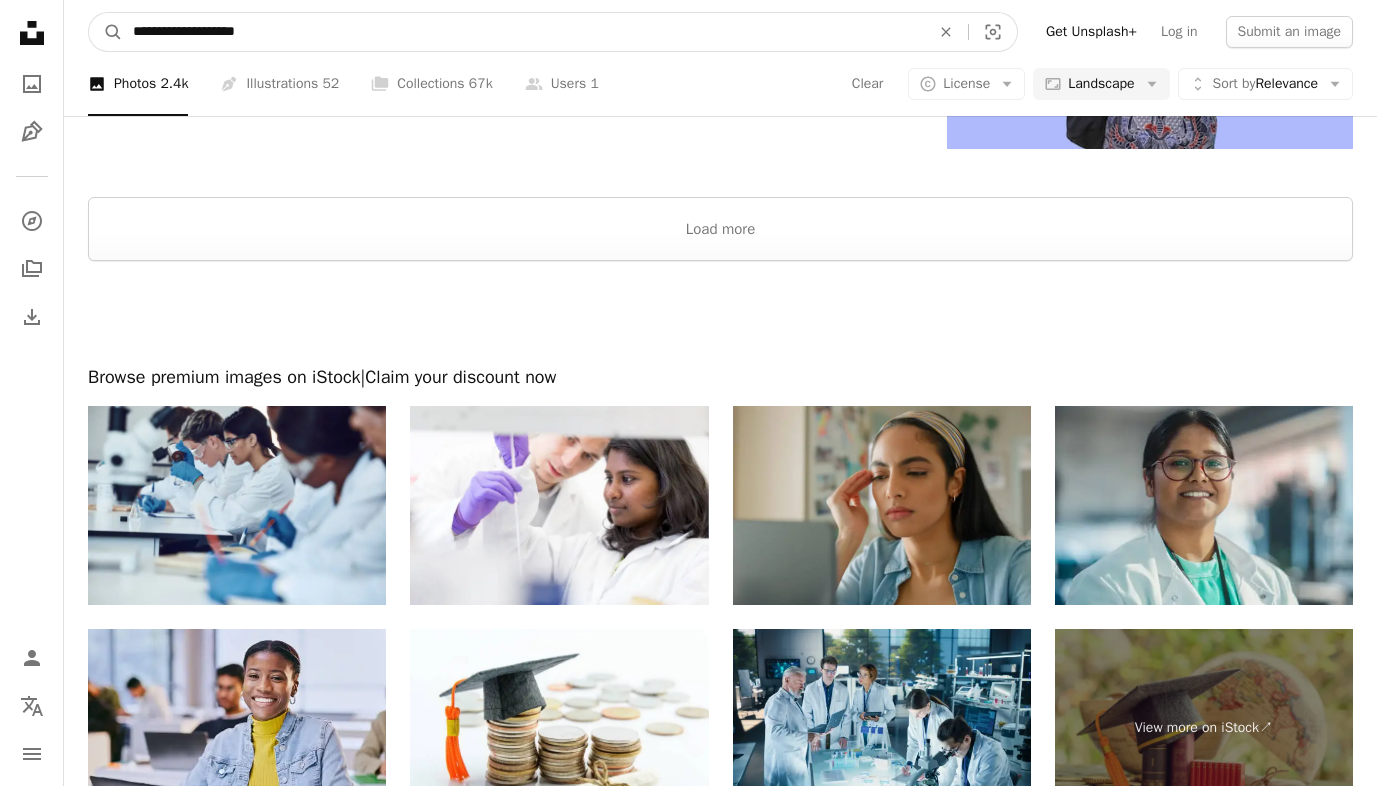 click on "A magnifying glass" at bounding box center (106, 32) 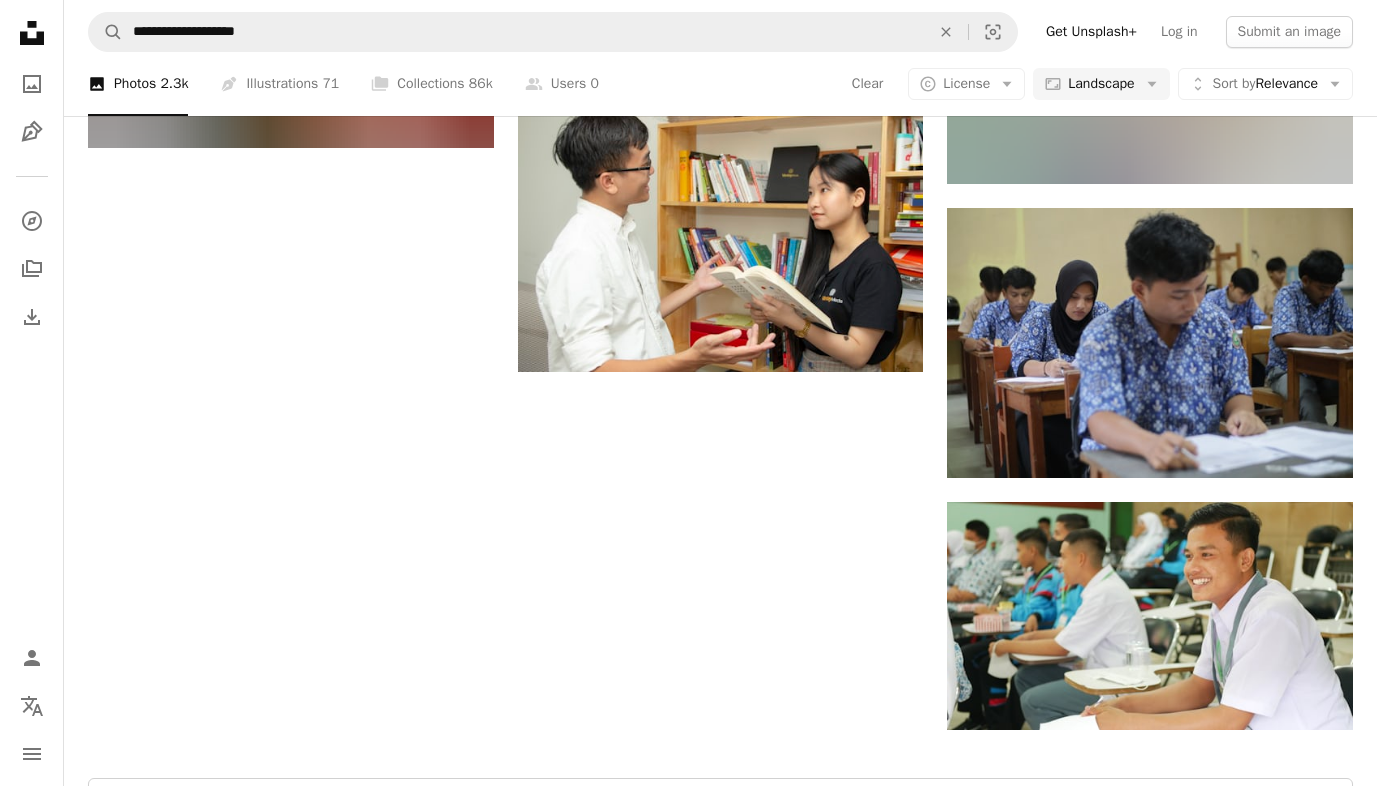 scroll, scrollTop: 2618, scrollLeft: 0, axis: vertical 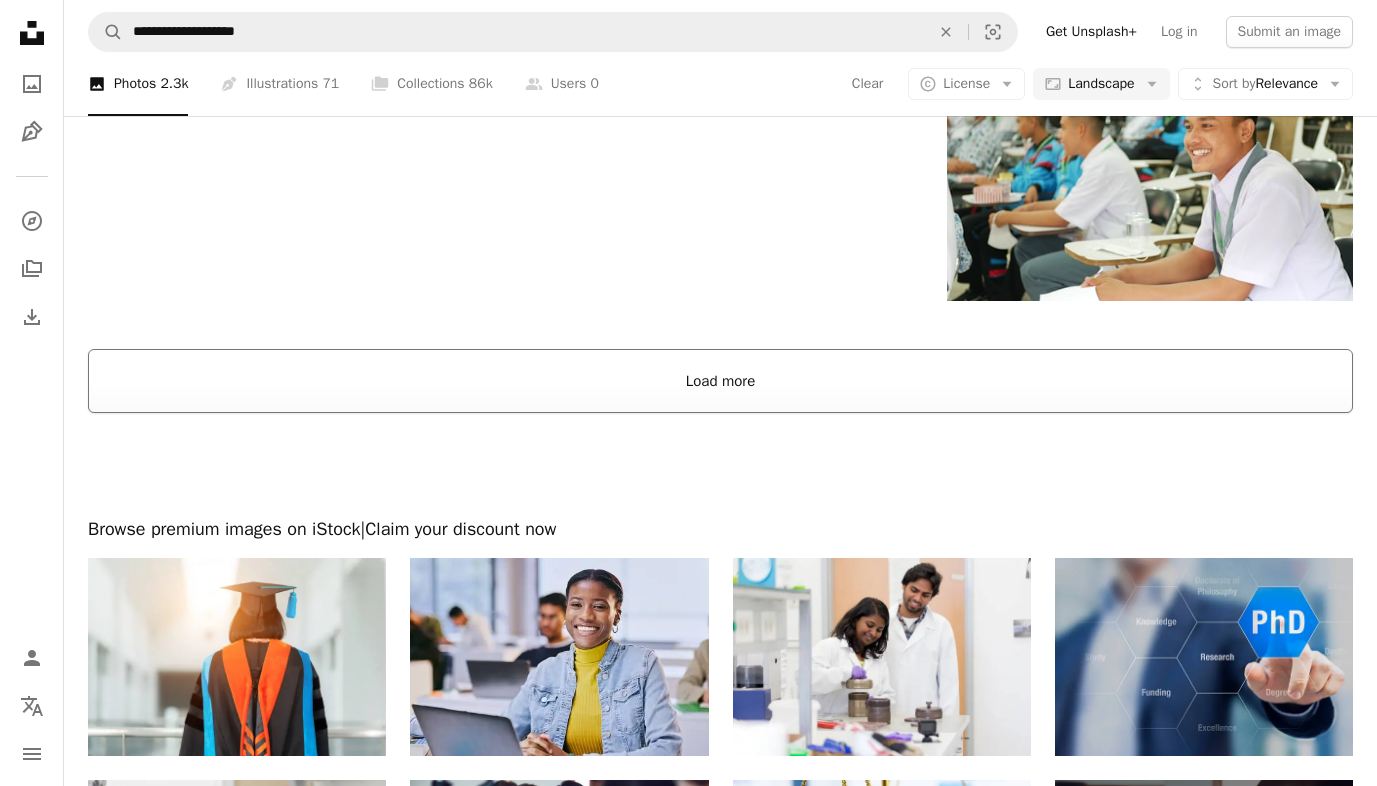 click on "Load more" at bounding box center (720, 381) 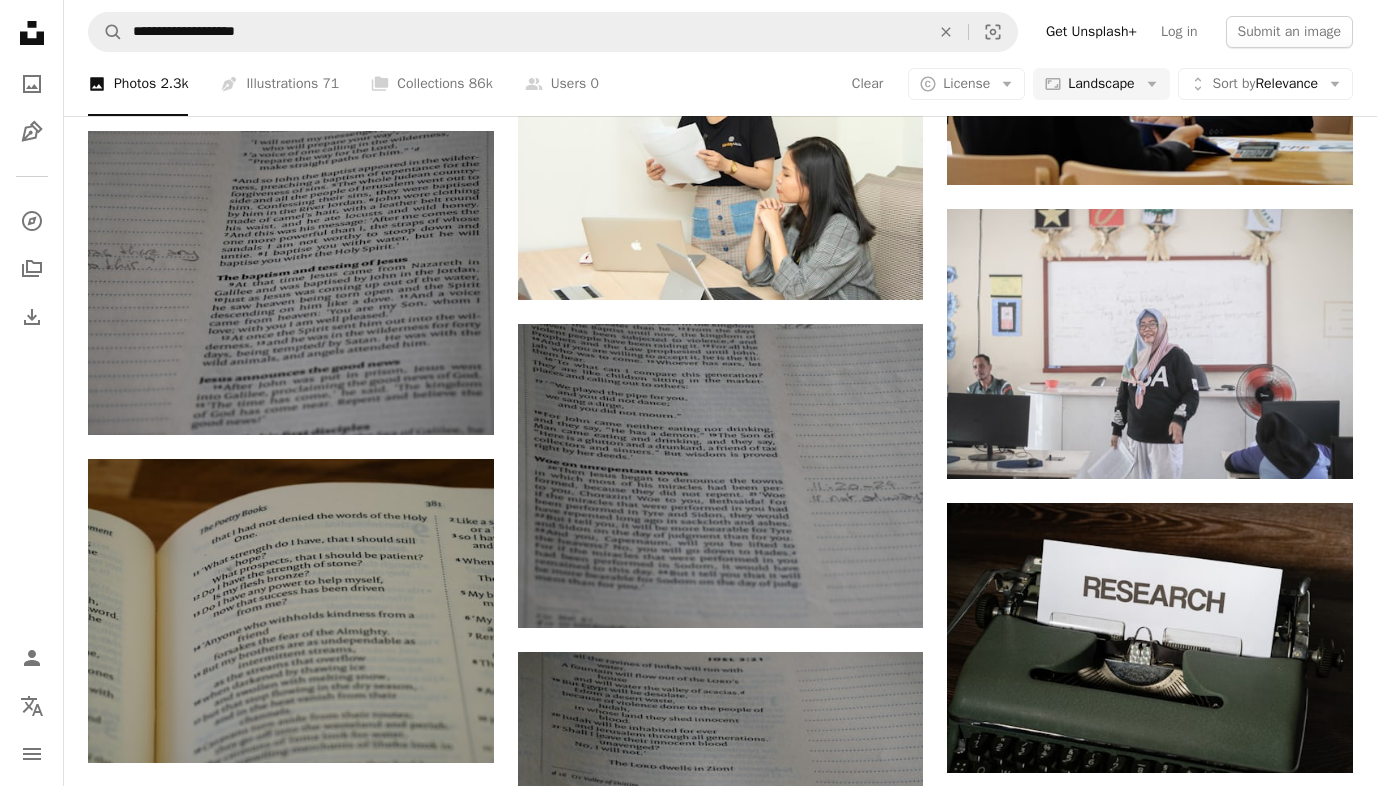 scroll, scrollTop: 4532, scrollLeft: 0, axis: vertical 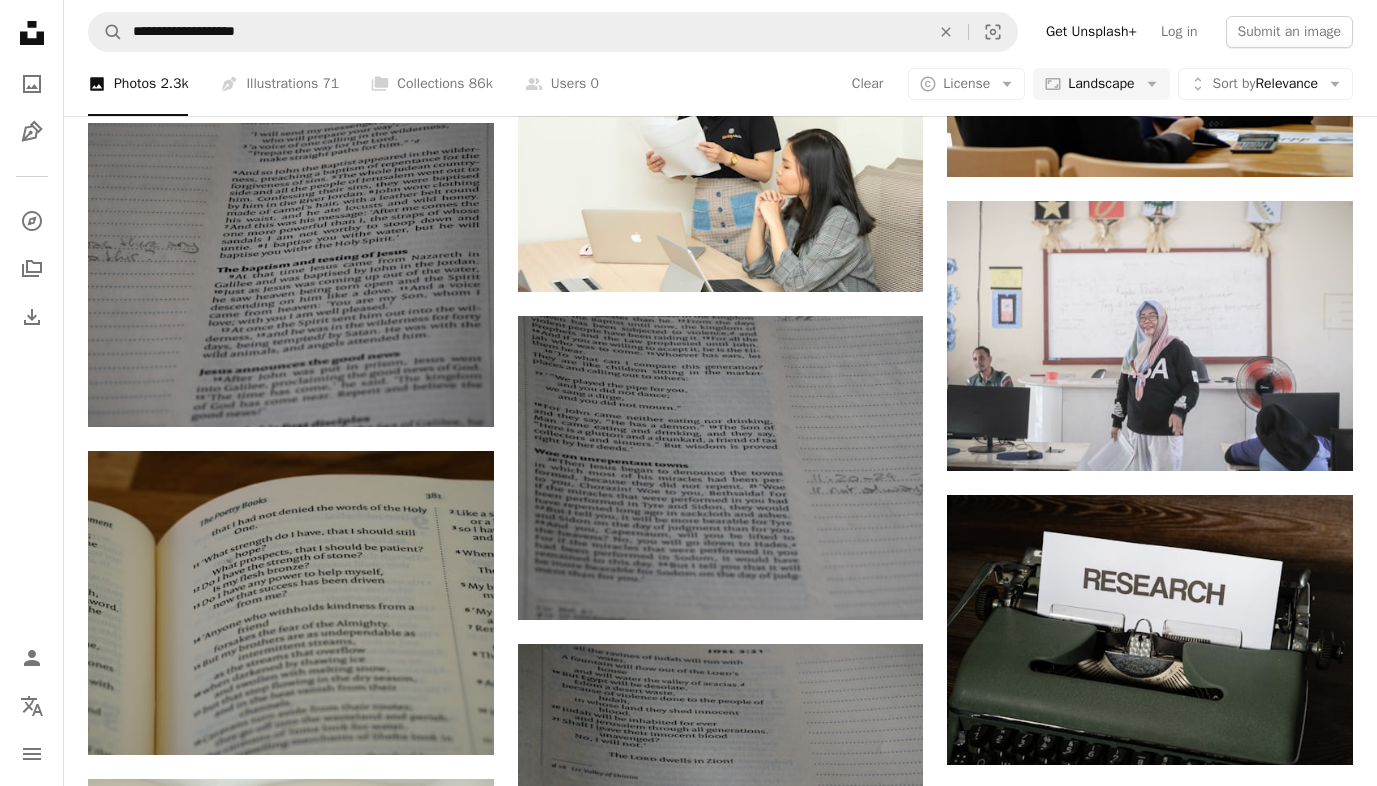 click on "**********" at bounding box center [720, 32] 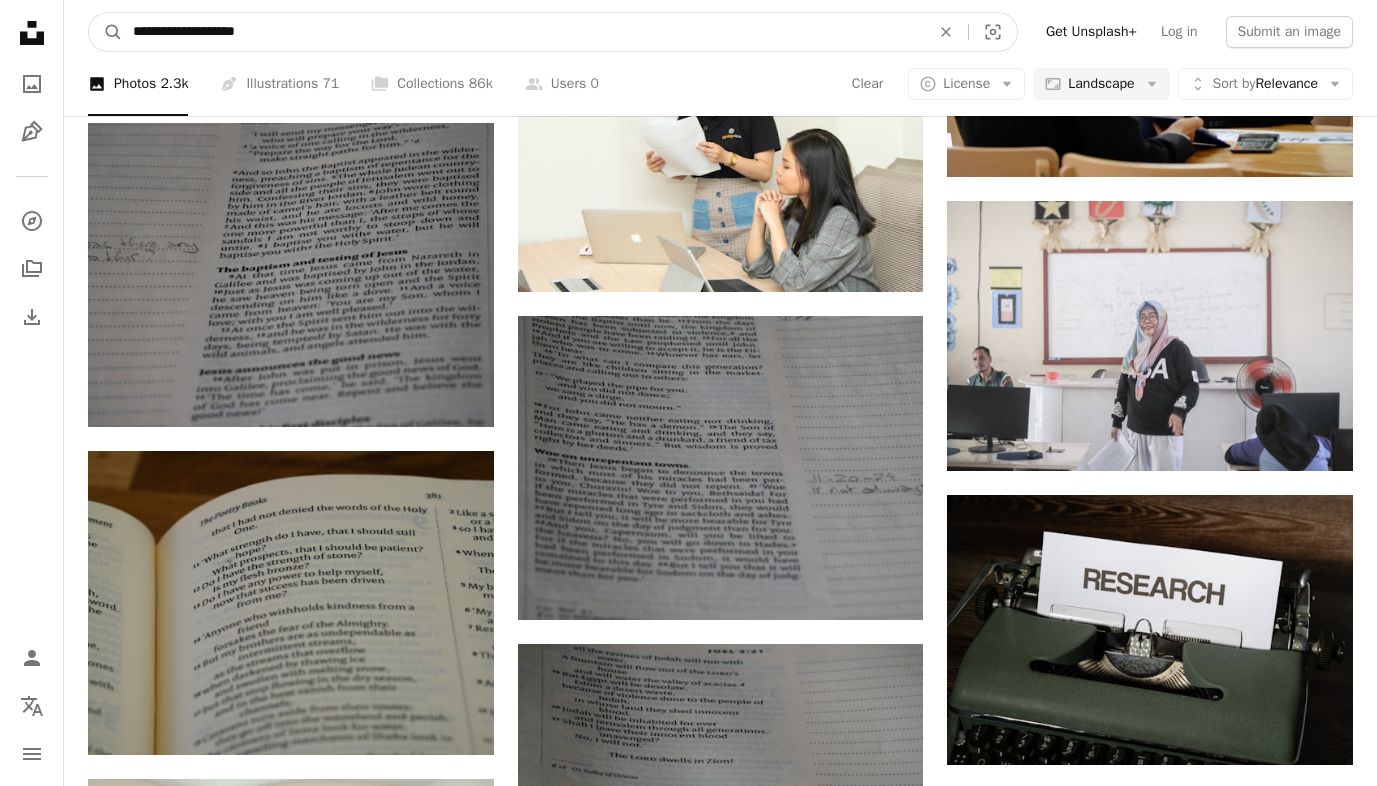 click on "**********" at bounding box center (523, 32) 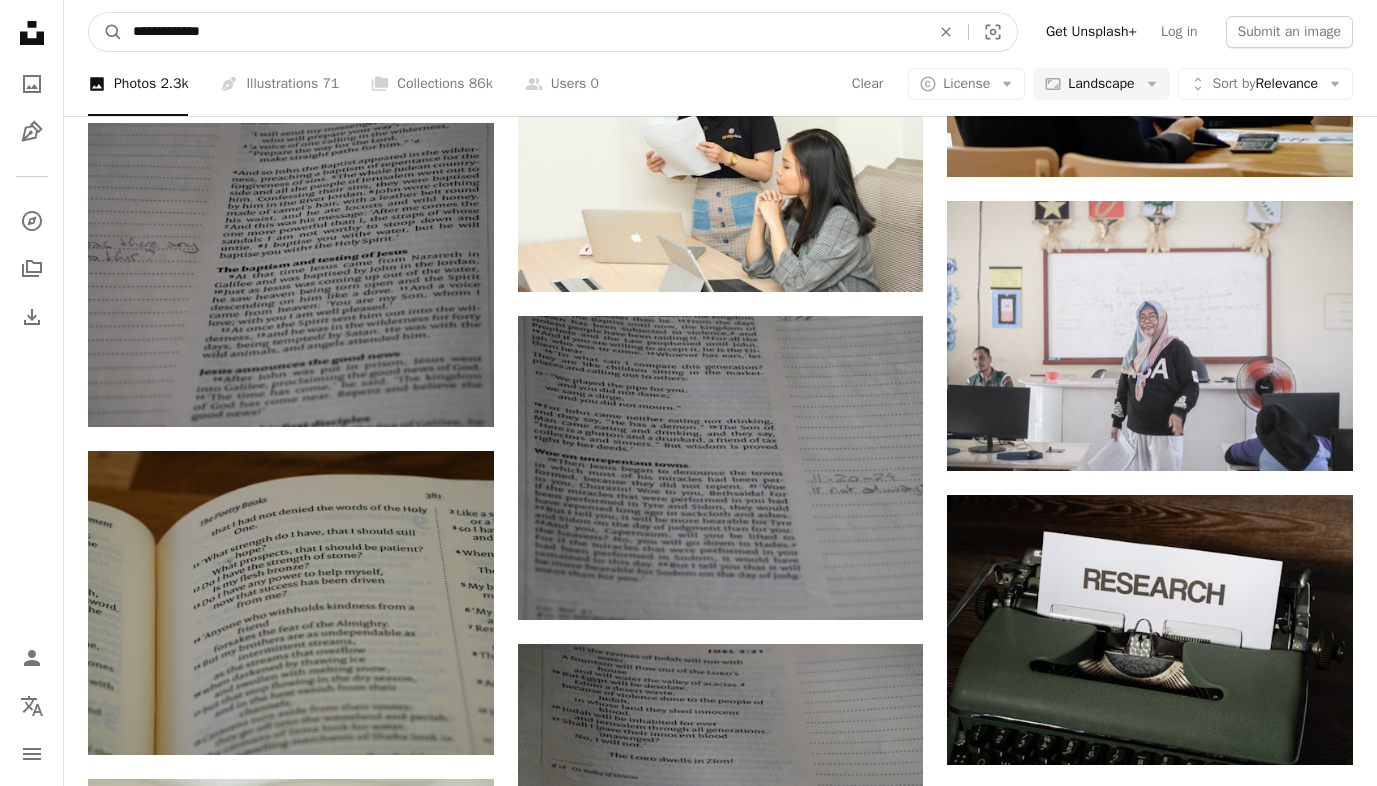 type on "**********" 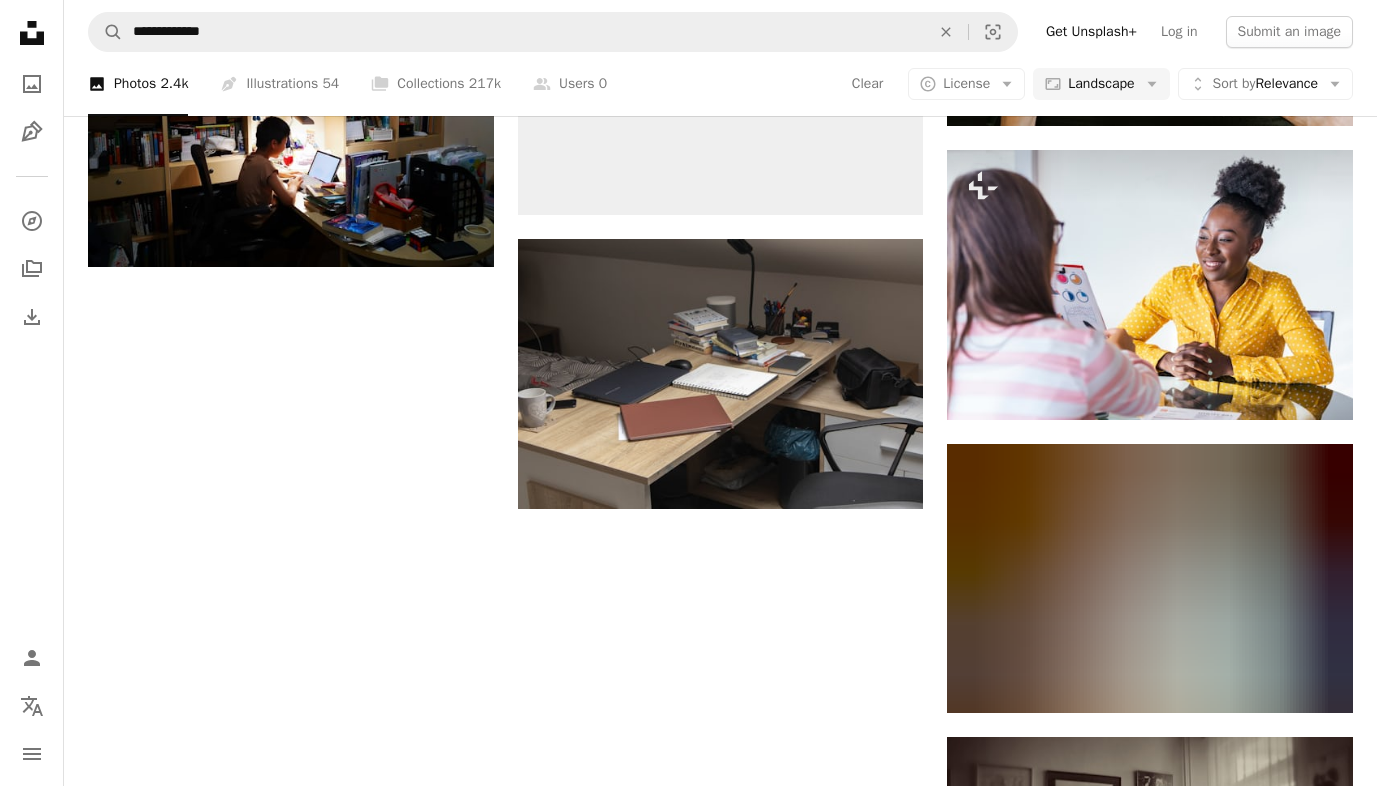 scroll, scrollTop: 2387, scrollLeft: 0, axis: vertical 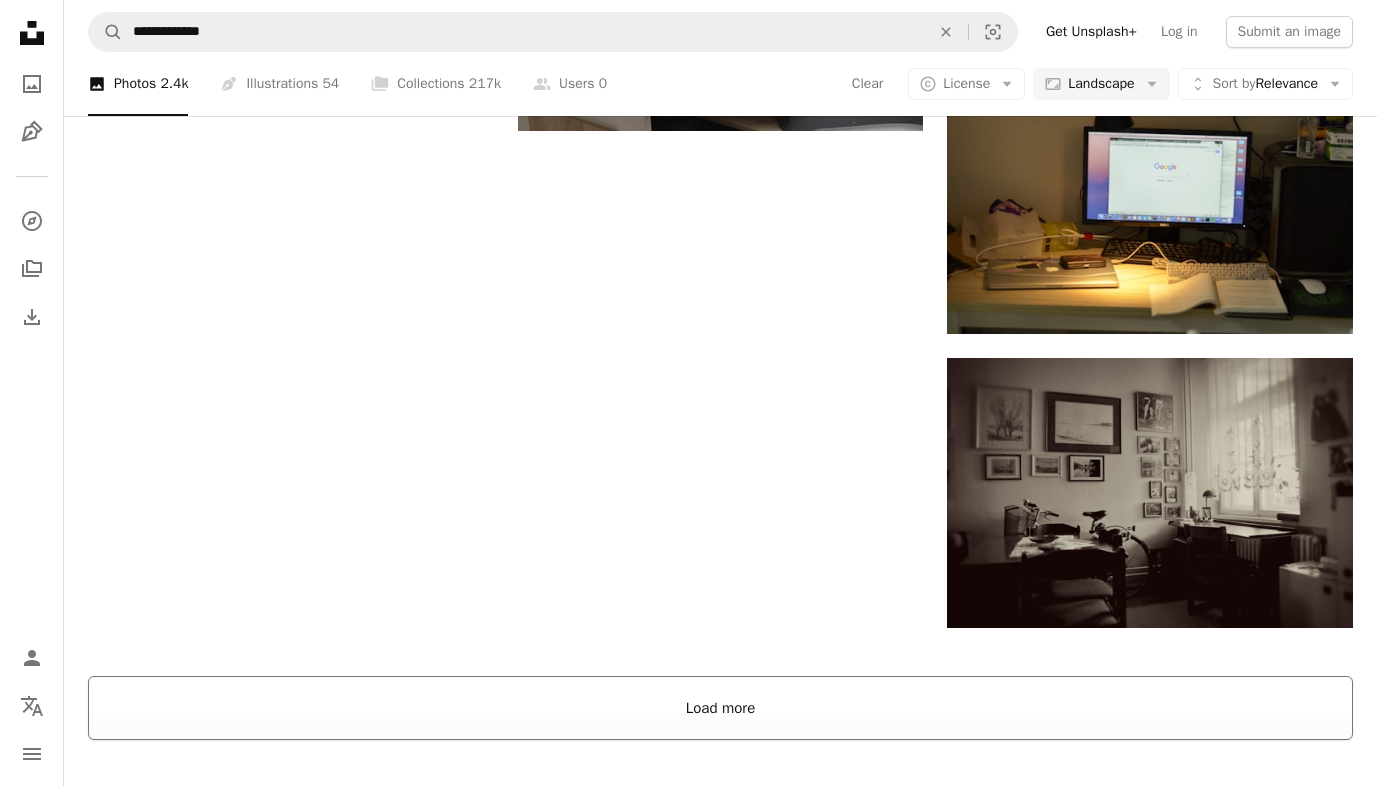click on "Load more" at bounding box center [720, 708] 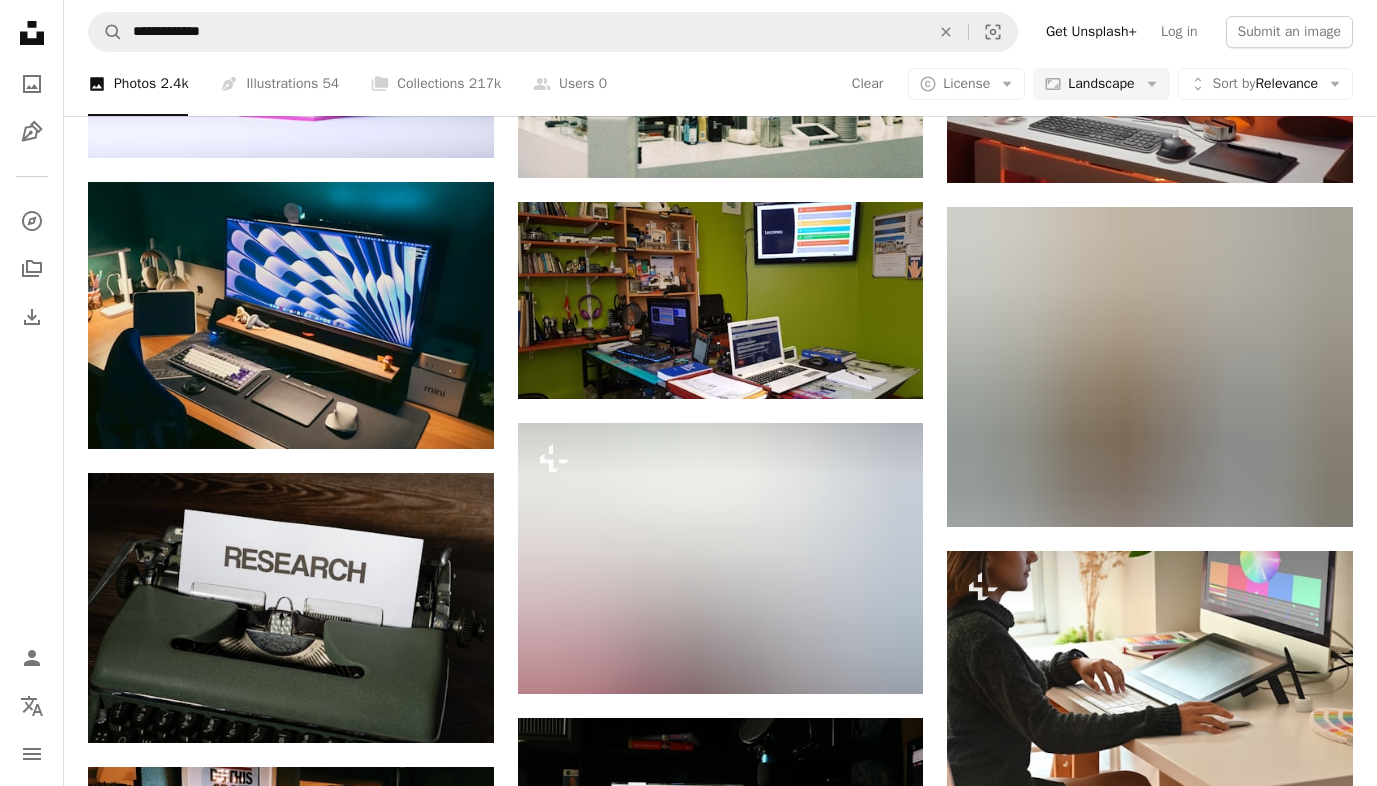 scroll, scrollTop: 5290, scrollLeft: 0, axis: vertical 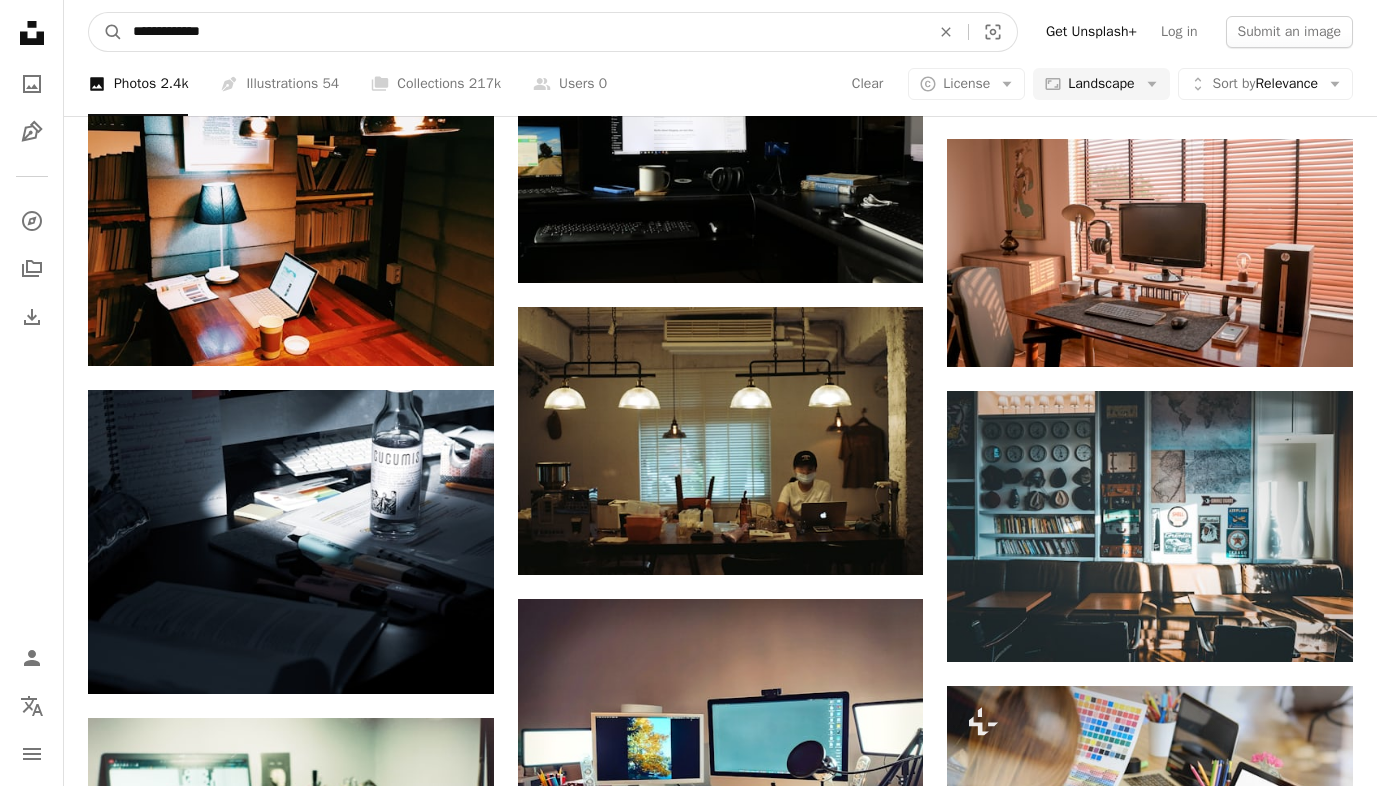 click on "**********" at bounding box center [523, 32] 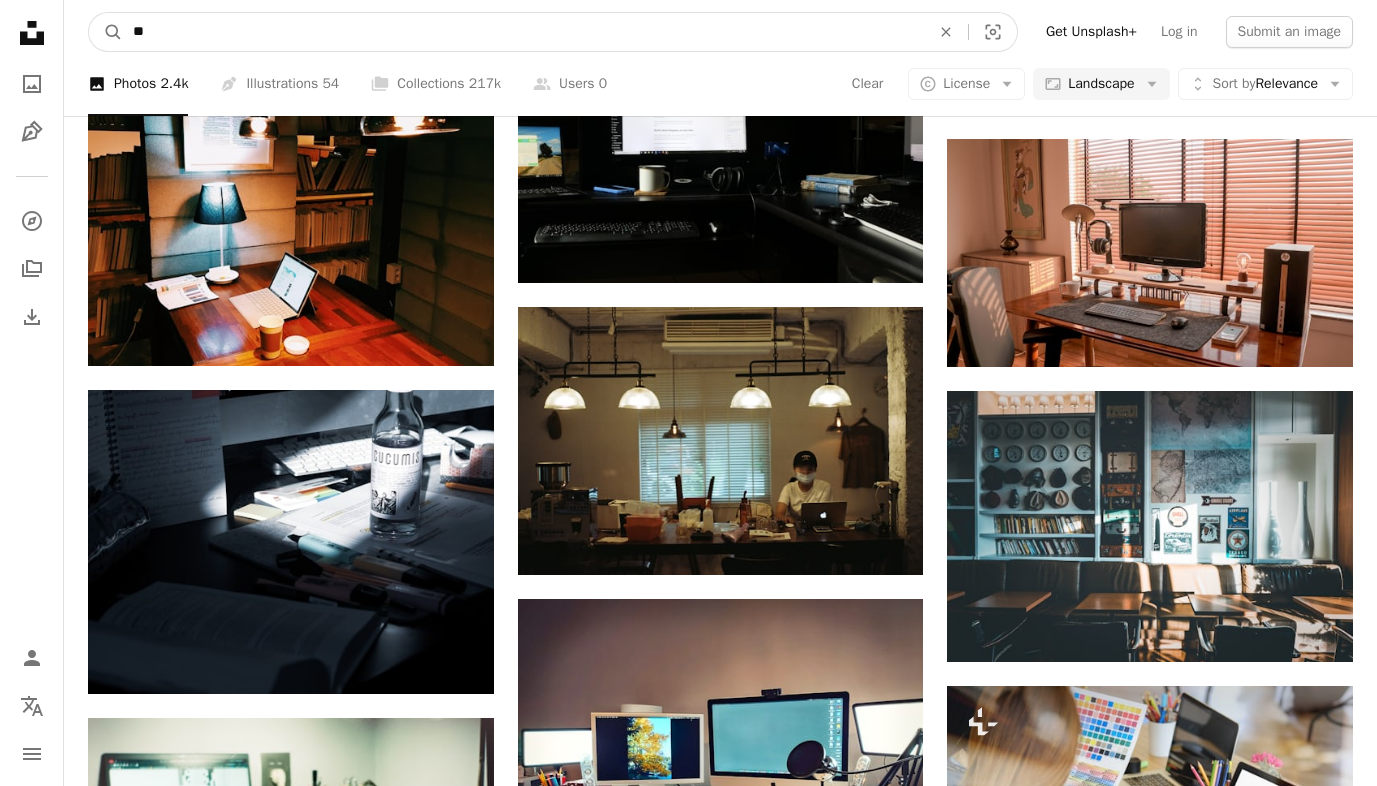 type on "*" 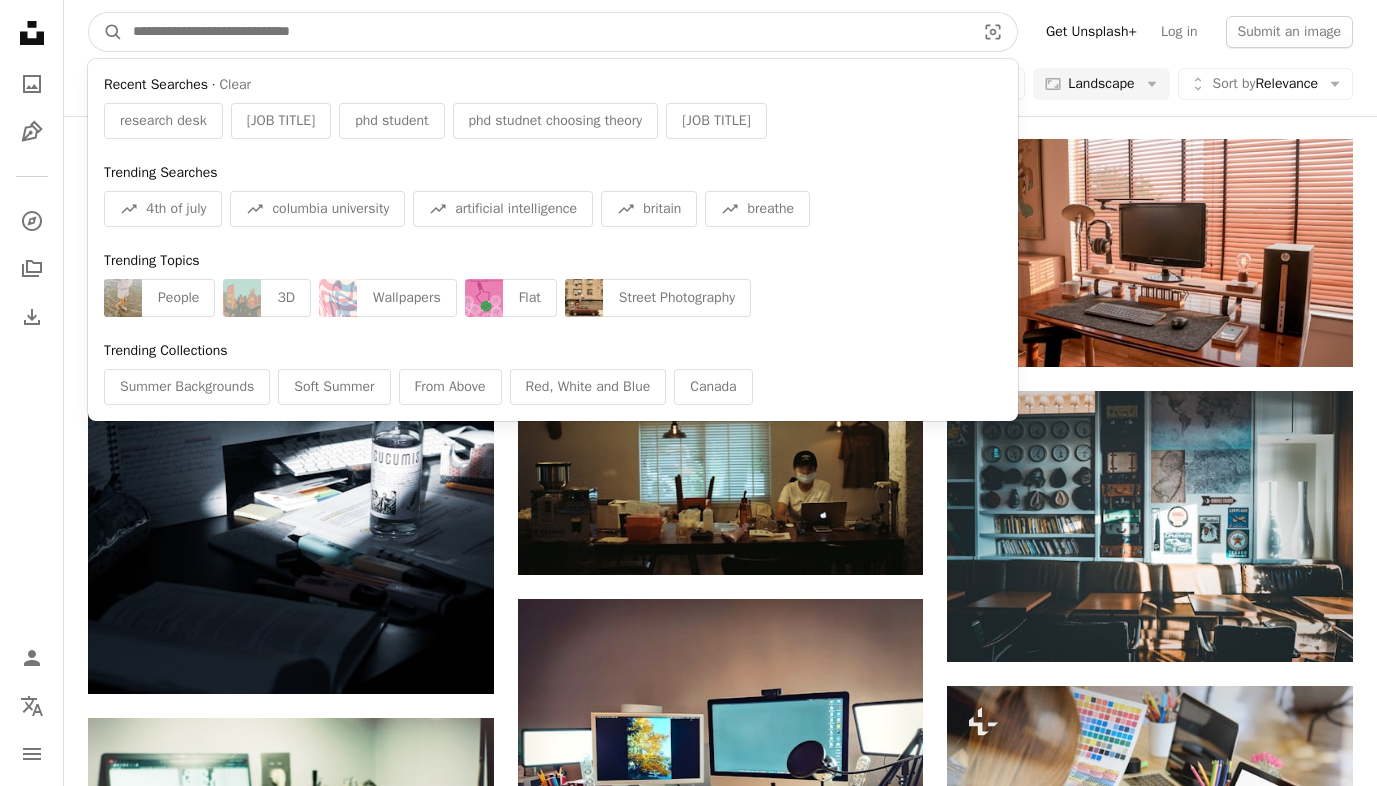 type on "*" 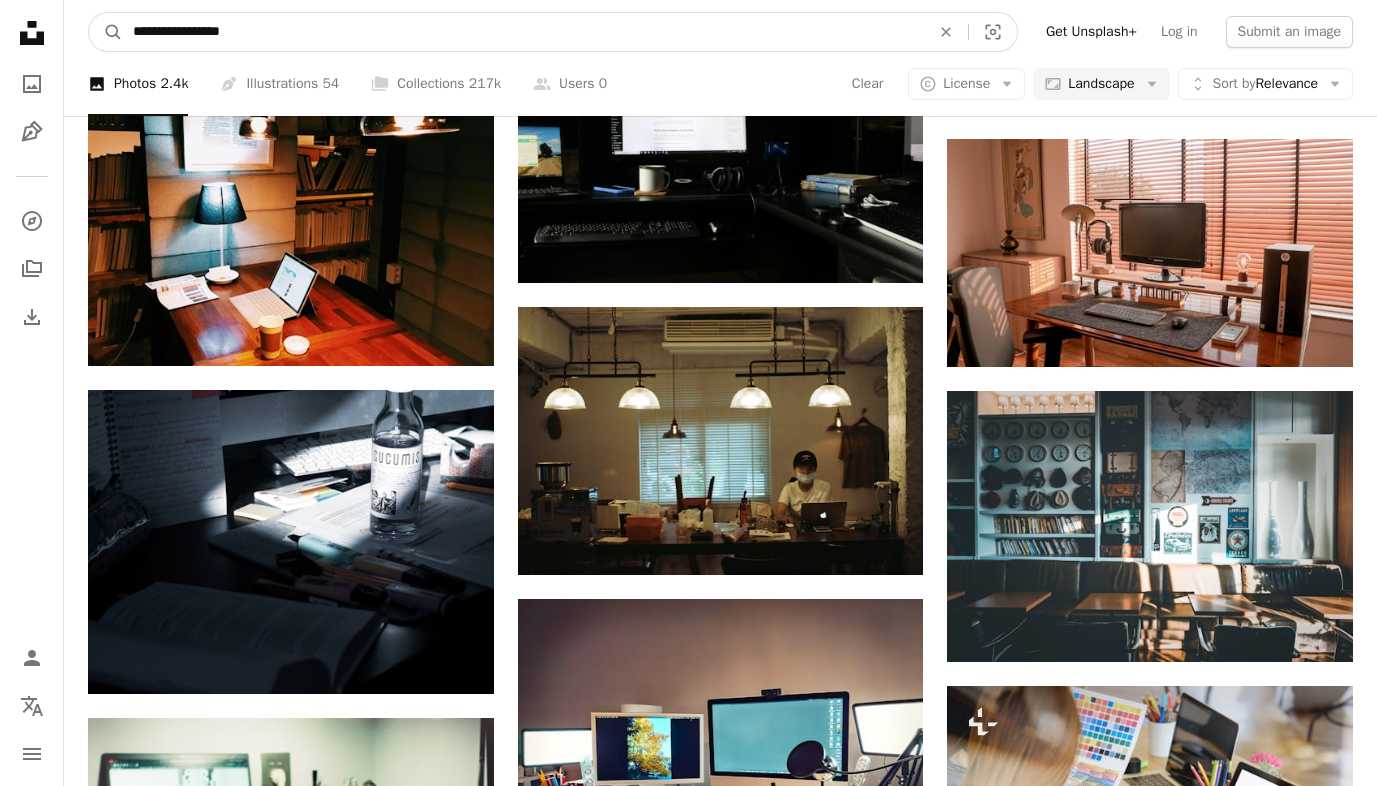 type on "**********" 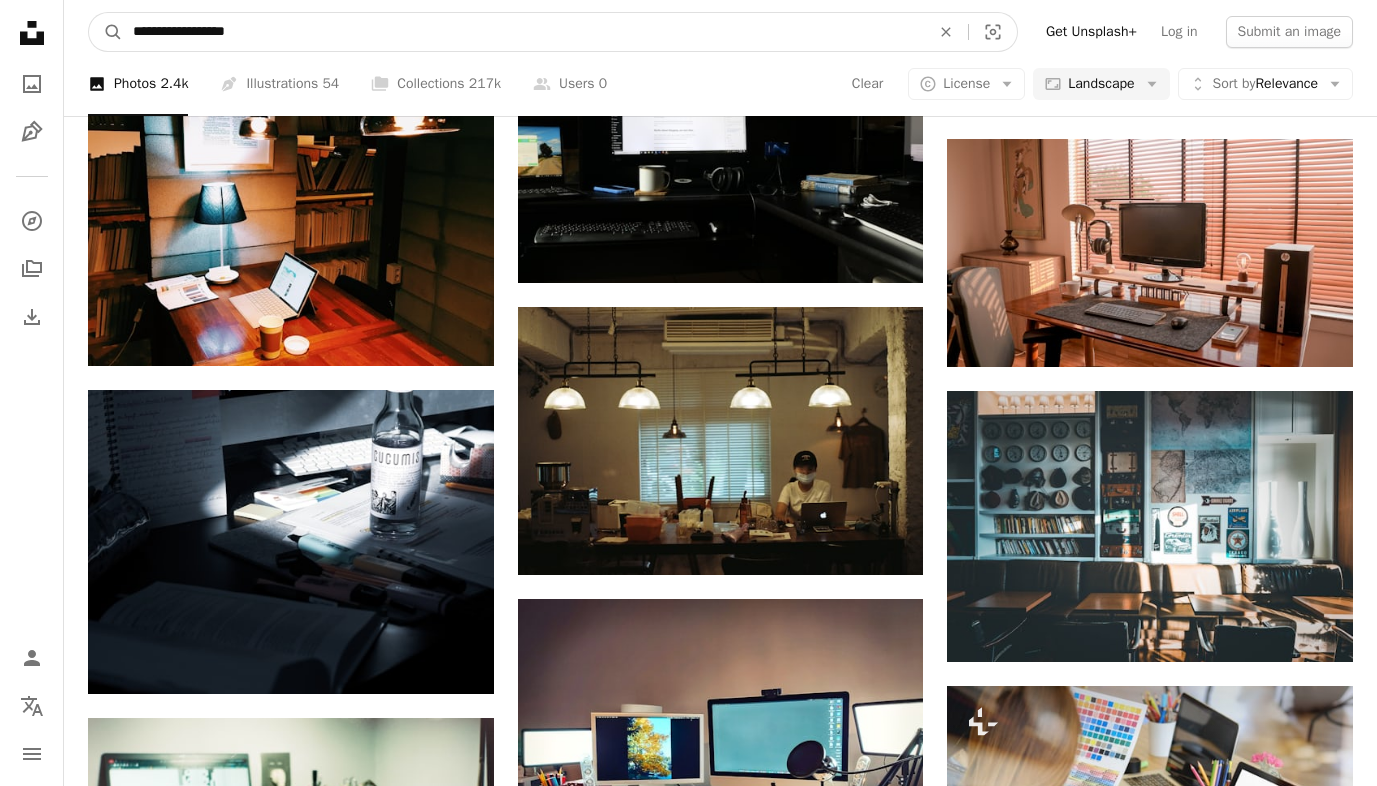 click on "A magnifying glass" at bounding box center (106, 32) 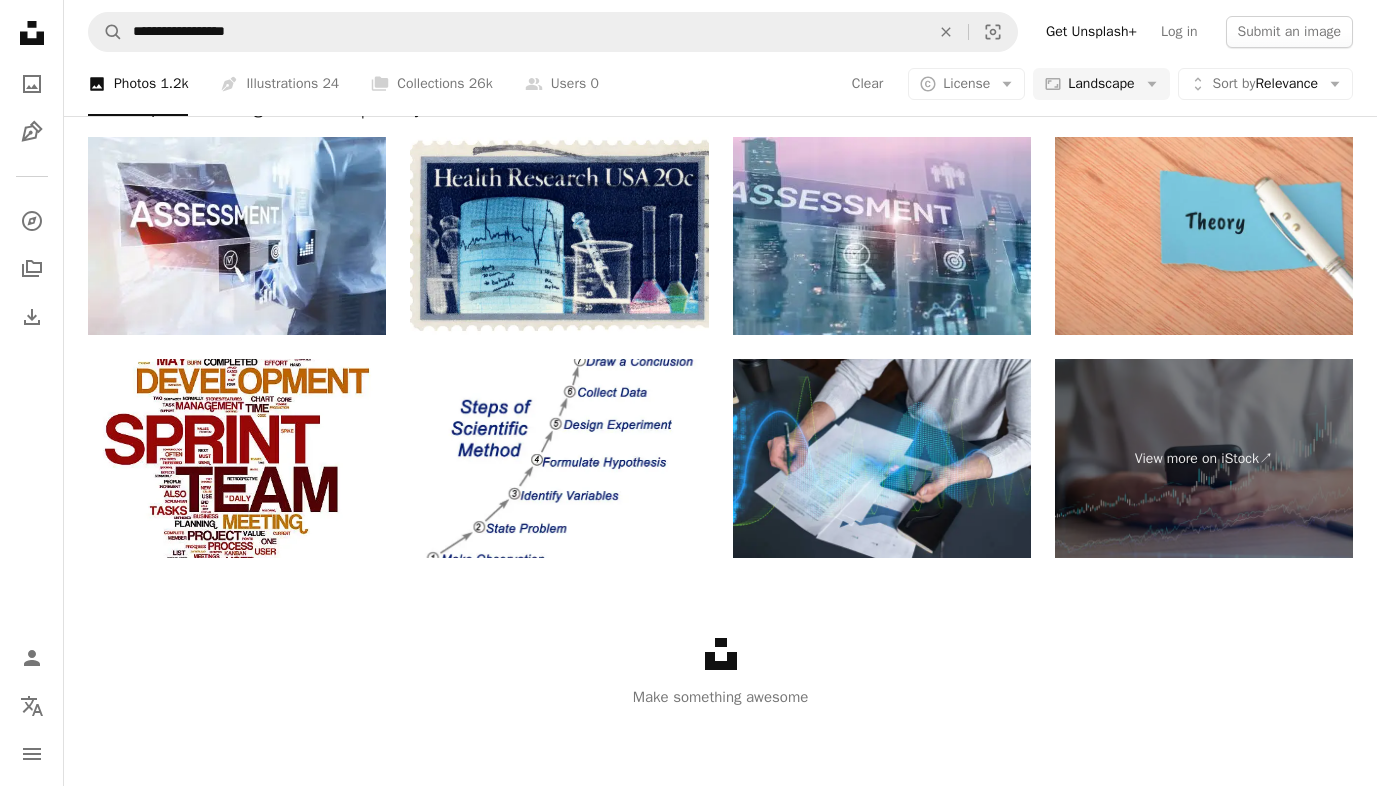 scroll, scrollTop: 3051, scrollLeft: 0, axis: vertical 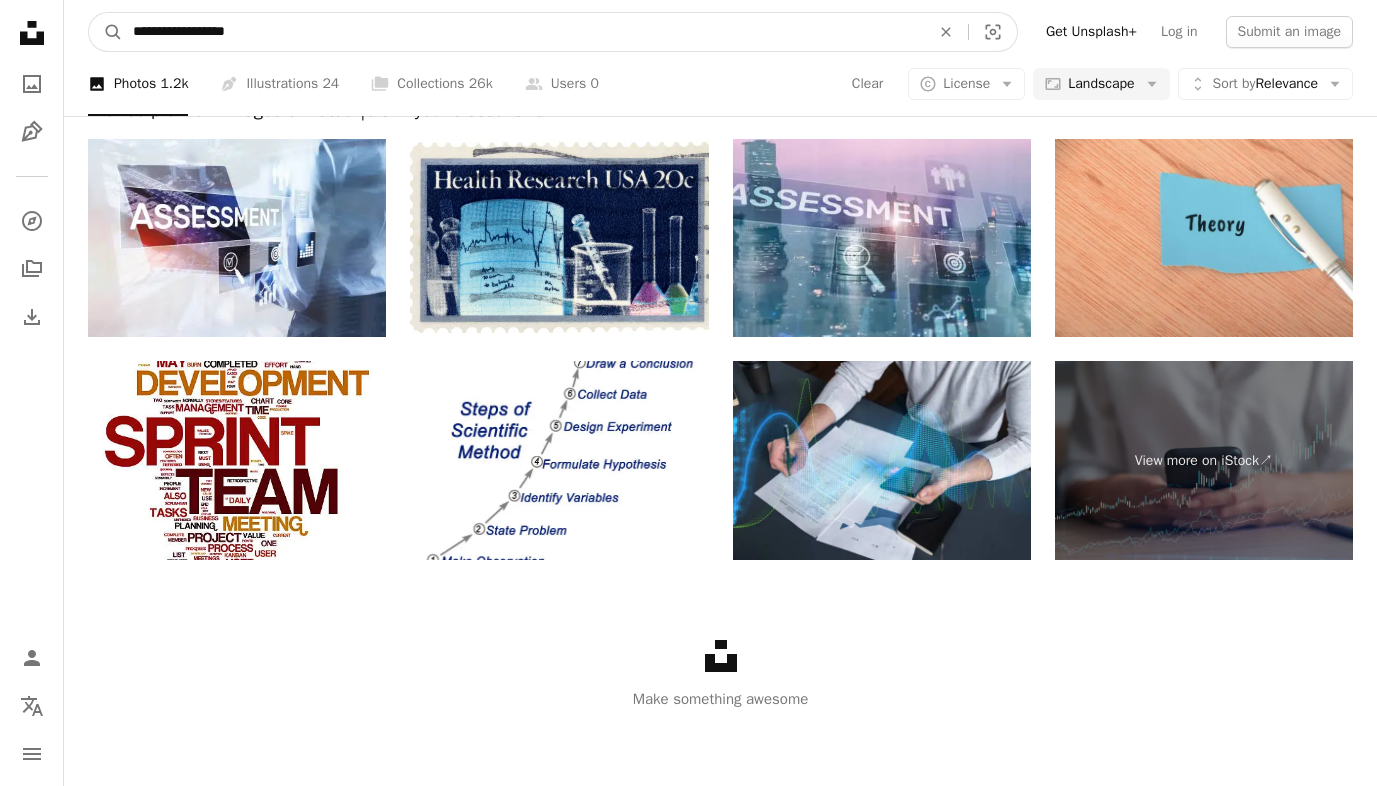 click on "**********" at bounding box center [523, 32] 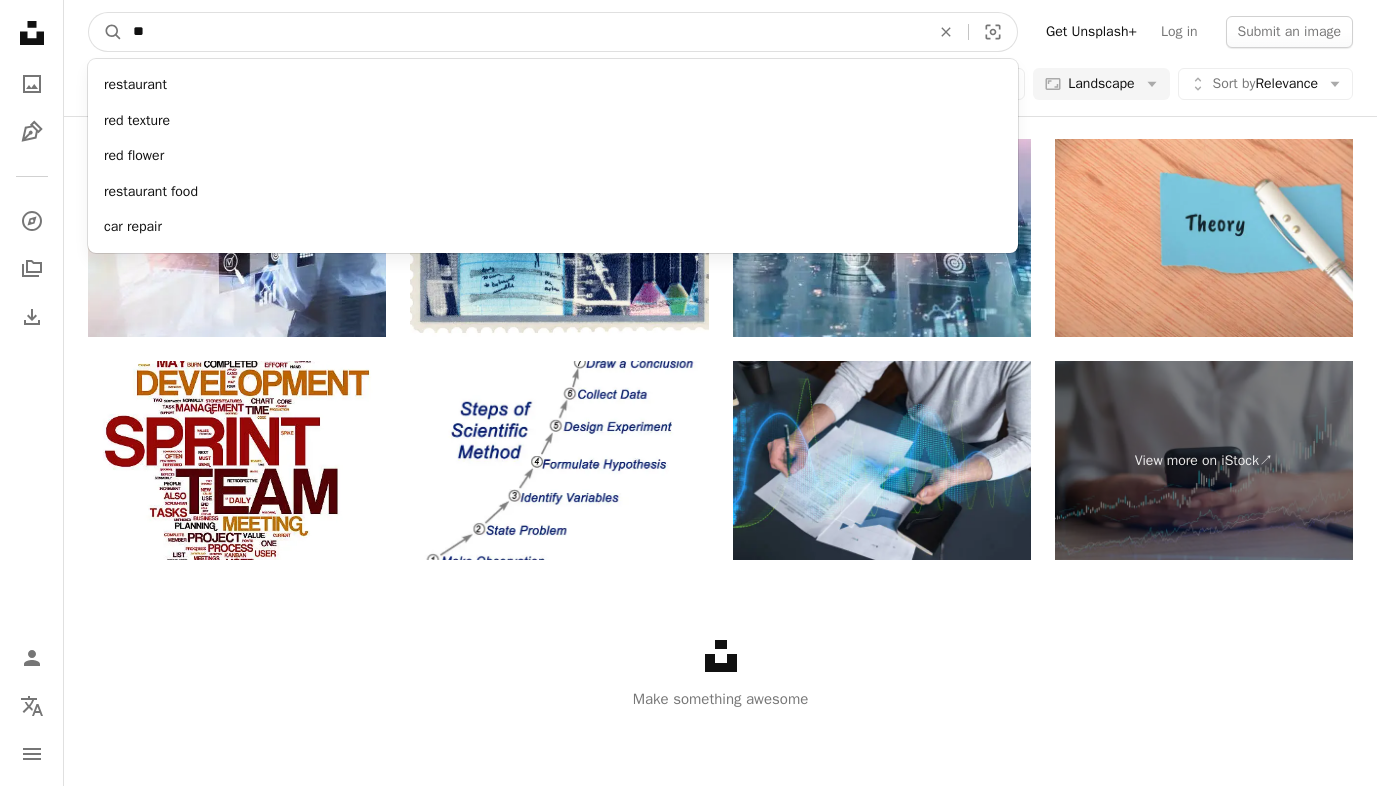 type on "*" 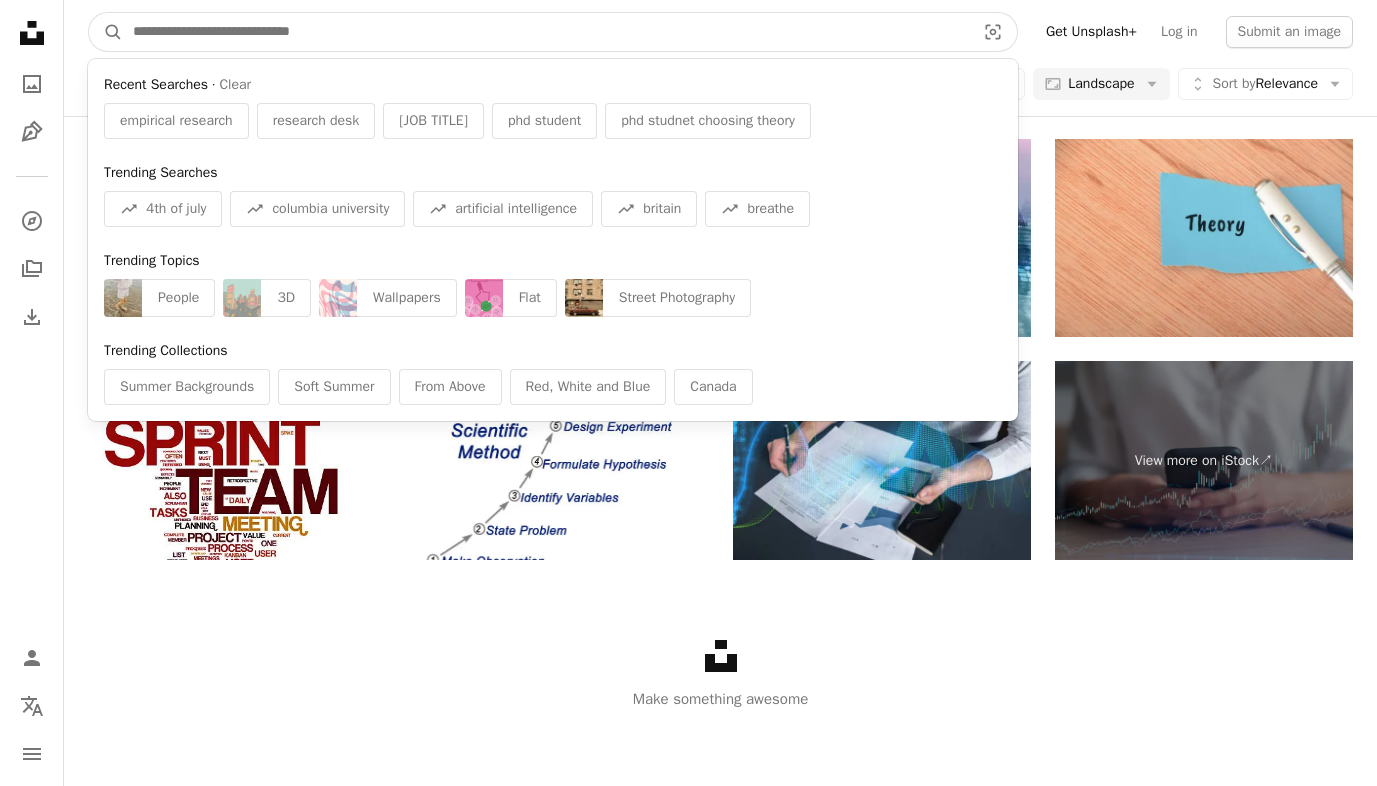 type on "*" 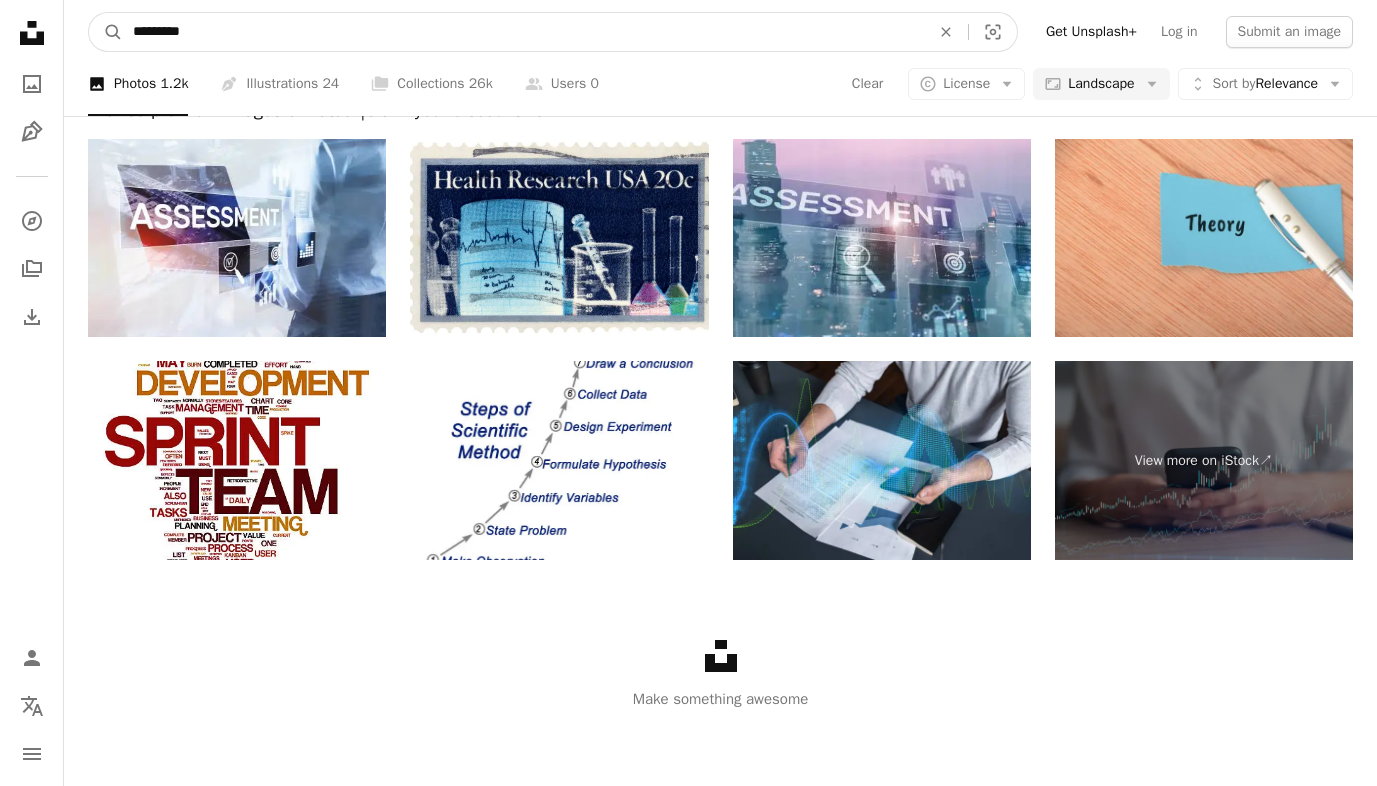 type on "**********" 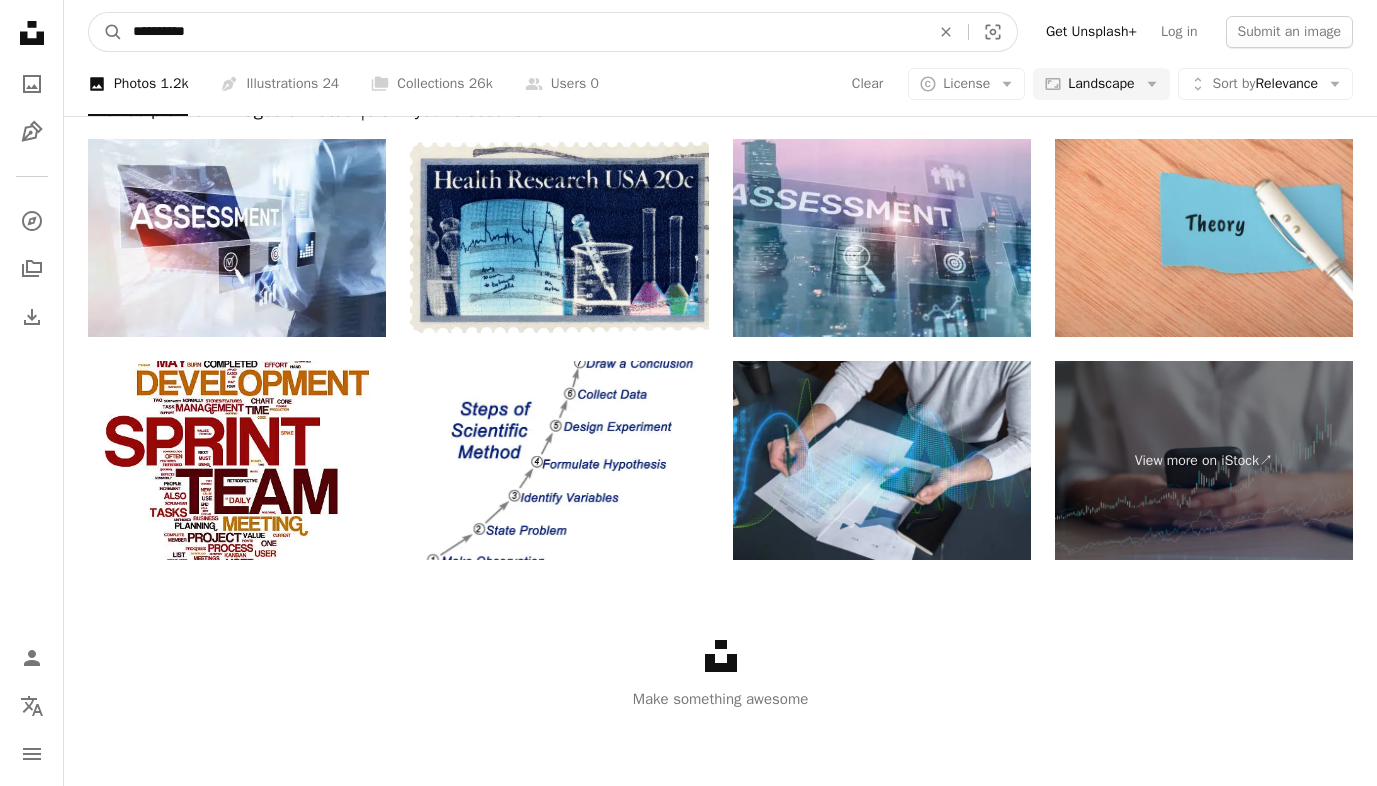 click on "A magnifying glass" at bounding box center [106, 32] 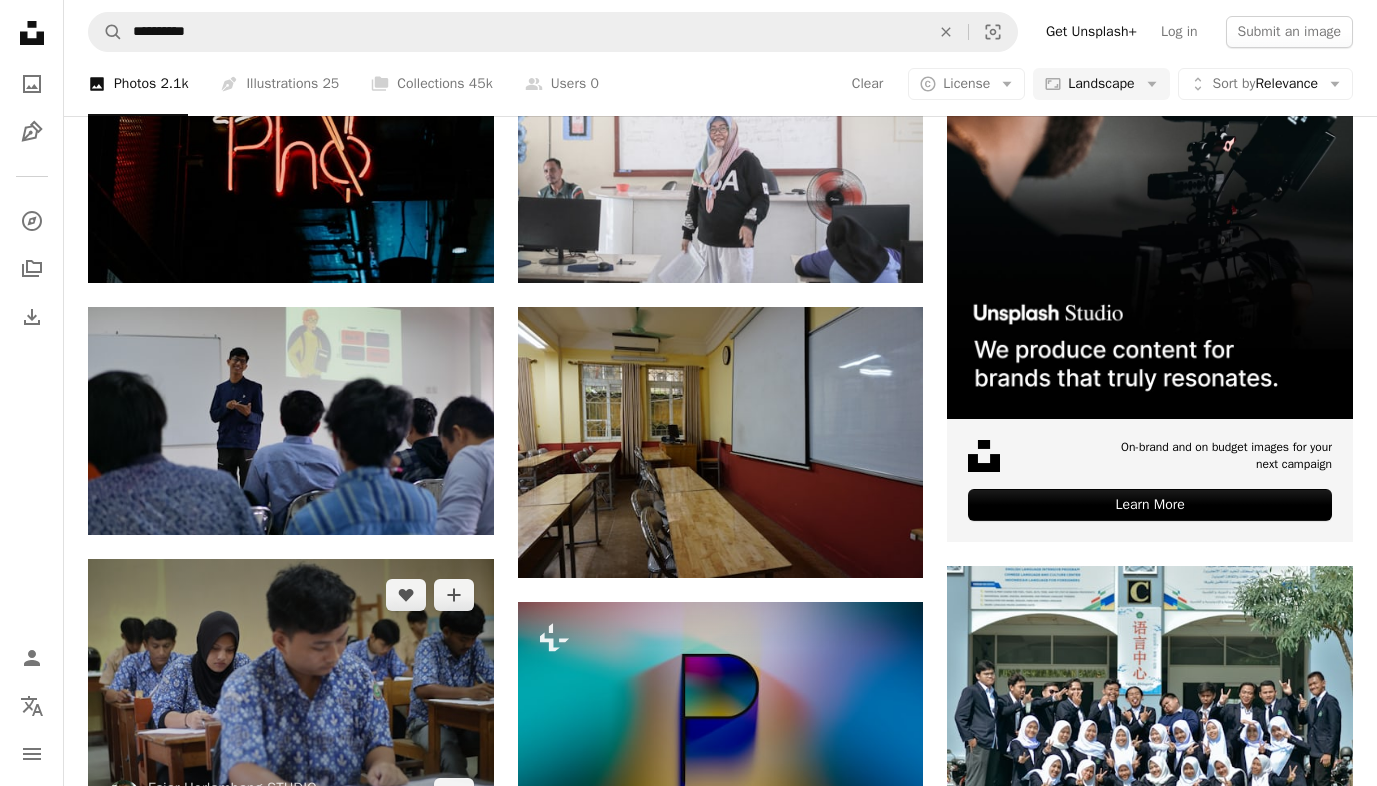scroll, scrollTop: 506, scrollLeft: 0, axis: vertical 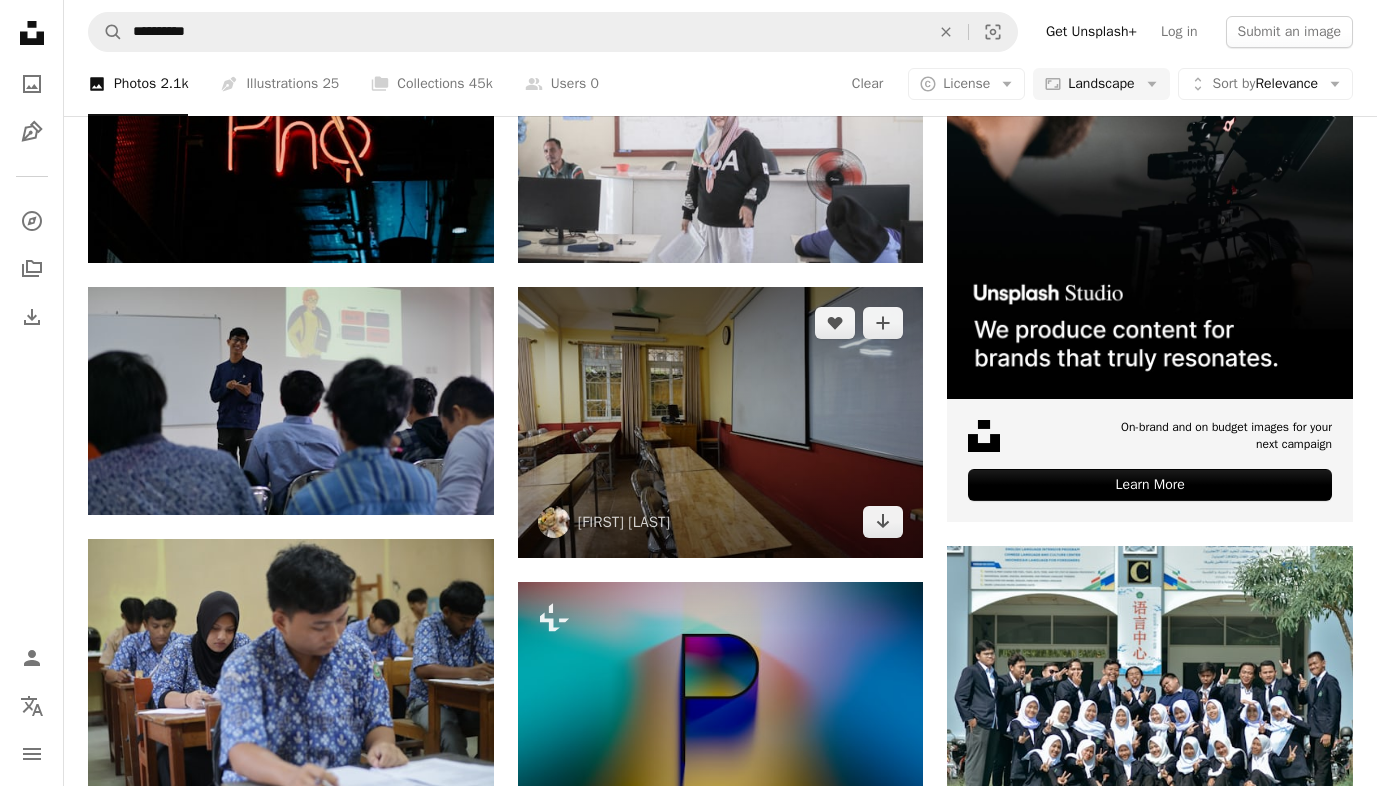 click at bounding box center (721, 422) 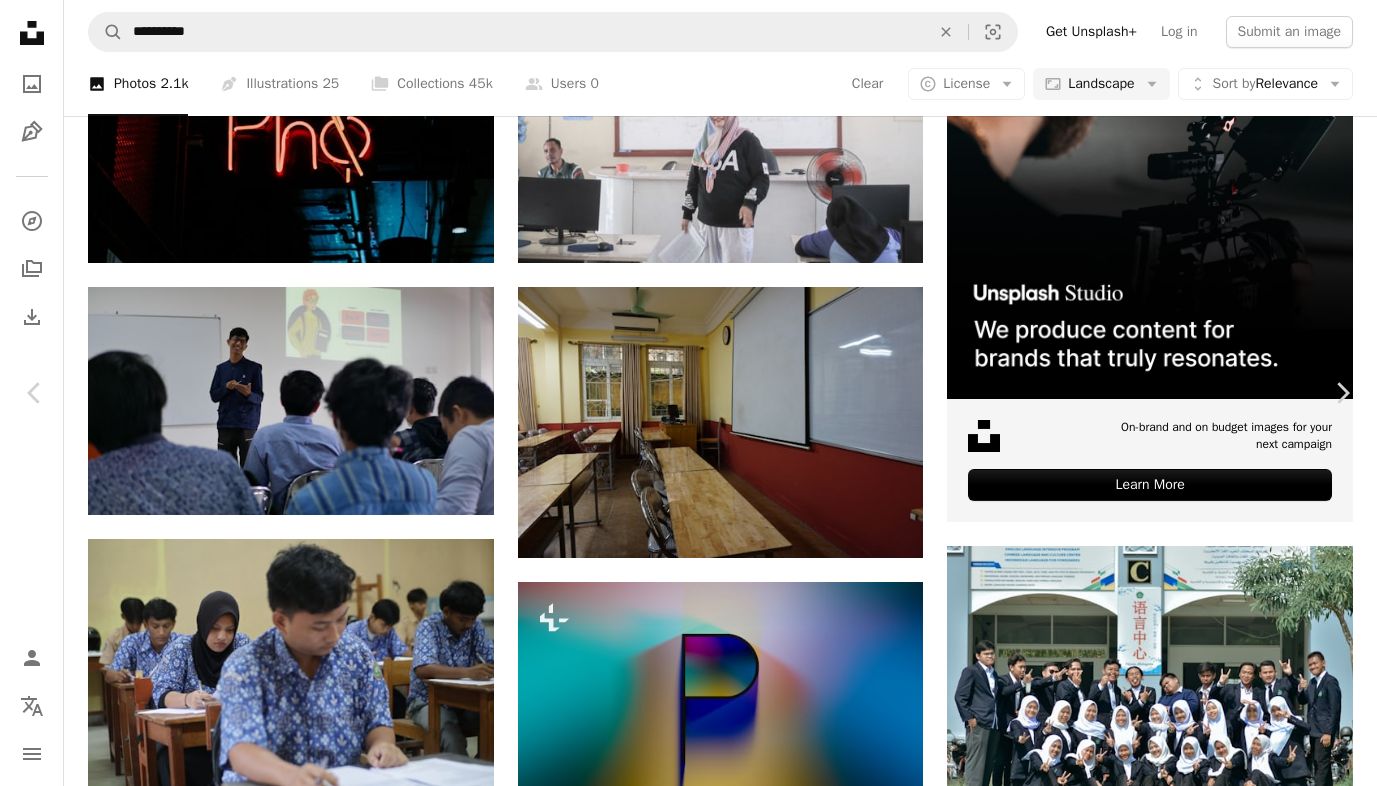 click on "Chevron down" 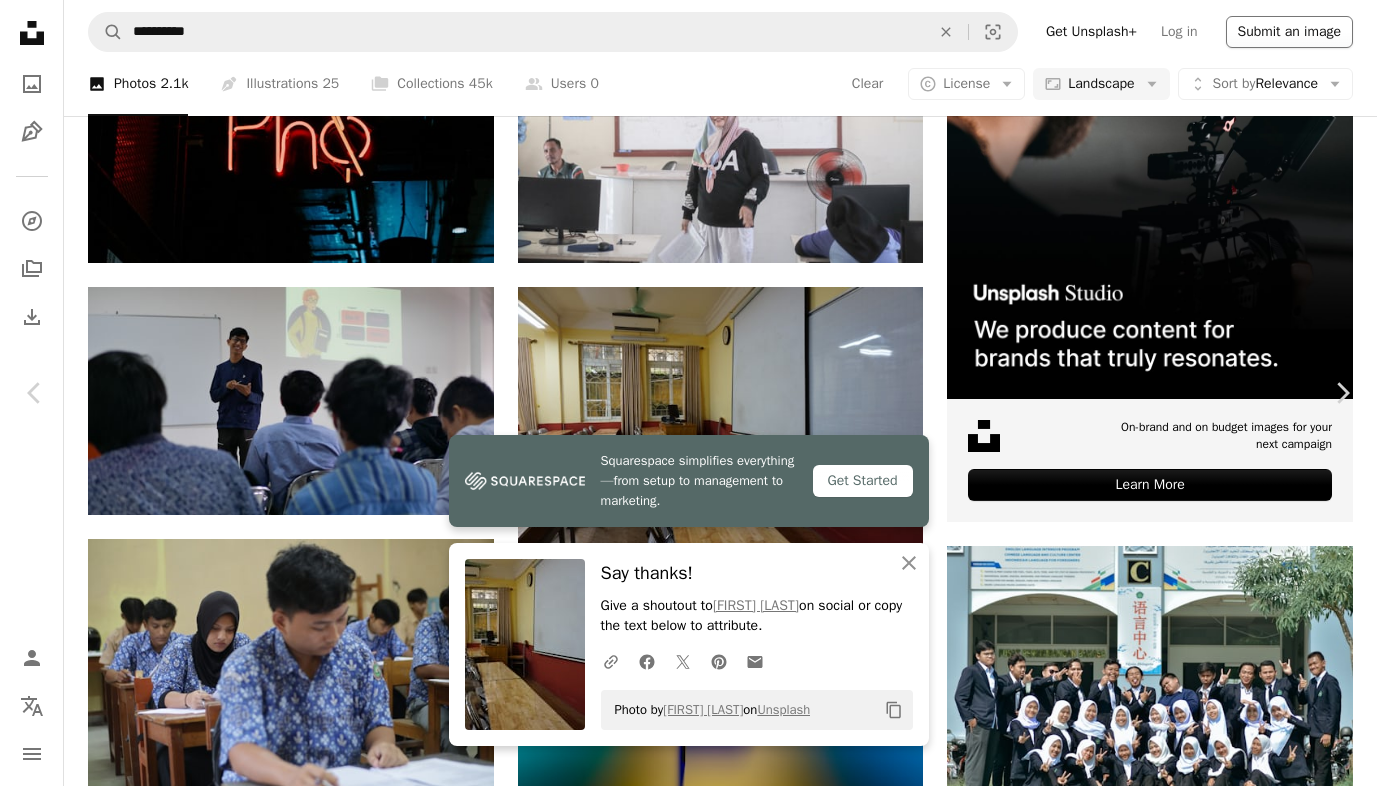 click on "An X shape Chevron left Chevron right Squarespace simplifies everything—from setup to management to marketing. Get Started An X shape Close Say thanks! Give a shoutout to  [FIRST] [LAST]  on social or copy the text below to attribute. A URL sharing icon (chains) Facebook icon X (formerly Twitter) icon Pinterest icon An envelope Photo by  [FIRST] [LAST]  on  Unsplash
Copy content [FIRST] [LAST] peachlatte A heart A plus sign Download free Chevron down Zoom in Views 207,110 Downloads 1,267 A forward-right arrow Share Info icon Info More Actions A map marker [CITY] University, [STREET], [NEIGHBORHOOD], [DISTRICT], [CITY], [COUNTRY] Calendar outlined Published on  [DATE] Camera SONY, ILCE-5000 Safety Free to use under the  Unsplash License people school interior design restaurant furniture wood classroom table desk vietnam chair brown electronics screen monitor hardware hanoi display computer hardware indoors Free stock photos Browse premium related images on iStock  |  Save 20% with code UNSPLASH20  ↗" at bounding box center (688, 3592) 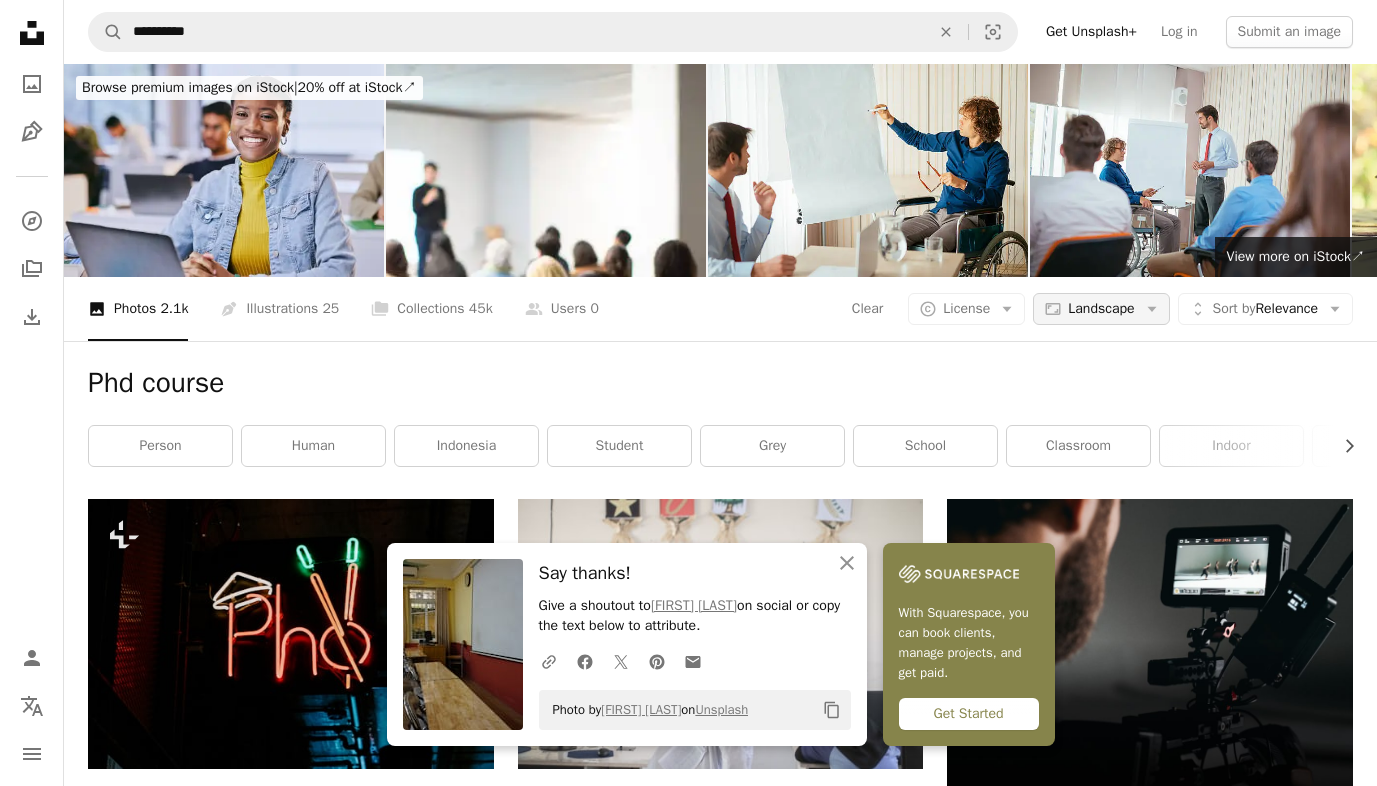 scroll, scrollTop: 0, scrollLeft: 0, axis: both 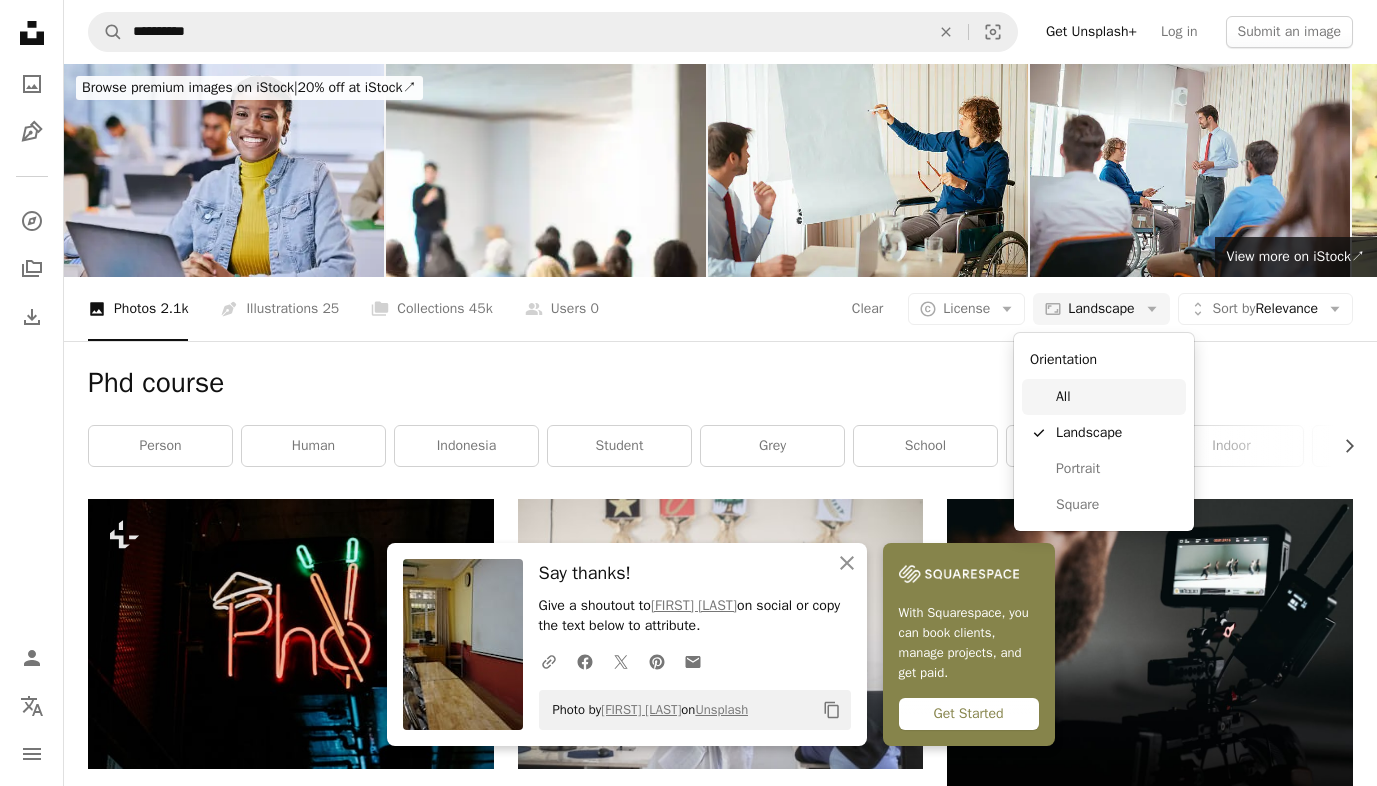 click on "All" at bounding box center [1117, 397] 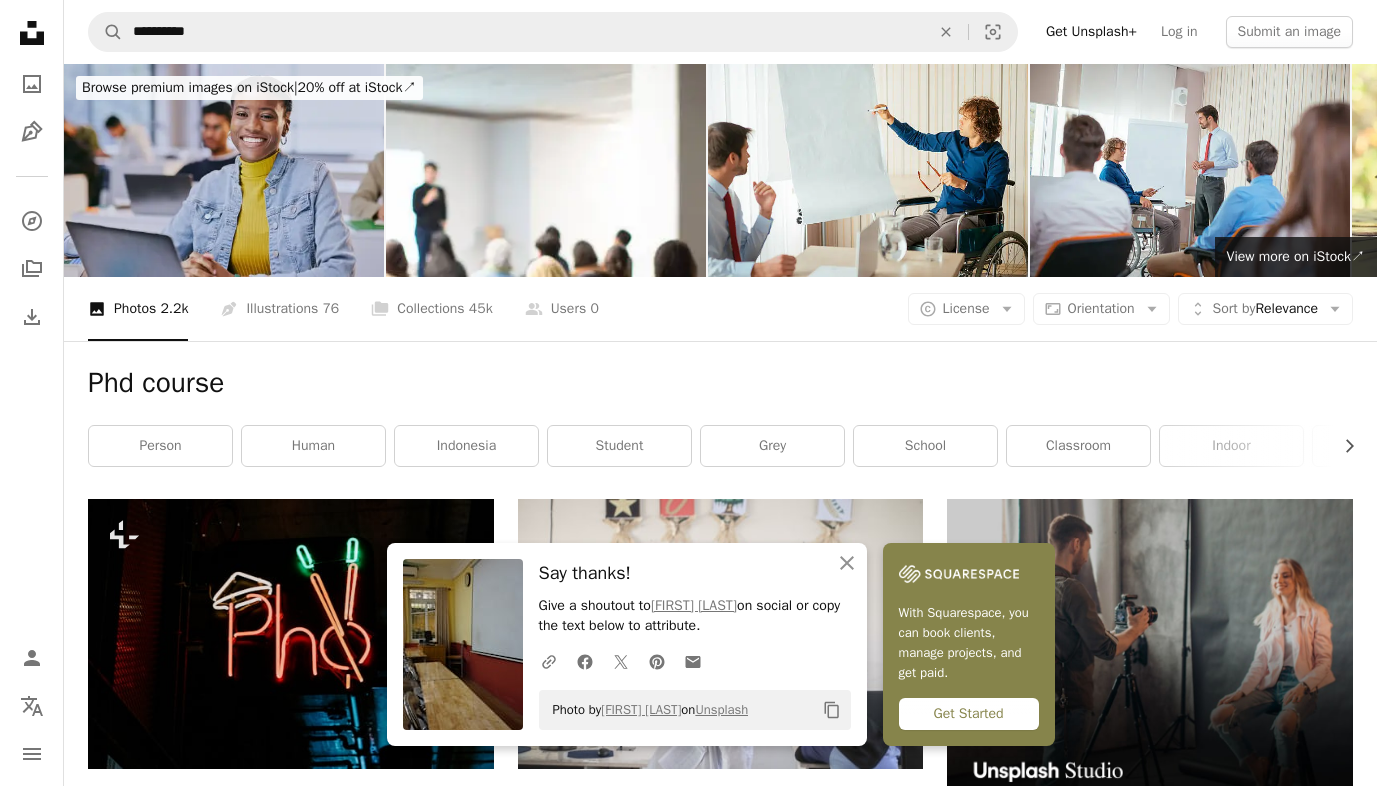 scroll, scrollTop: 0, scrollLeft: 0, axis: both 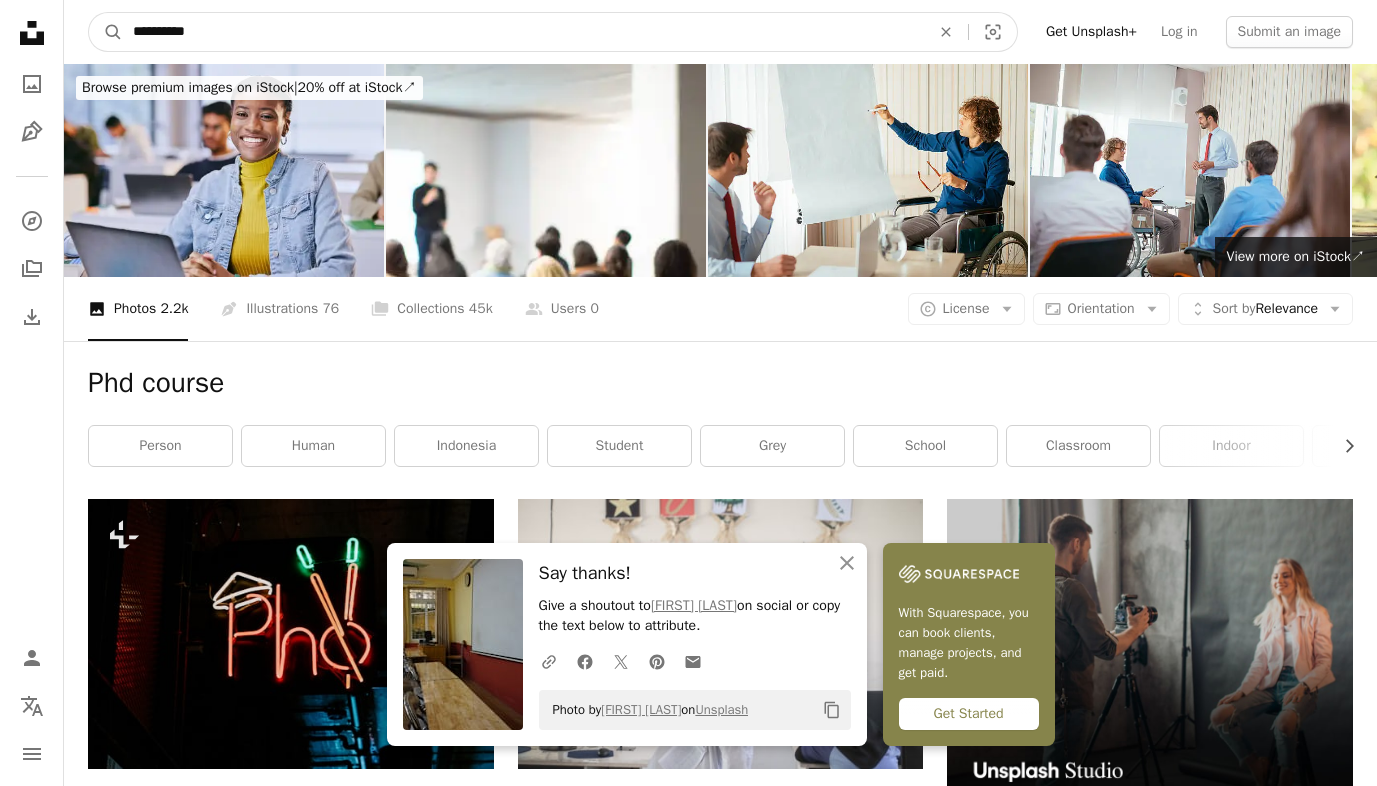 click on "**********" at bounding box center (523, 32) 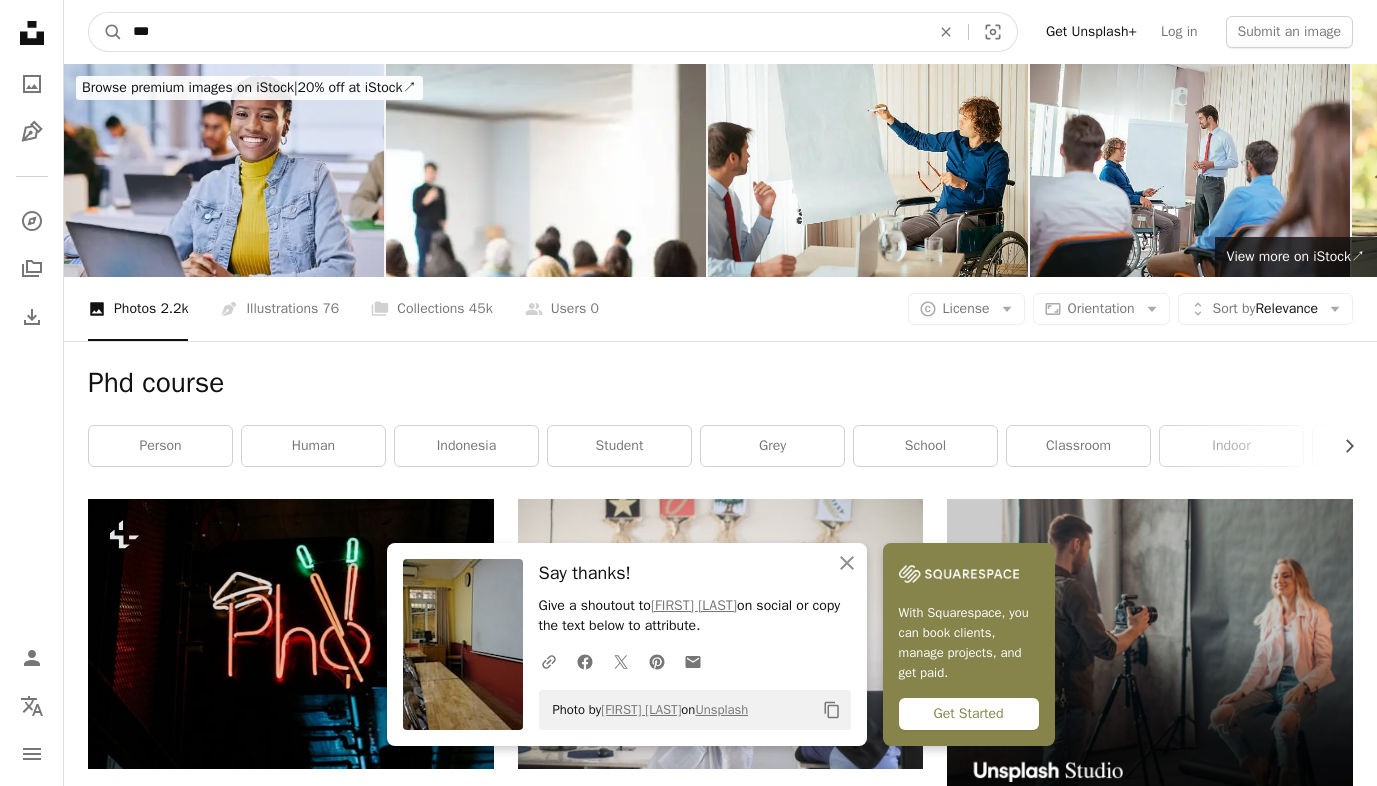 type on "**" 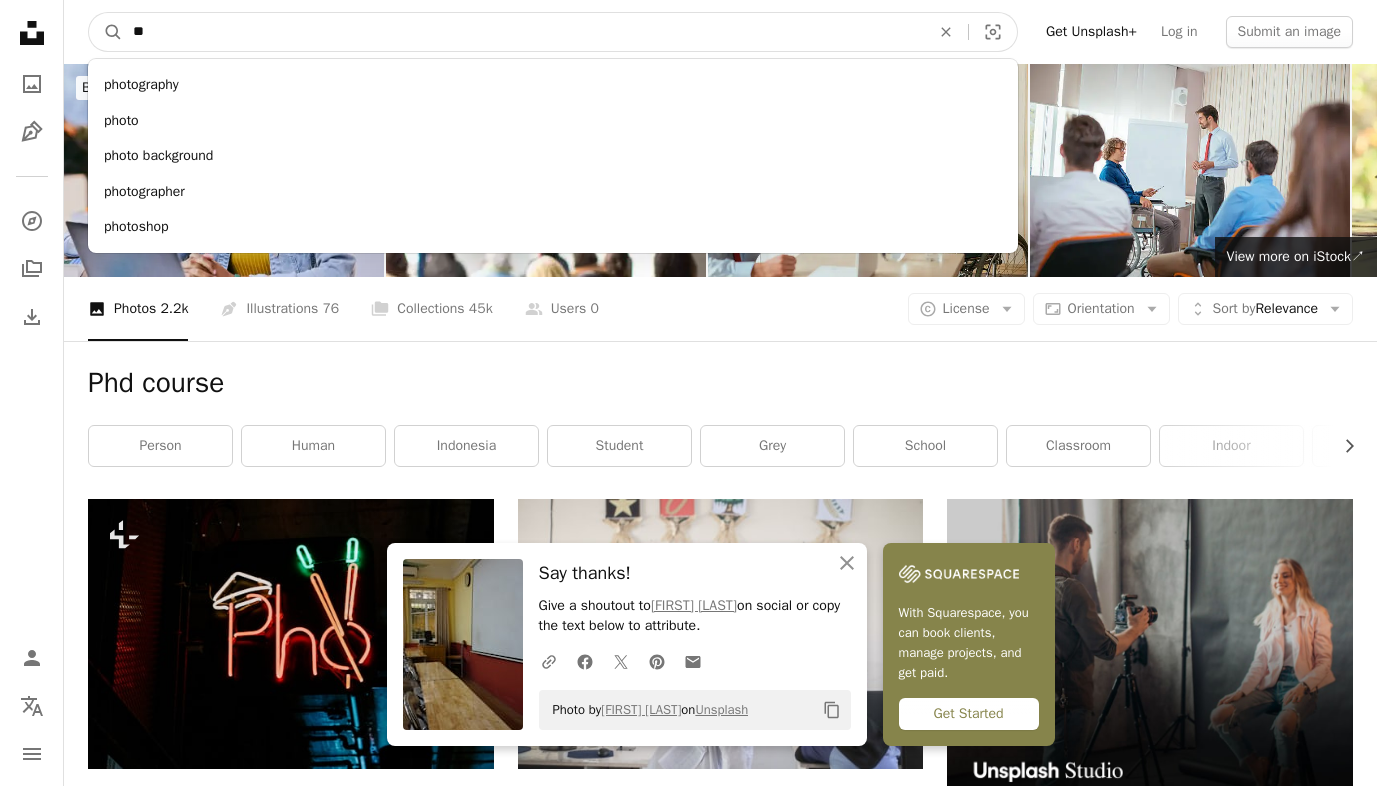 click on "A magnifying glass" at bounding box center [106, 32] 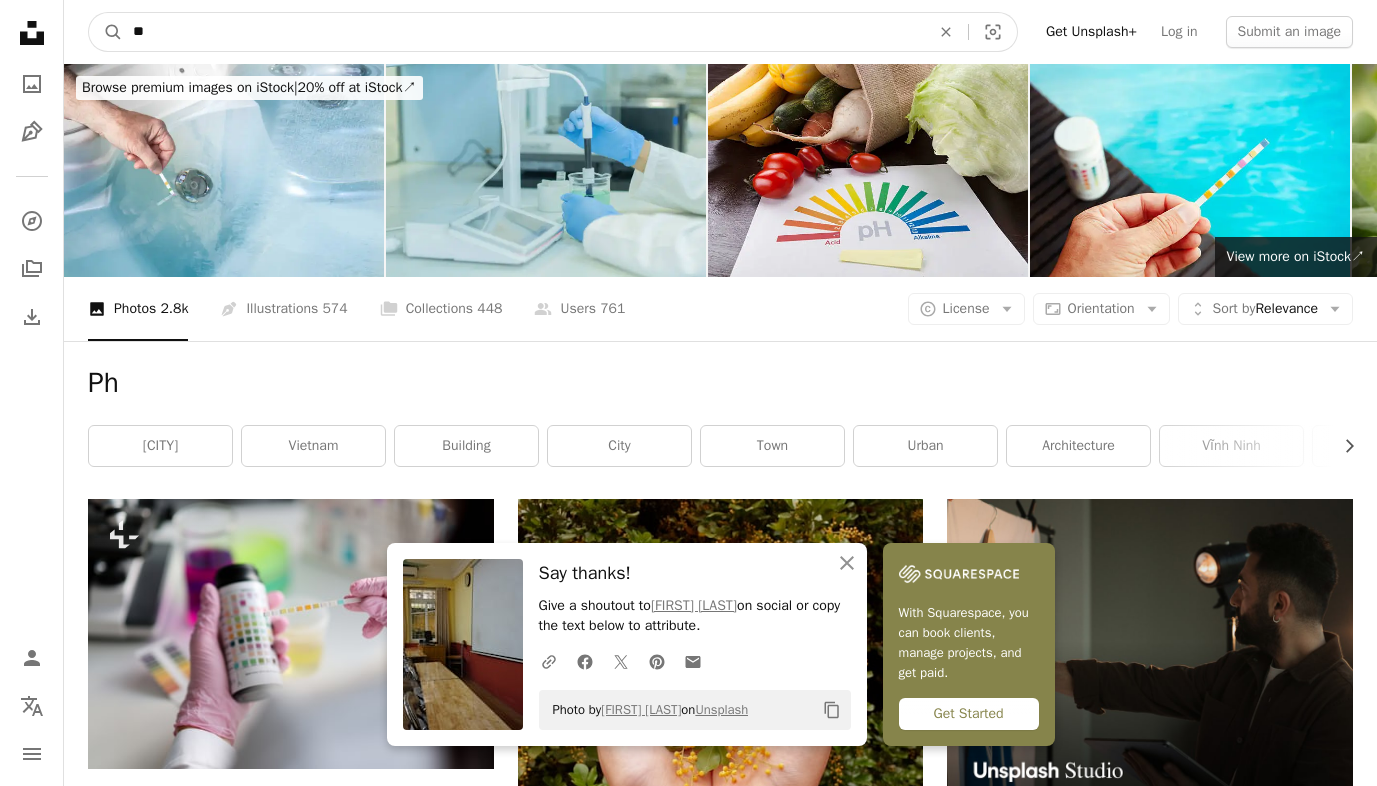 click on "**" at bounding box center [523, 32] 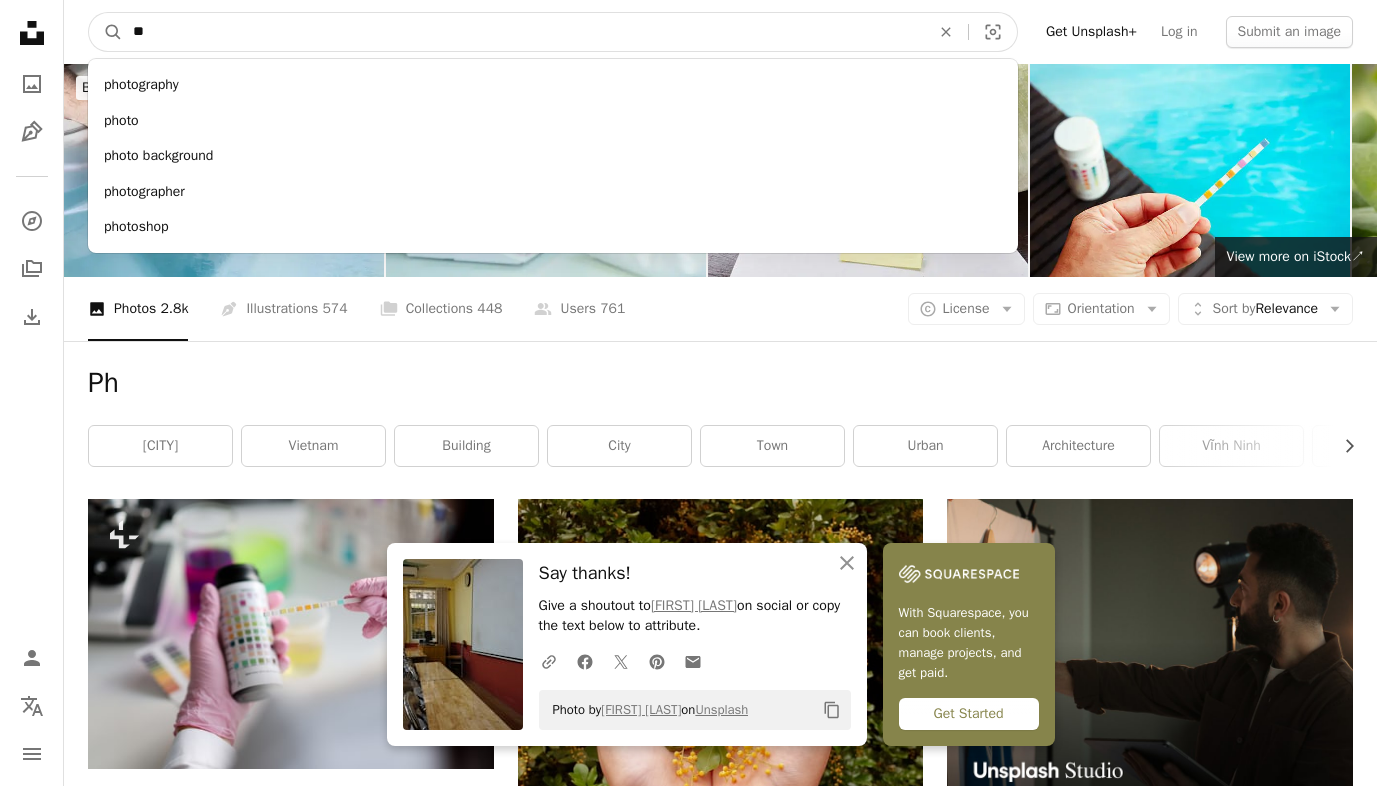 type on "***" 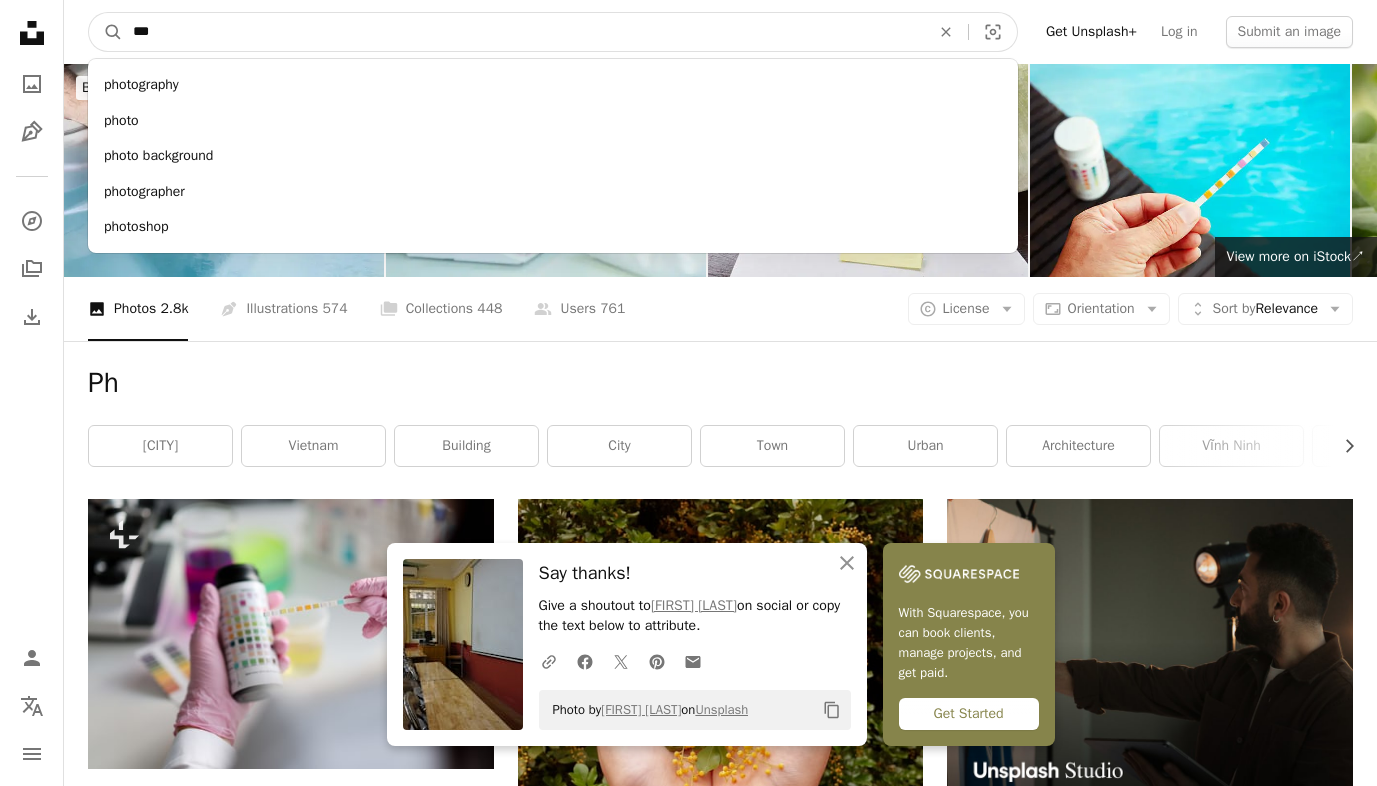 click on "A magnifying glass" at bounding box center [106, 32] 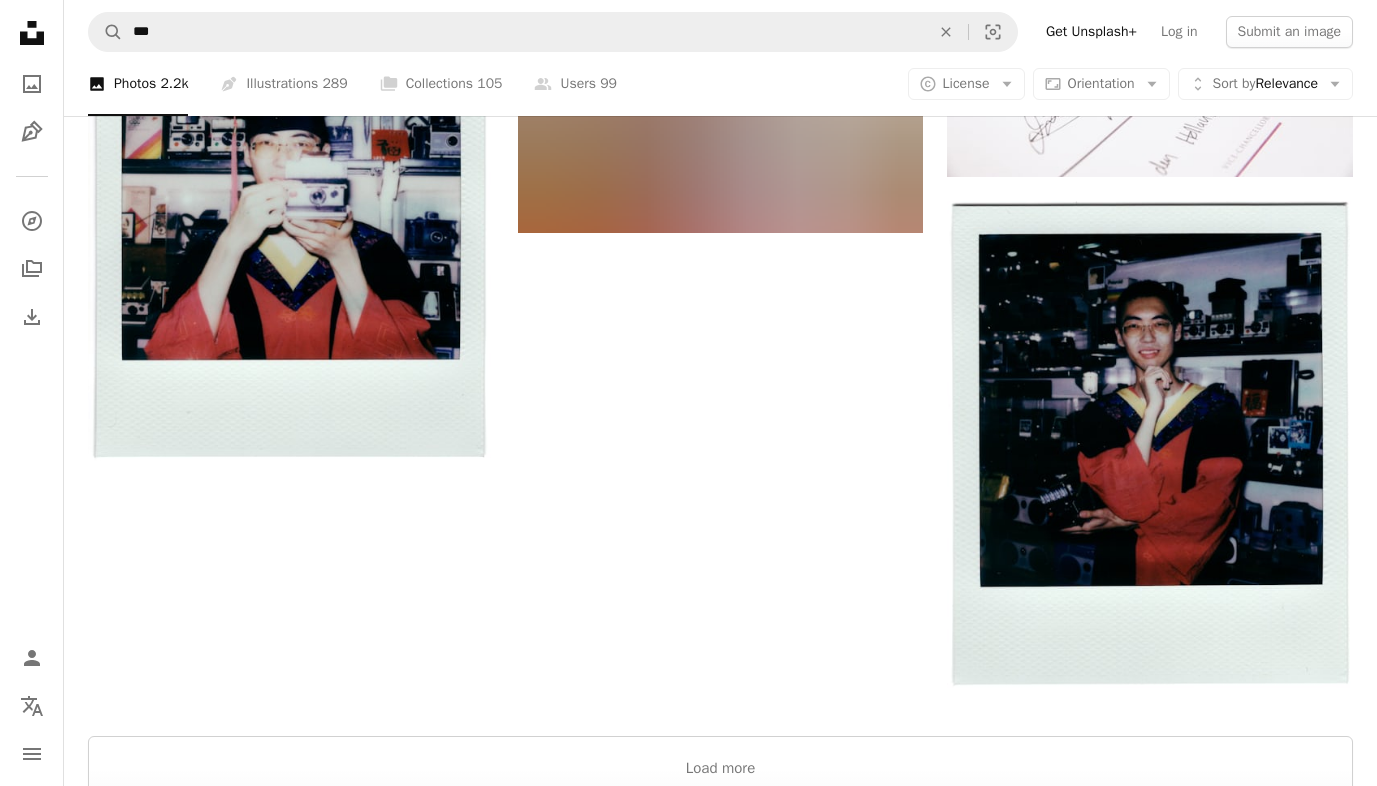 scroll, scrollTop: 2317, scrollLeft: 0, axis: vertical 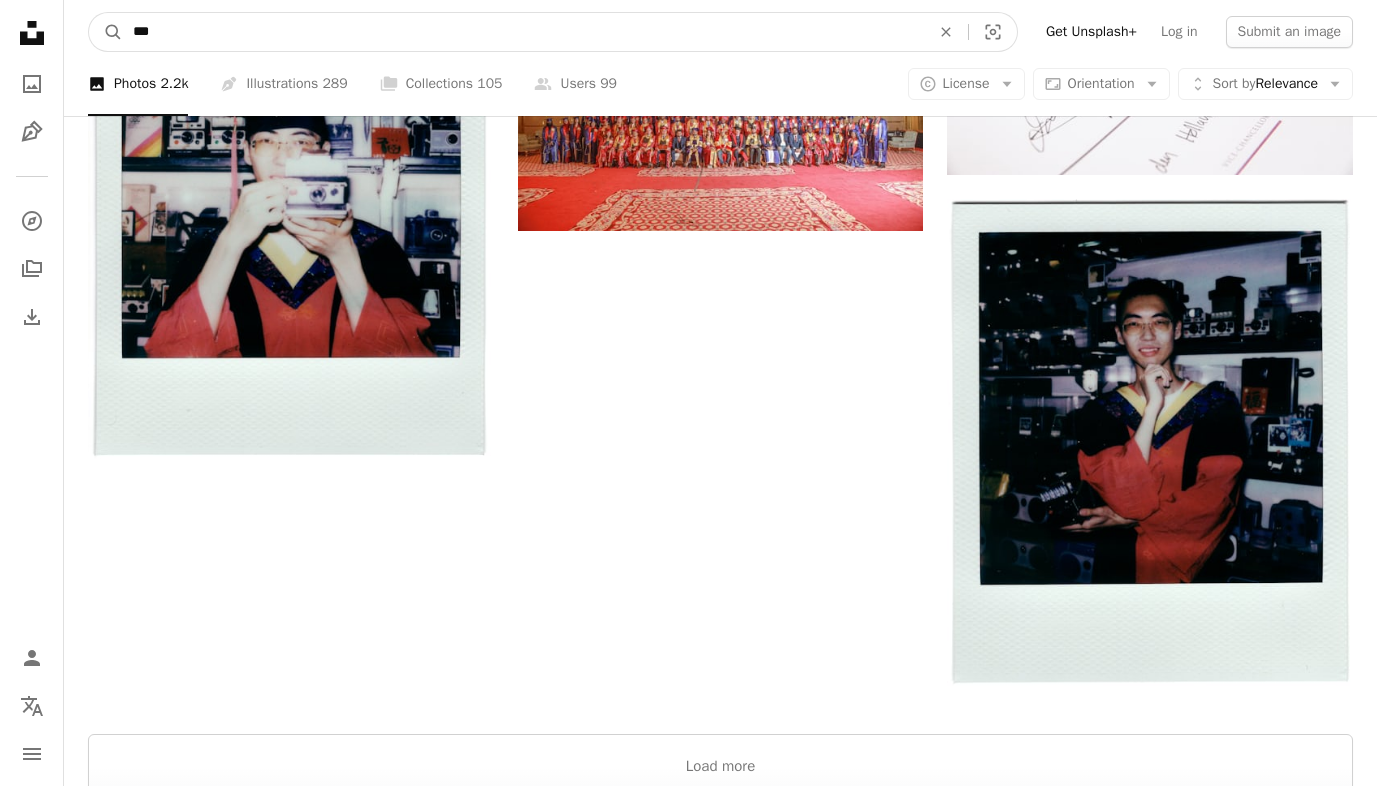 click on "***" at bounding box center [523, 32] 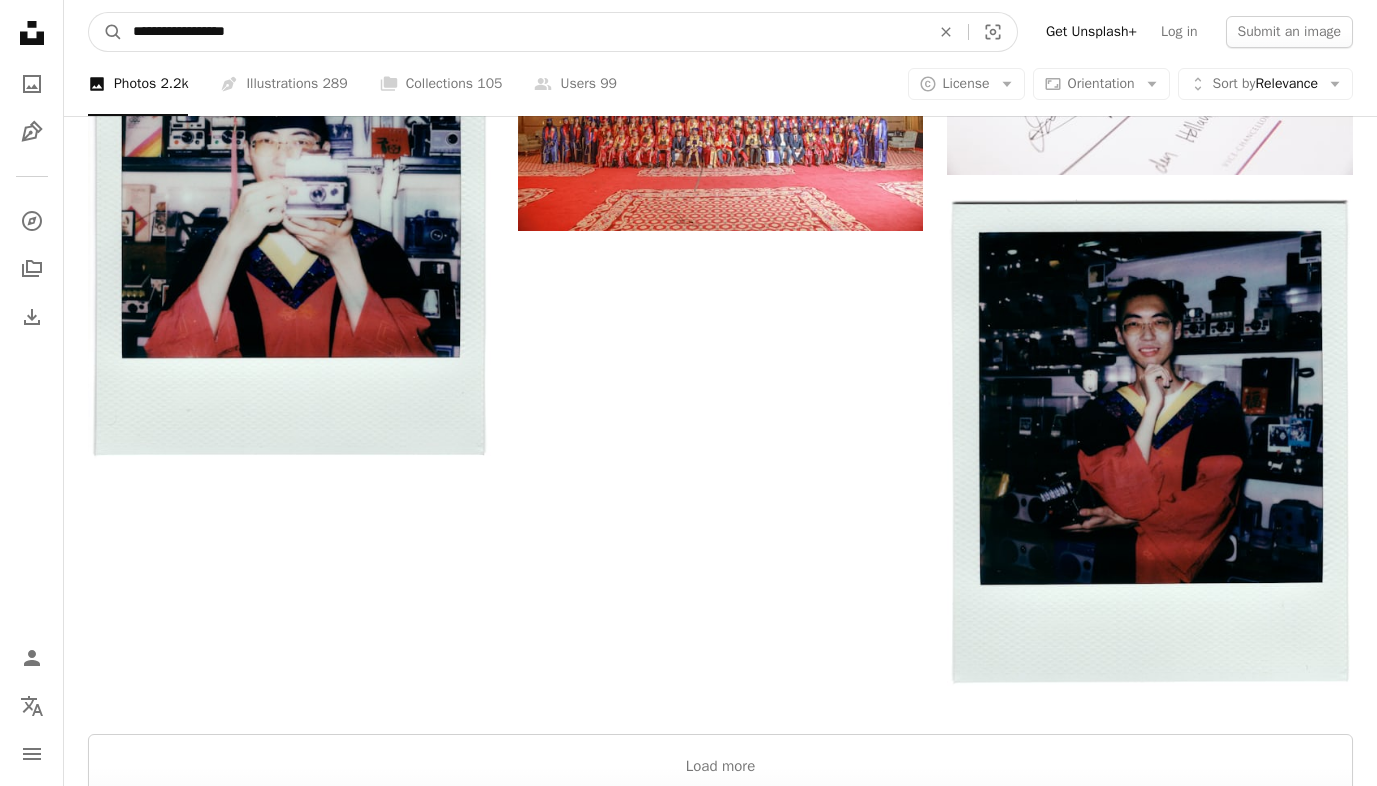 type on "**********" 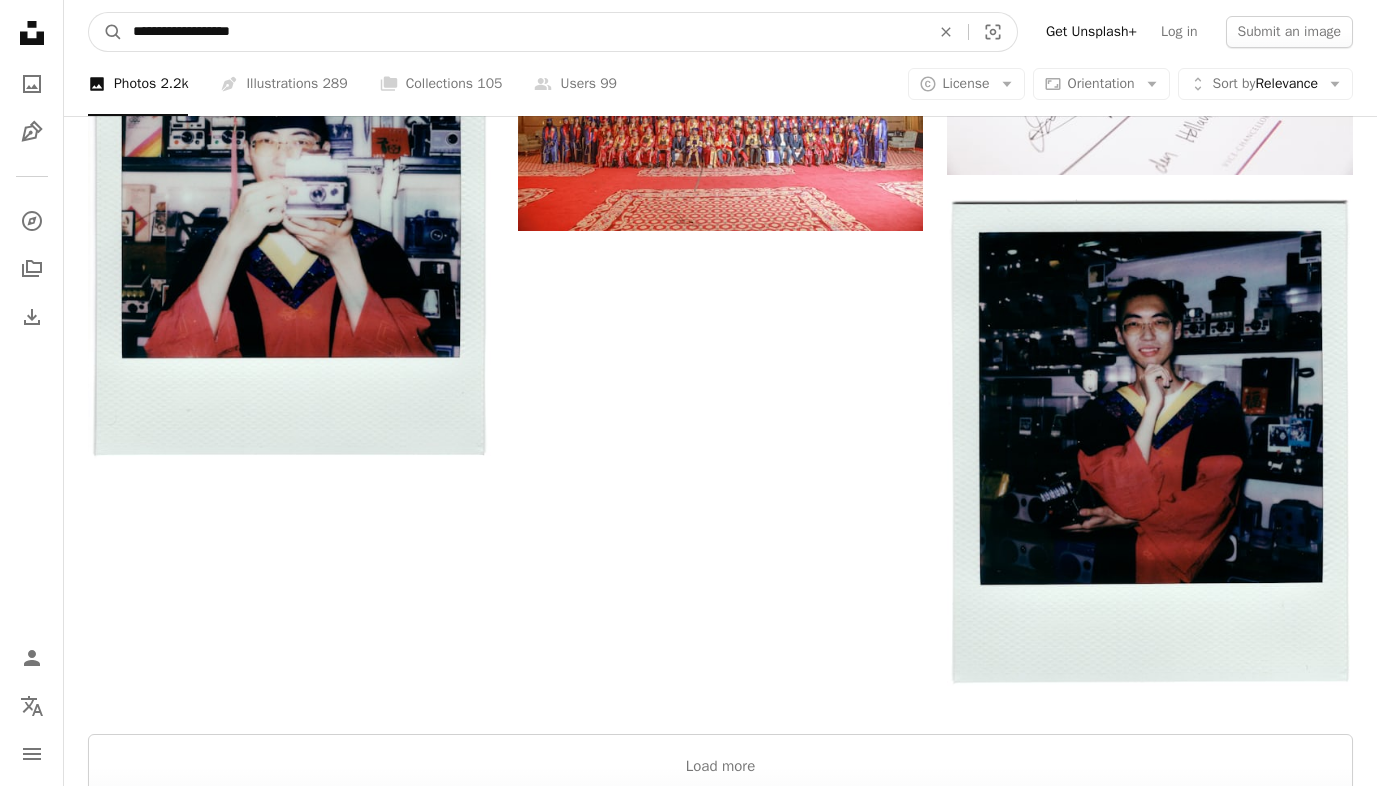 click on "A magnifying glass" at bounding box center [106, 32] 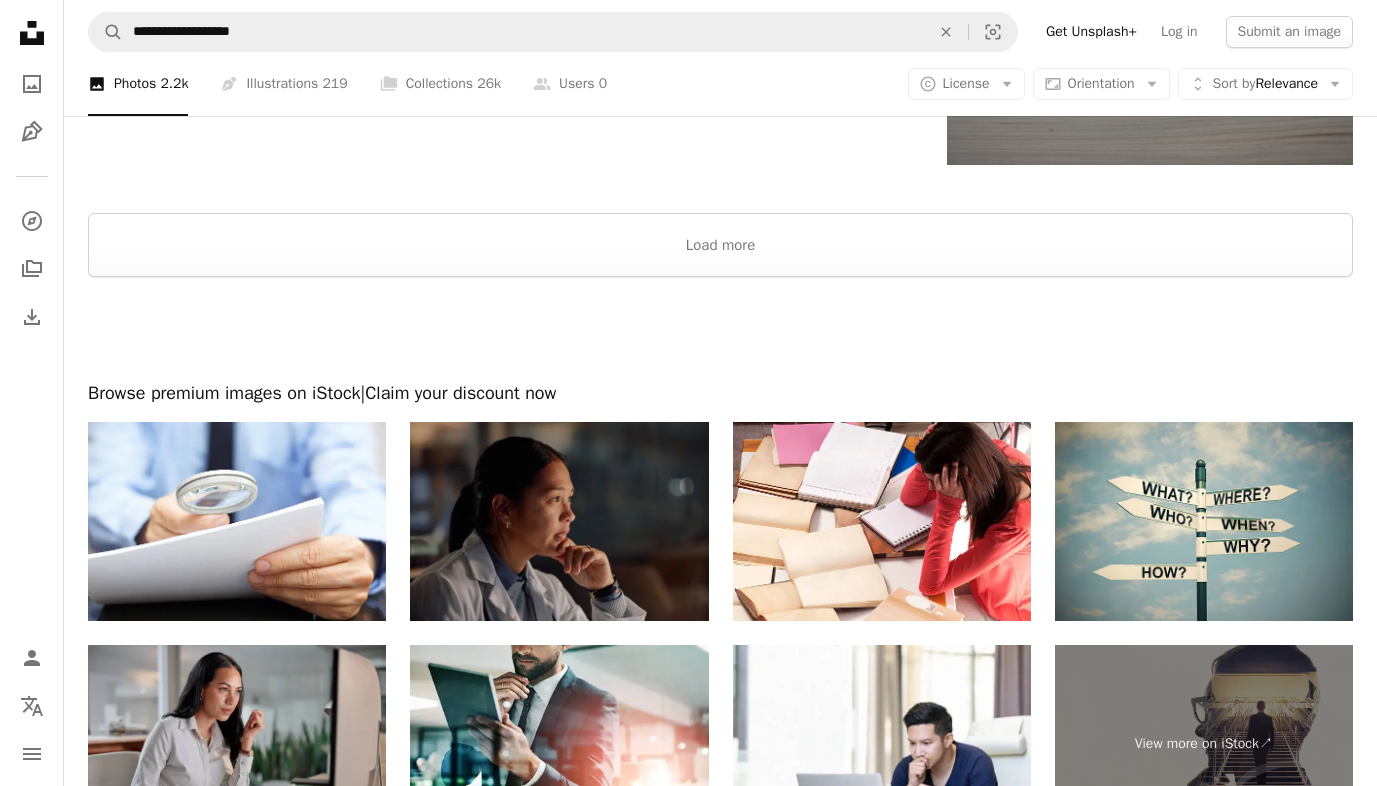 scroll, scrollTop: 3126, scrollLeft: 0, axis: vertical 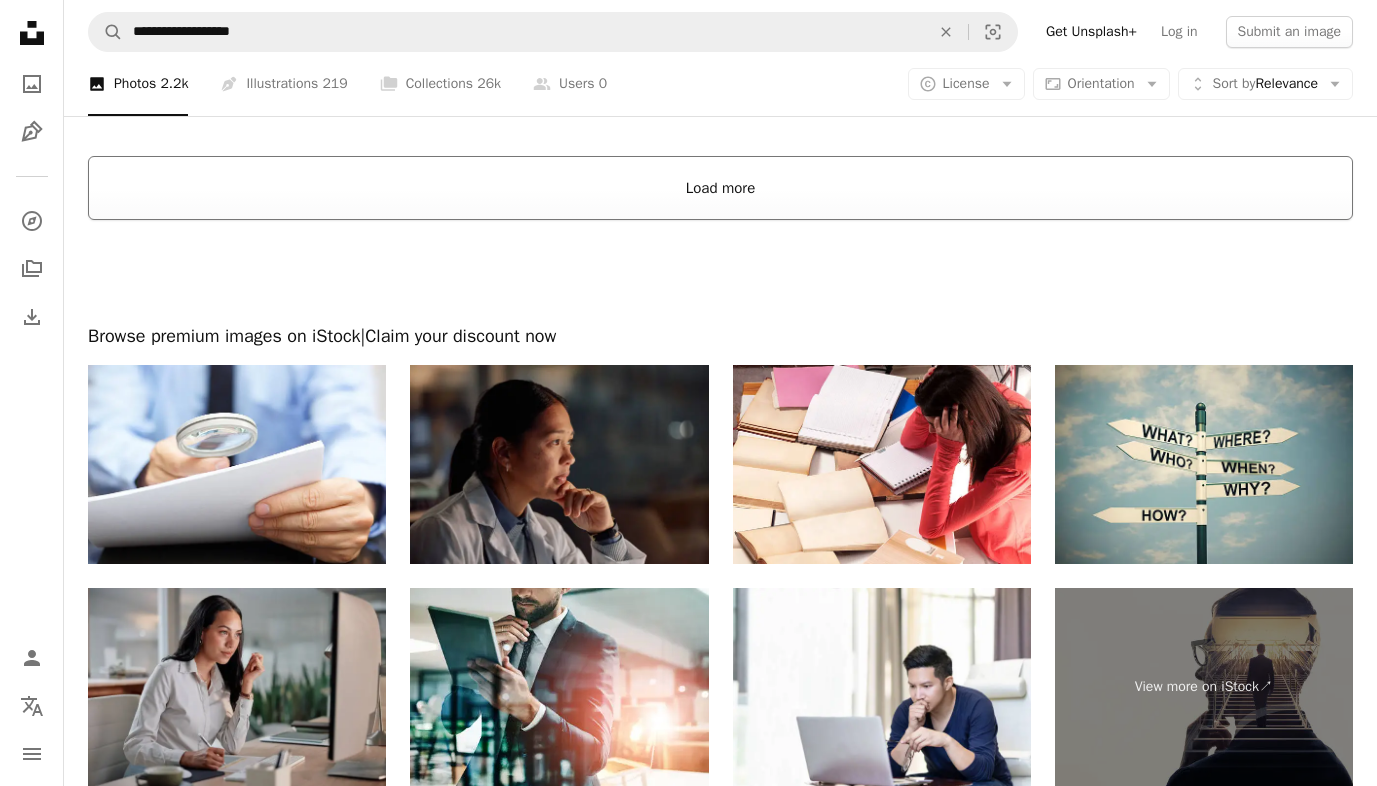 click on "Load more" at bounding box center [720, 188] 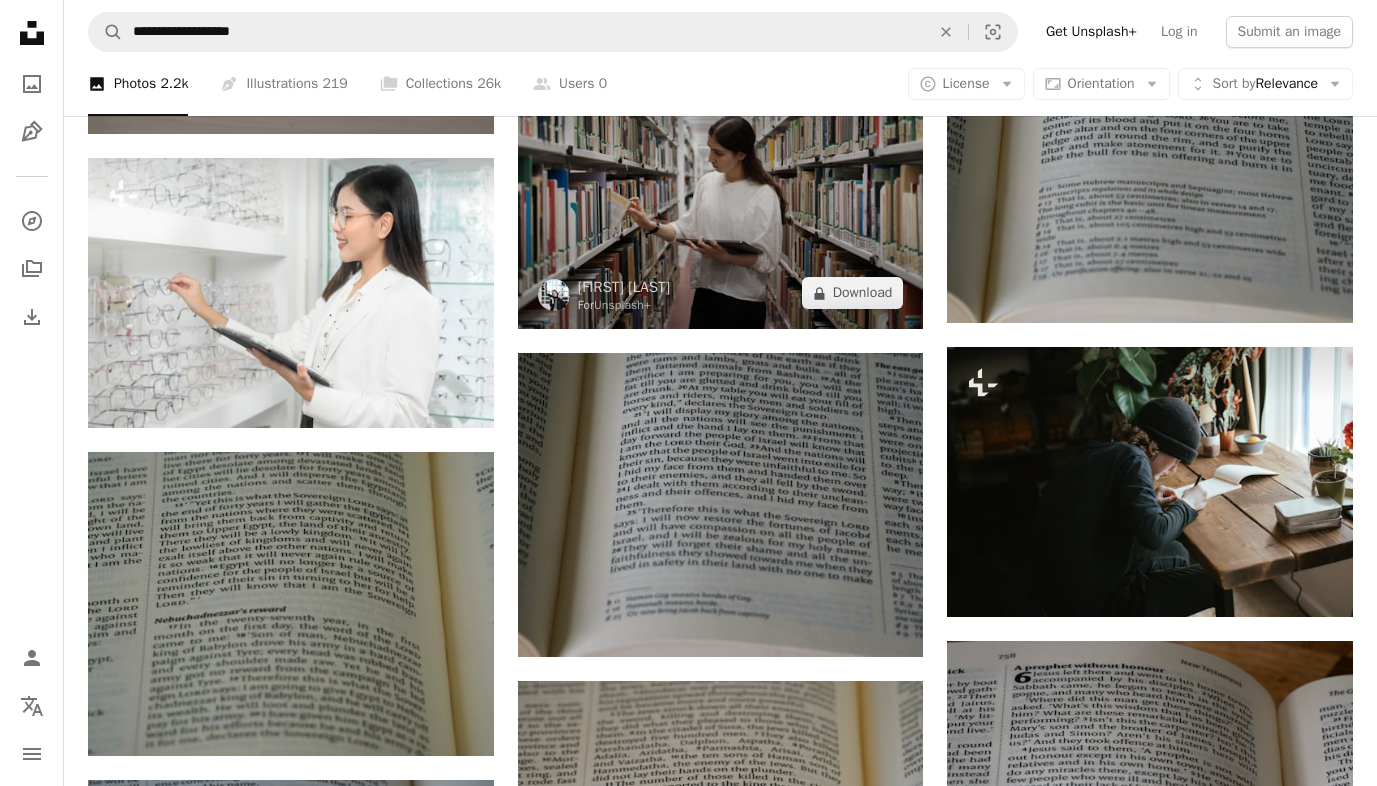 scroll, scrollTop: 7517, scrollLeft: 0, axis: vertical 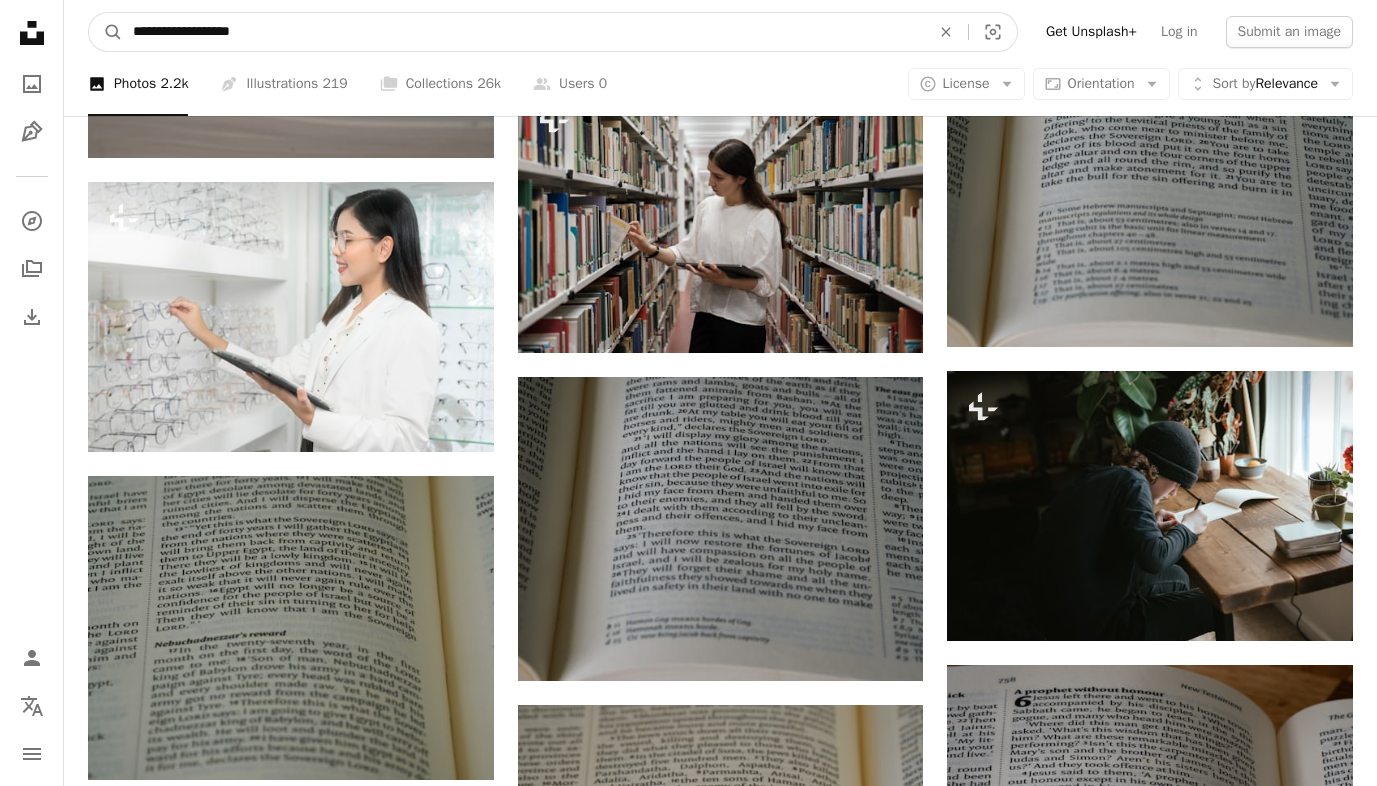 click on "**********" at bounding box center (523, 32) 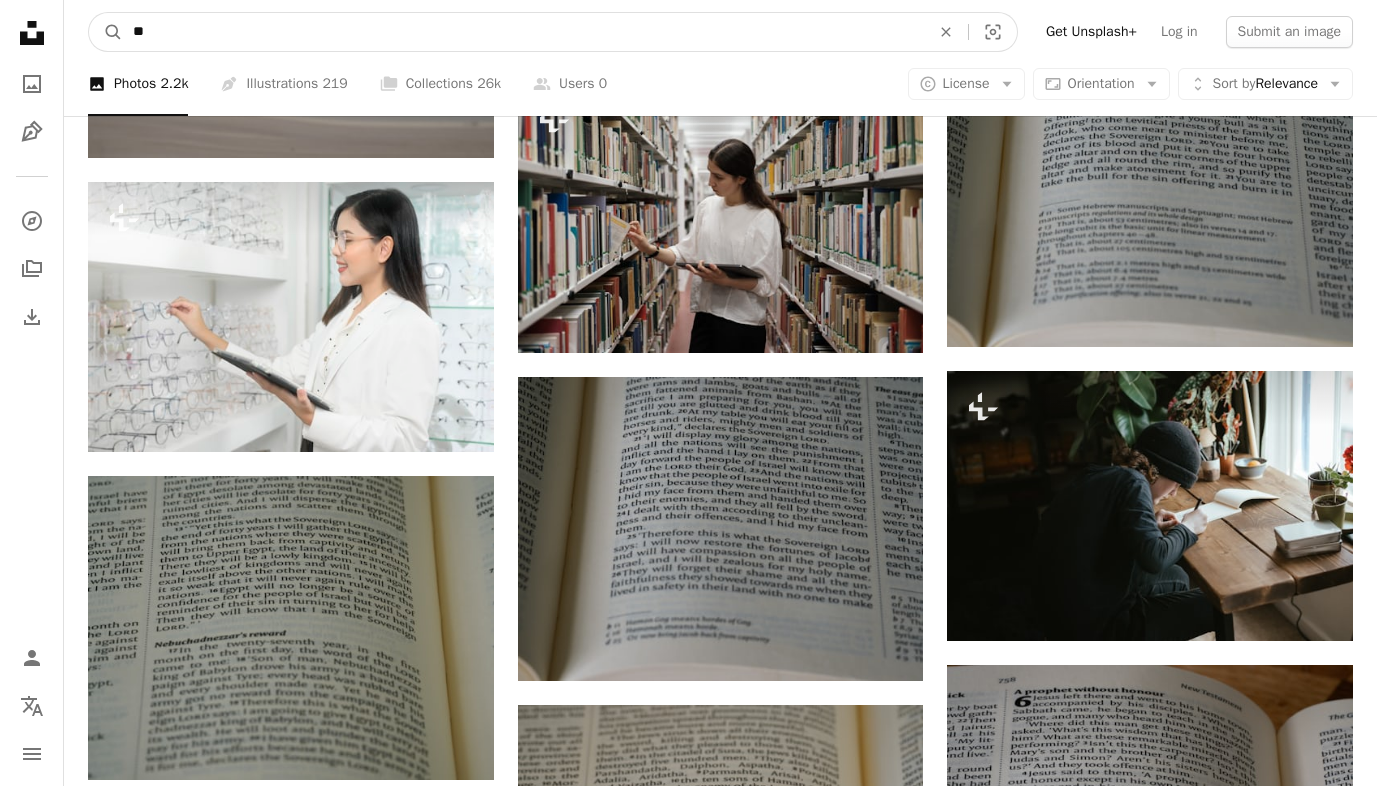 type on "*" 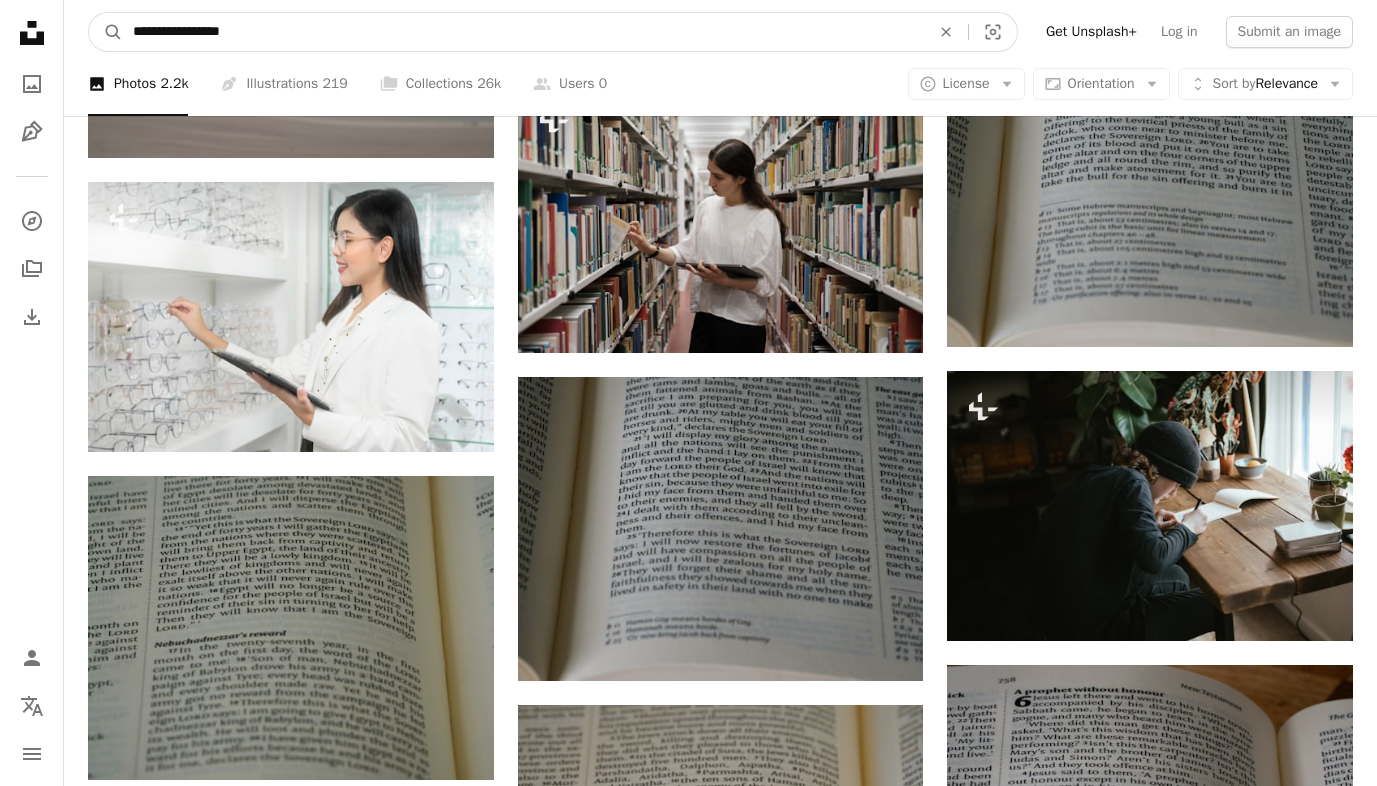 type on "**********" 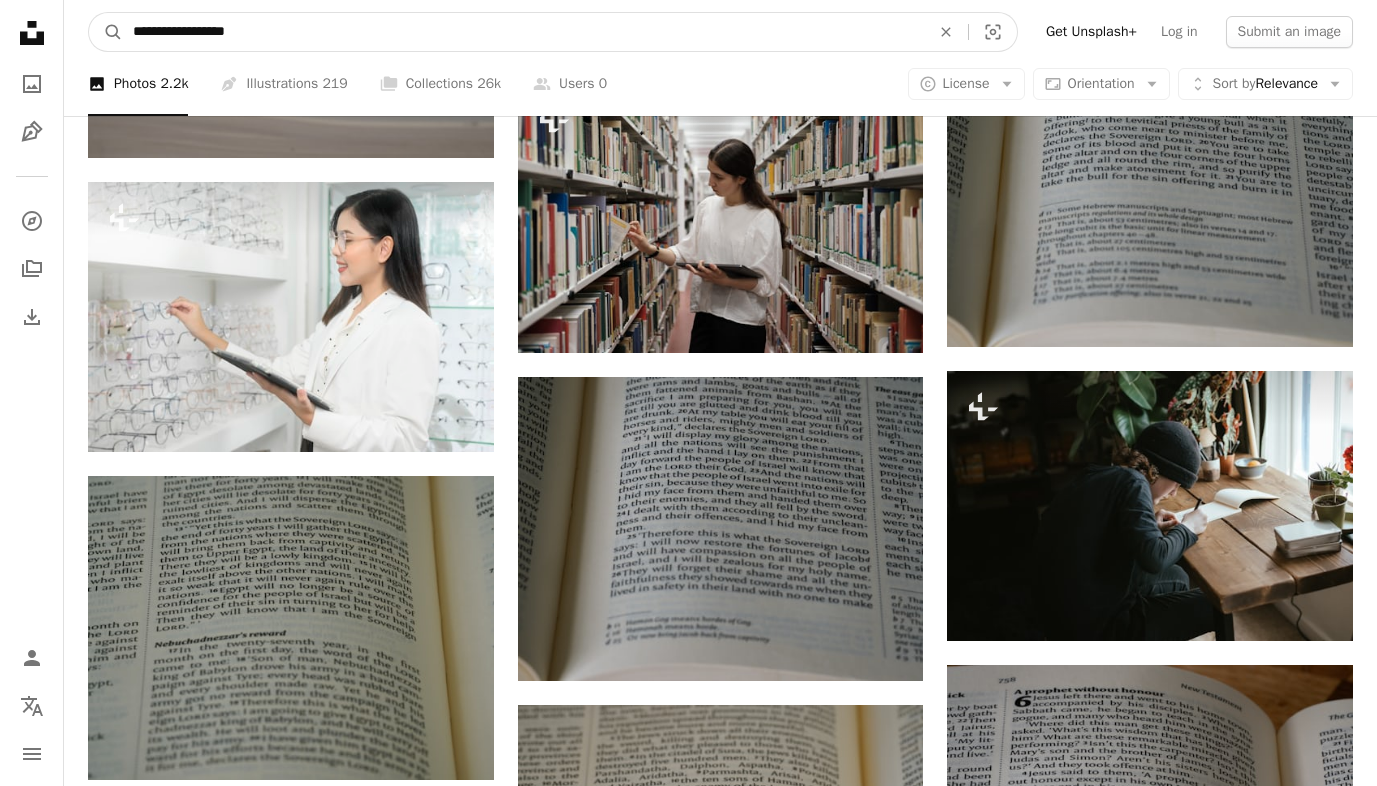 click on "A magnifying glass" at bounding box center [106, 32] 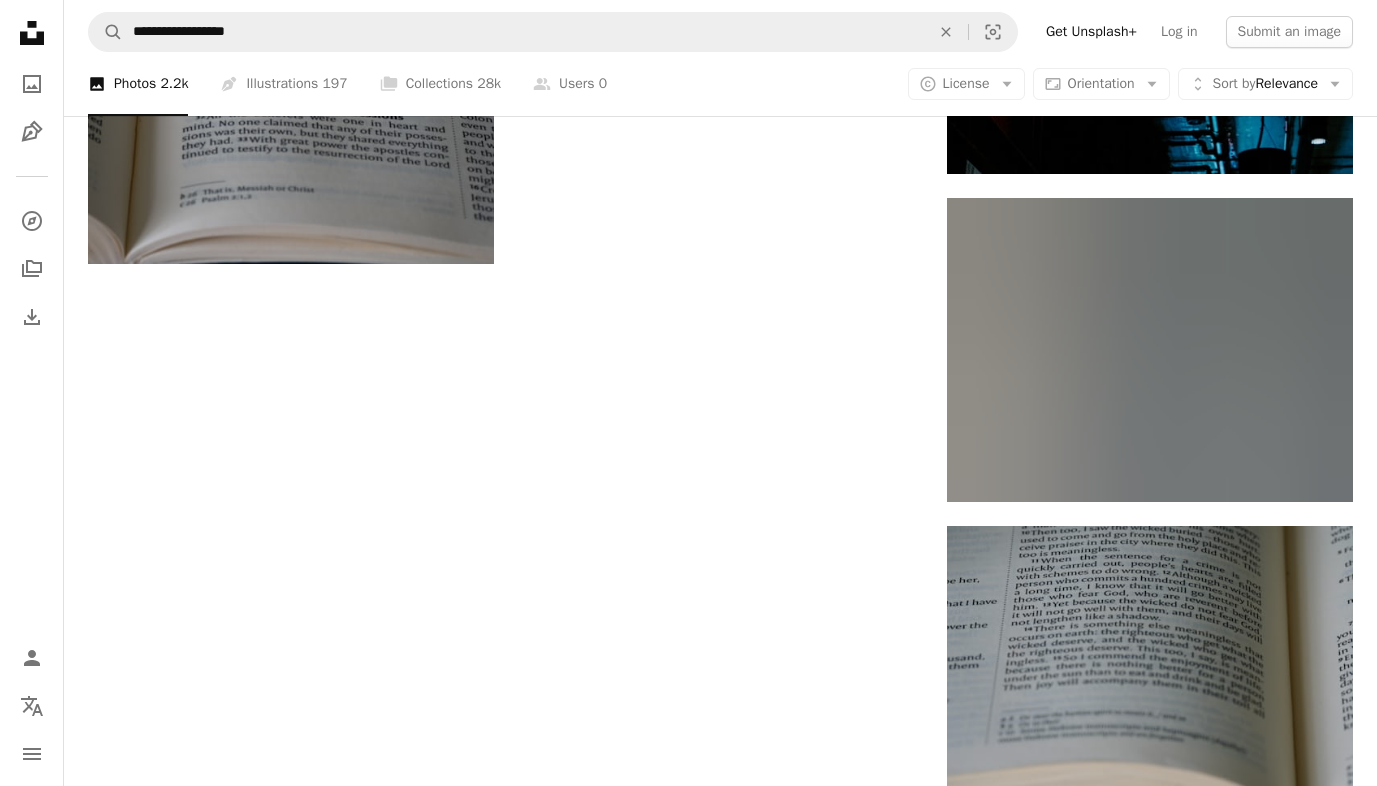 scroll, scrollTop: 2863, scrollLeft: 0, axis: vertical 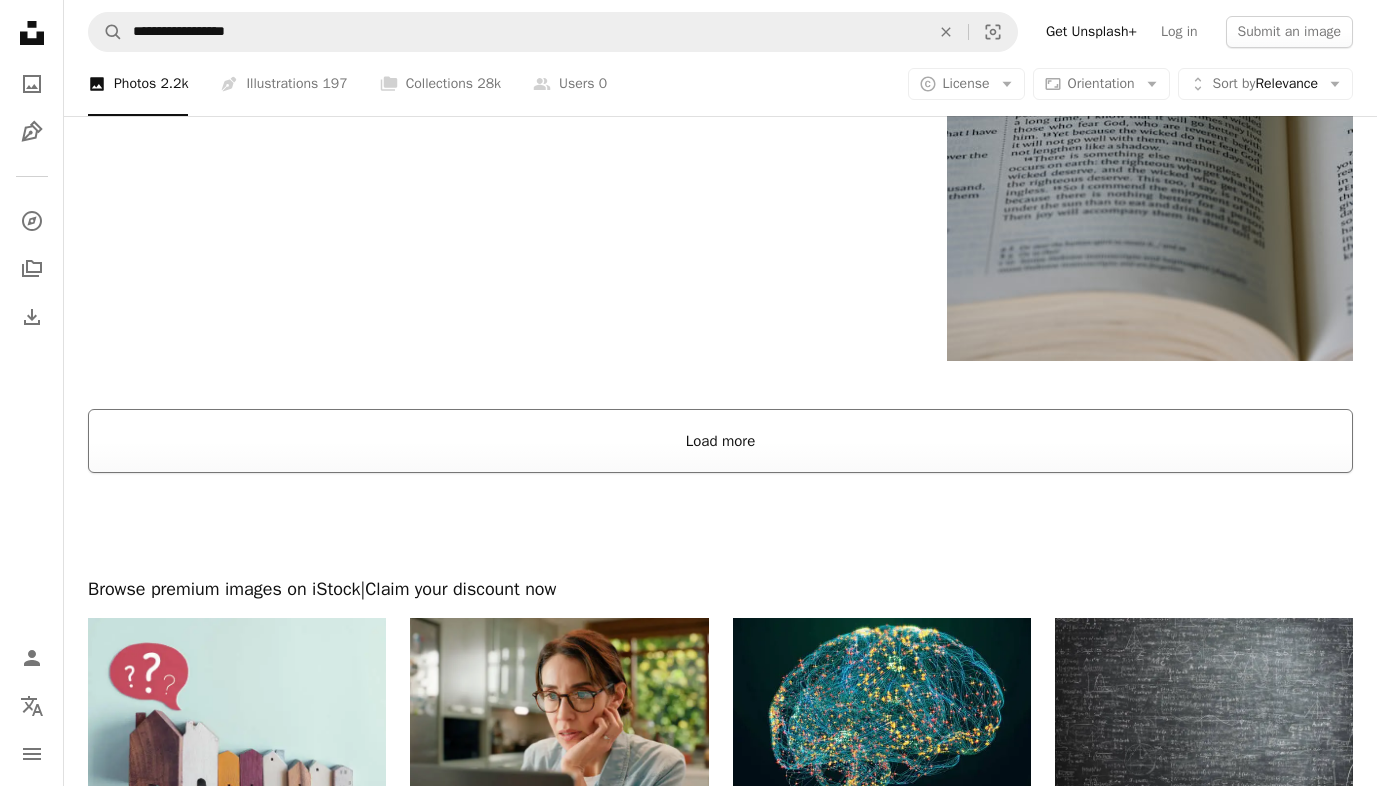 click on "Load more" at bounding box center [720, 441] 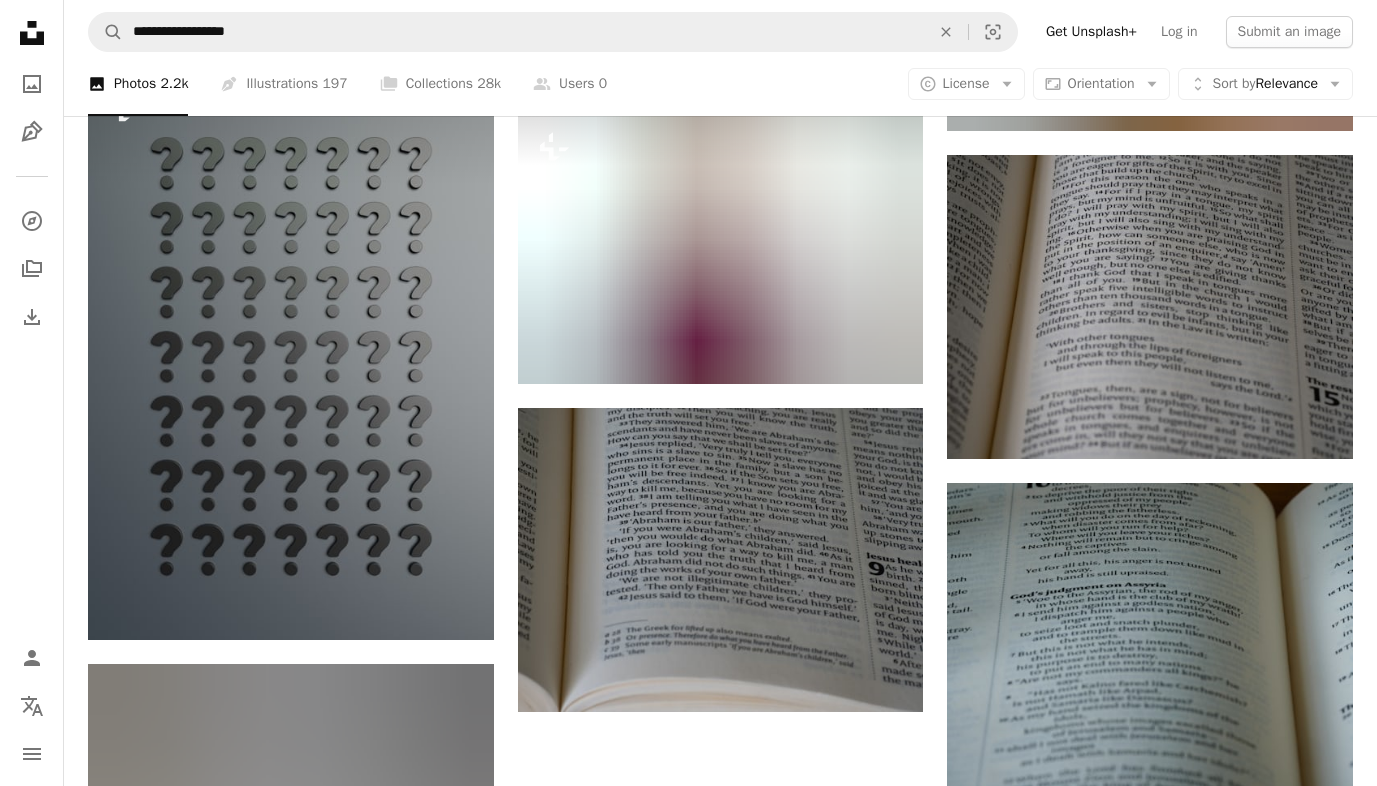 scroll, scrollTop: 10733, scrollLeft: 0, axis: vertical 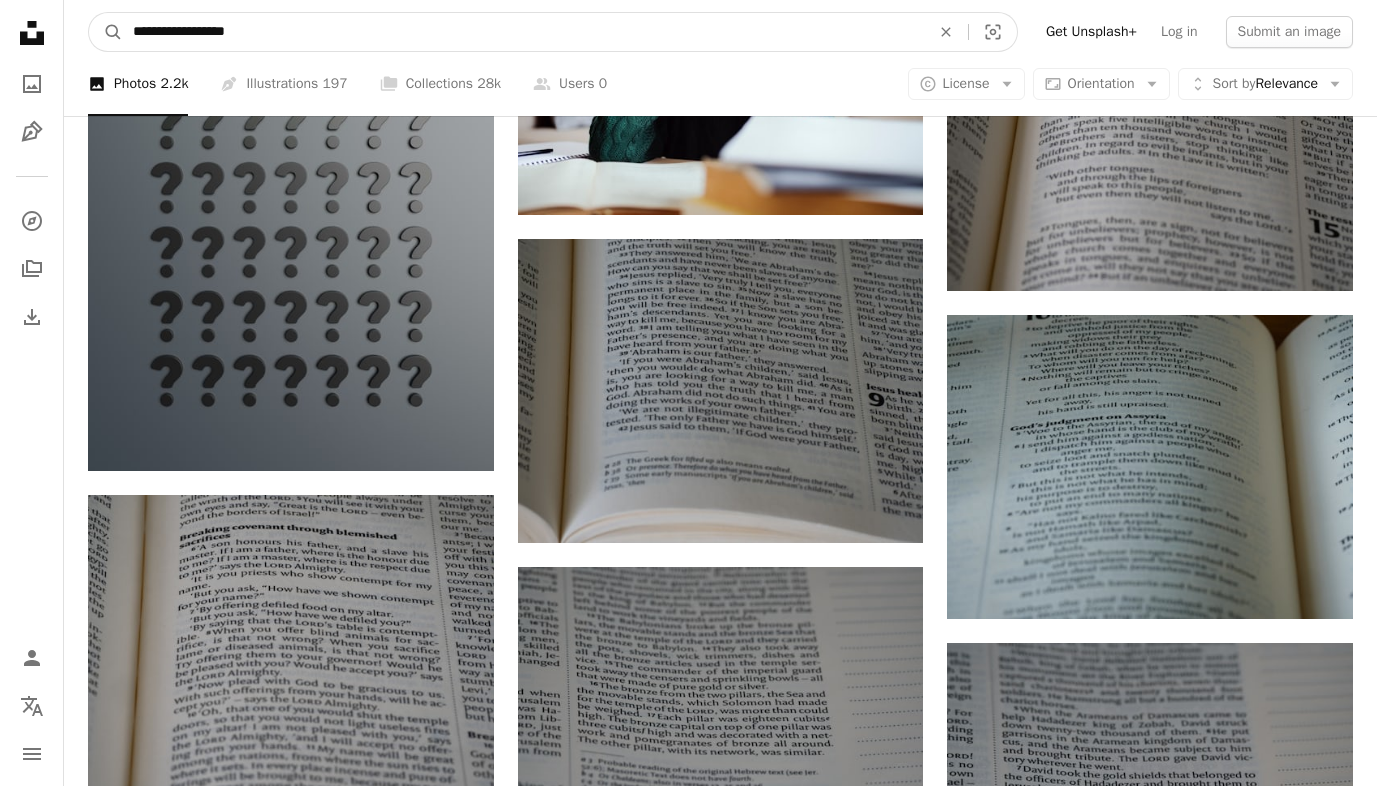 click on "**********" at bounding box center [523, 32] 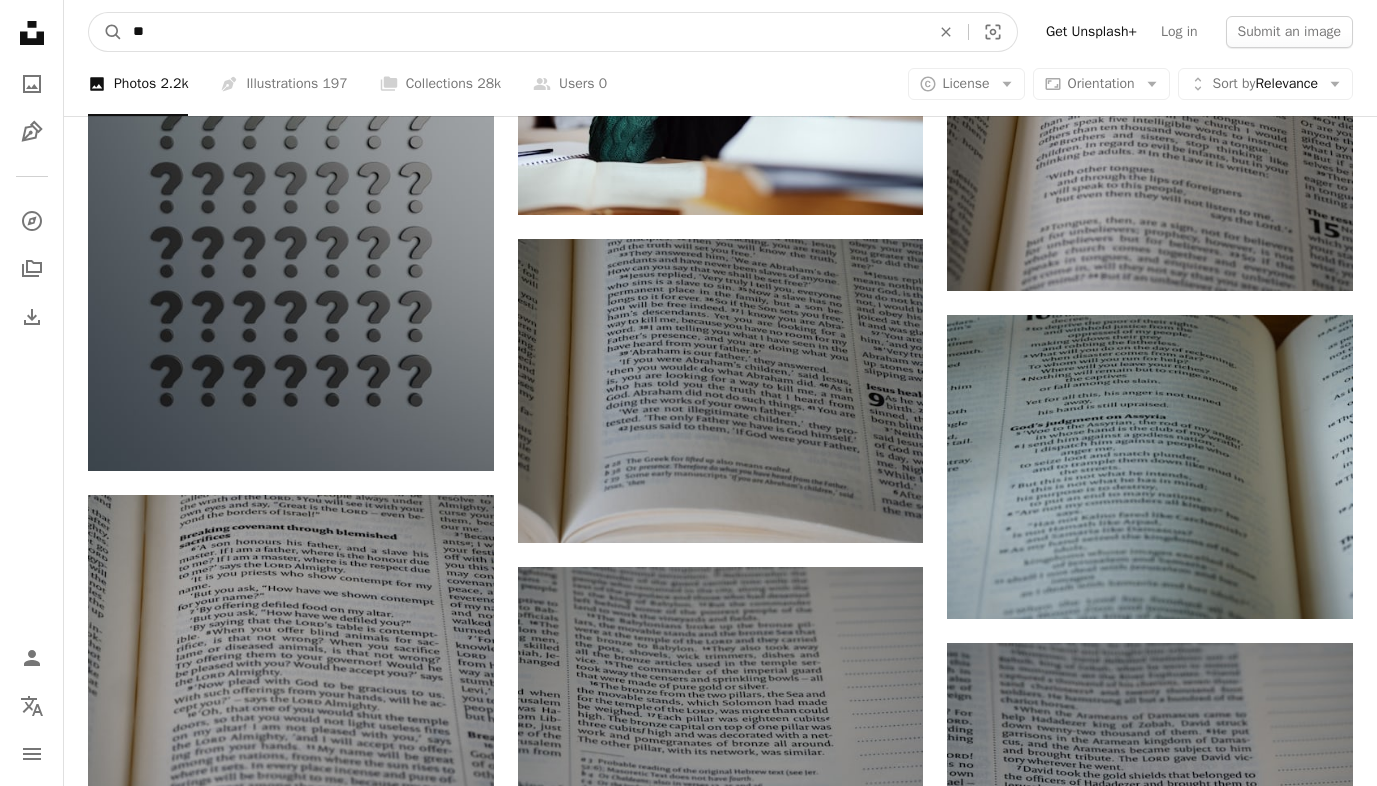 type on "*" 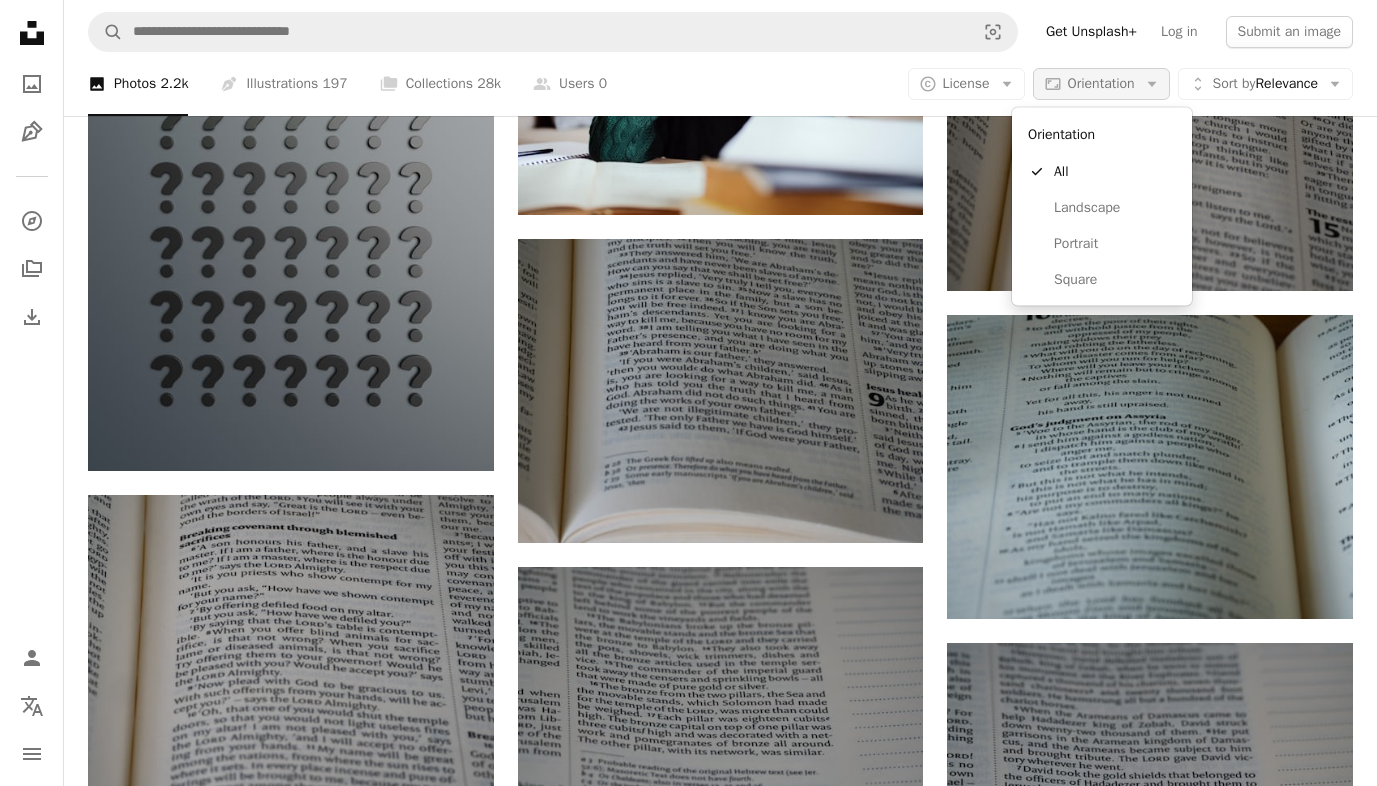 click on "Aspect ratio Orientation Arrow down" at bounding box center [1101, 84] 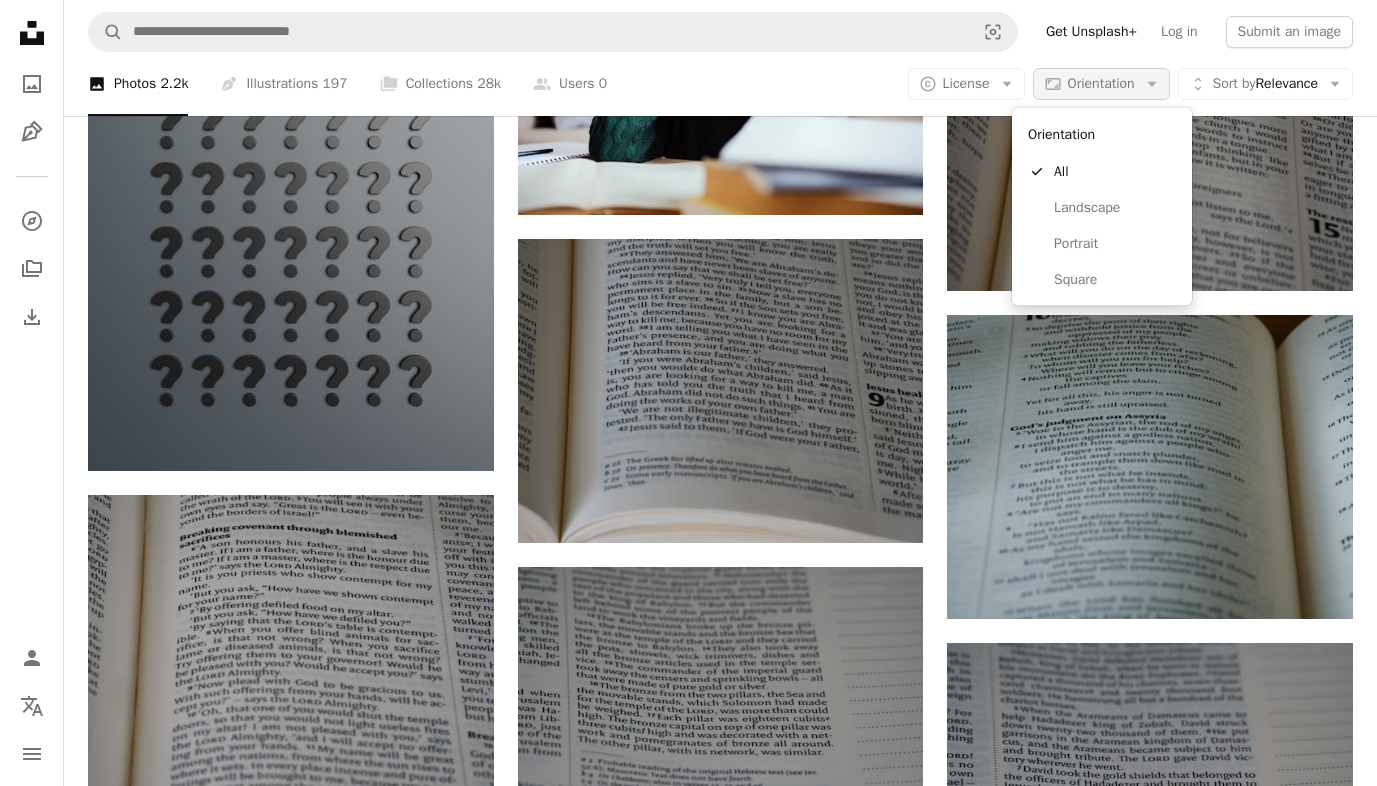 click on "Orientation" at bounding box center [1101, 83] 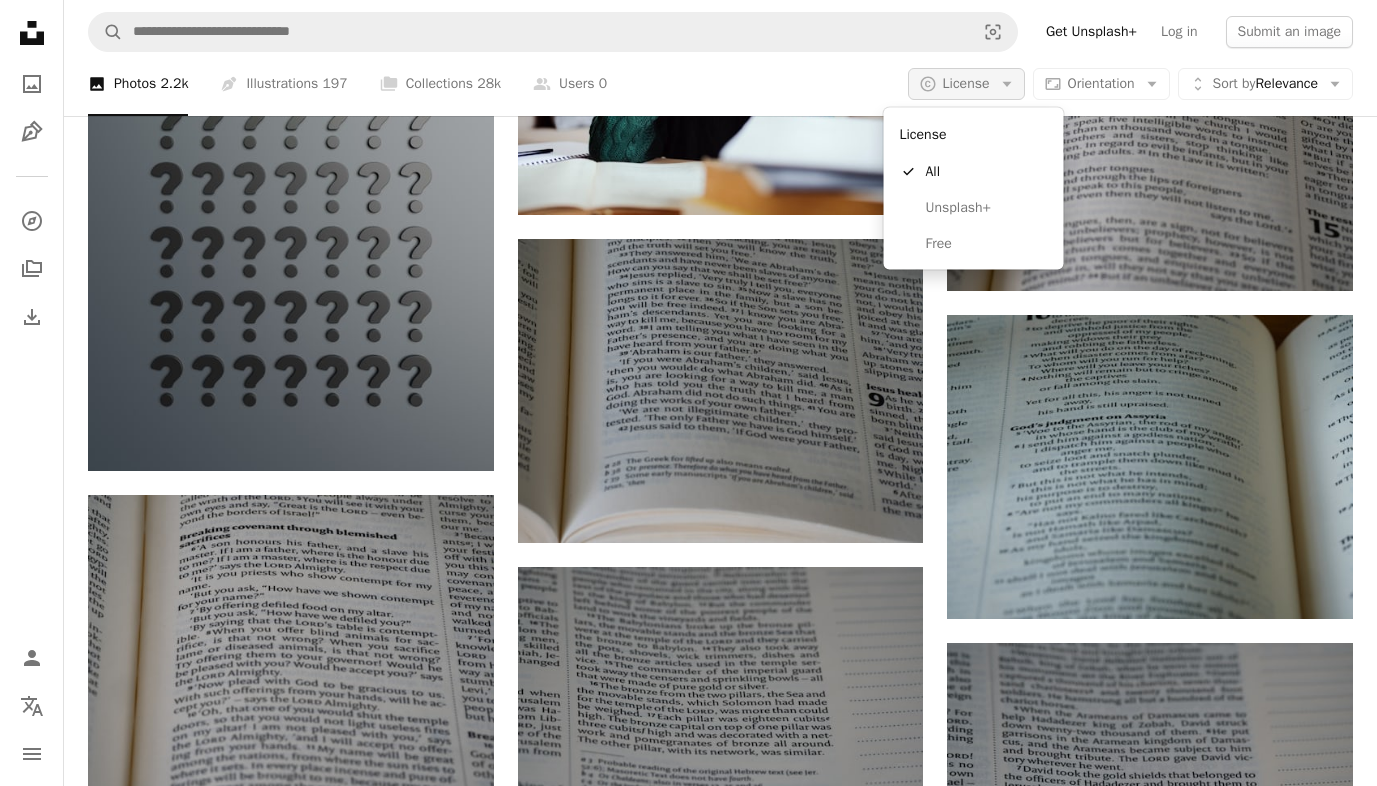 click on "License" at bounding box center (966, 83) 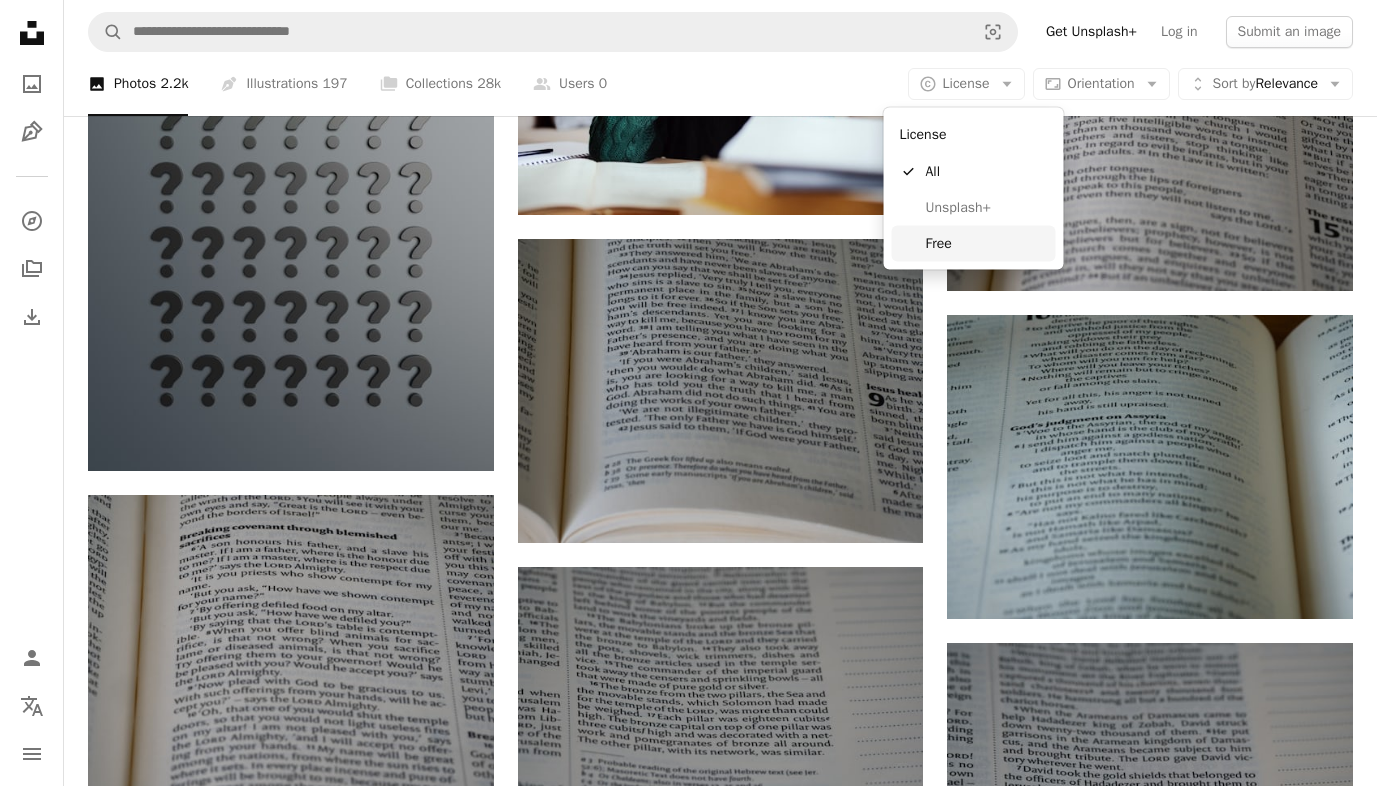 click on "Free" at bounding box center [987, 243] 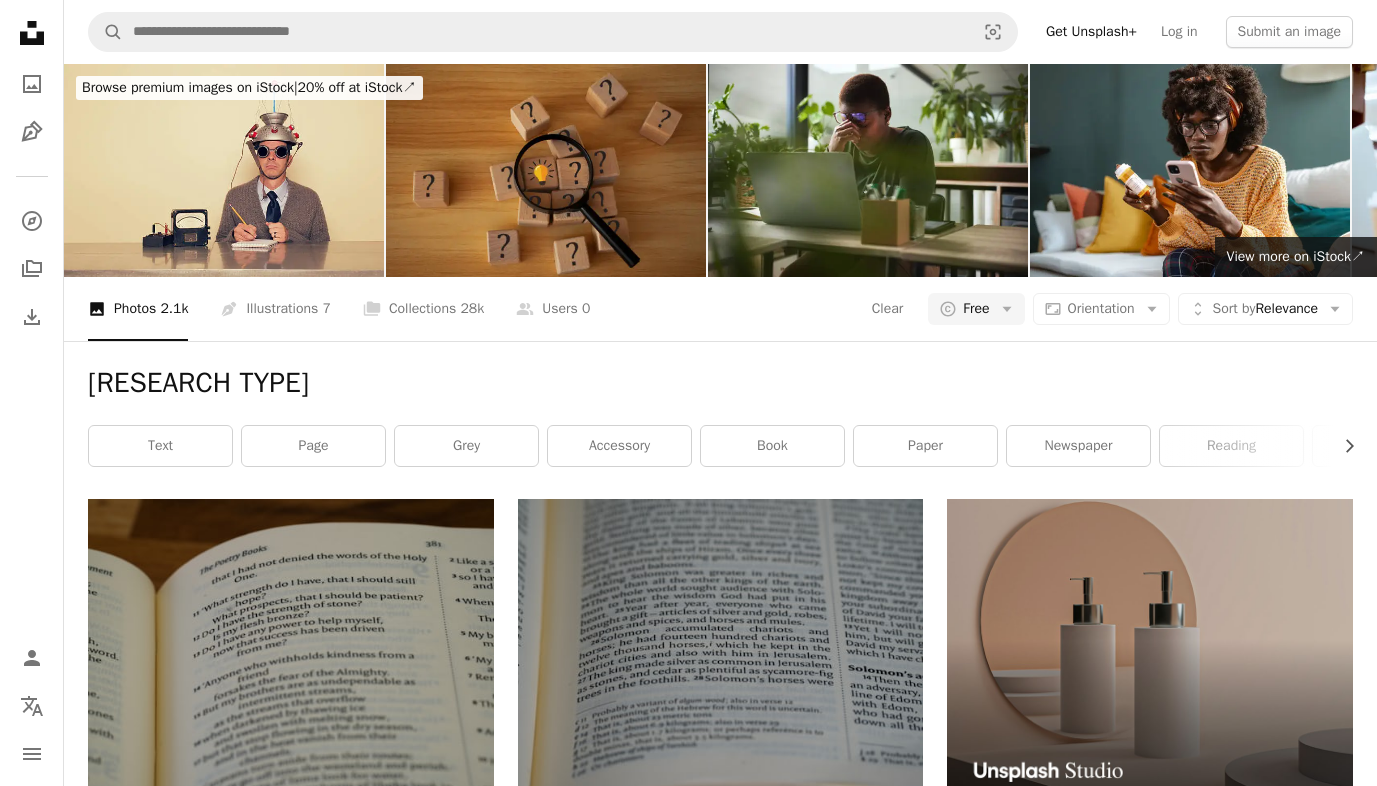 scroll, scrollTop: 0, scrollLeft: 0, axis: both 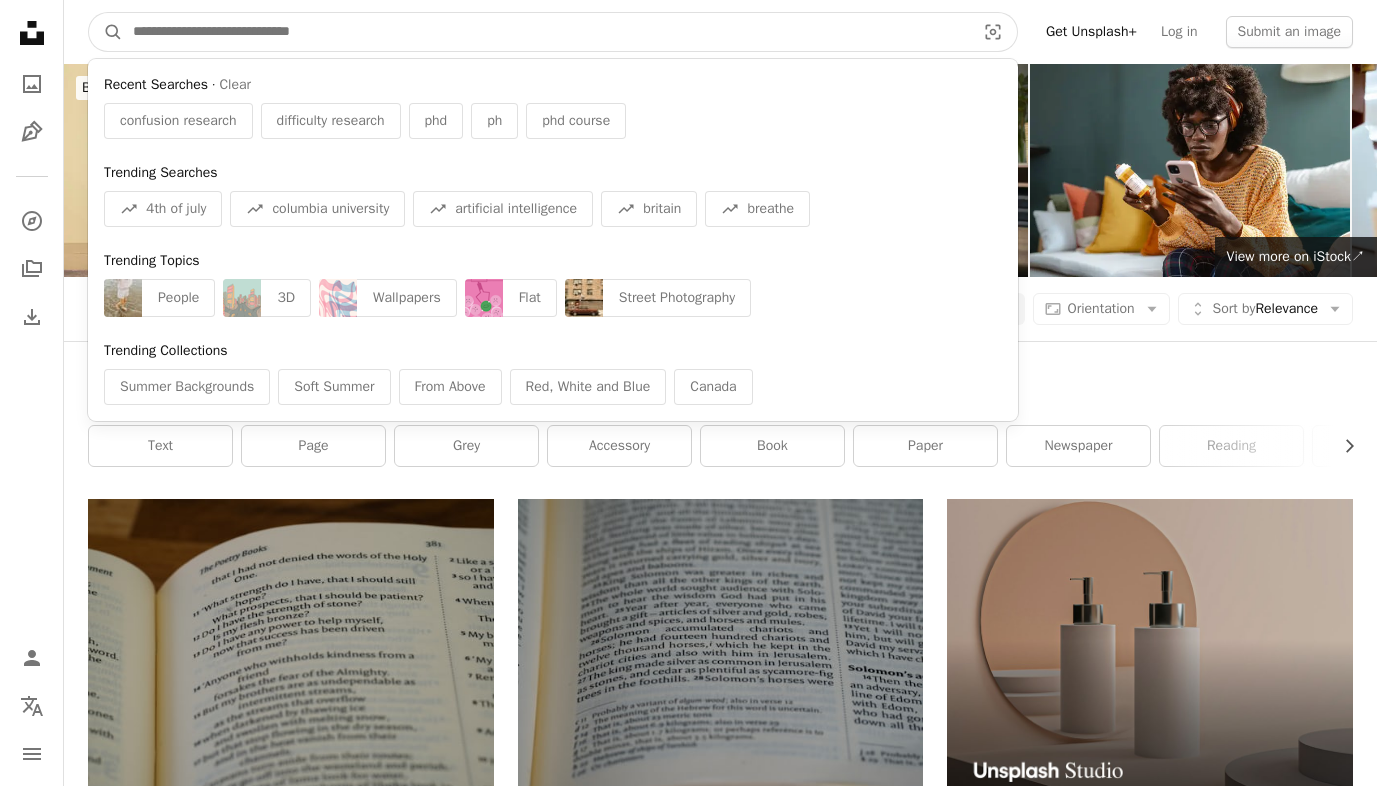 click at bounding box center [546, 32] 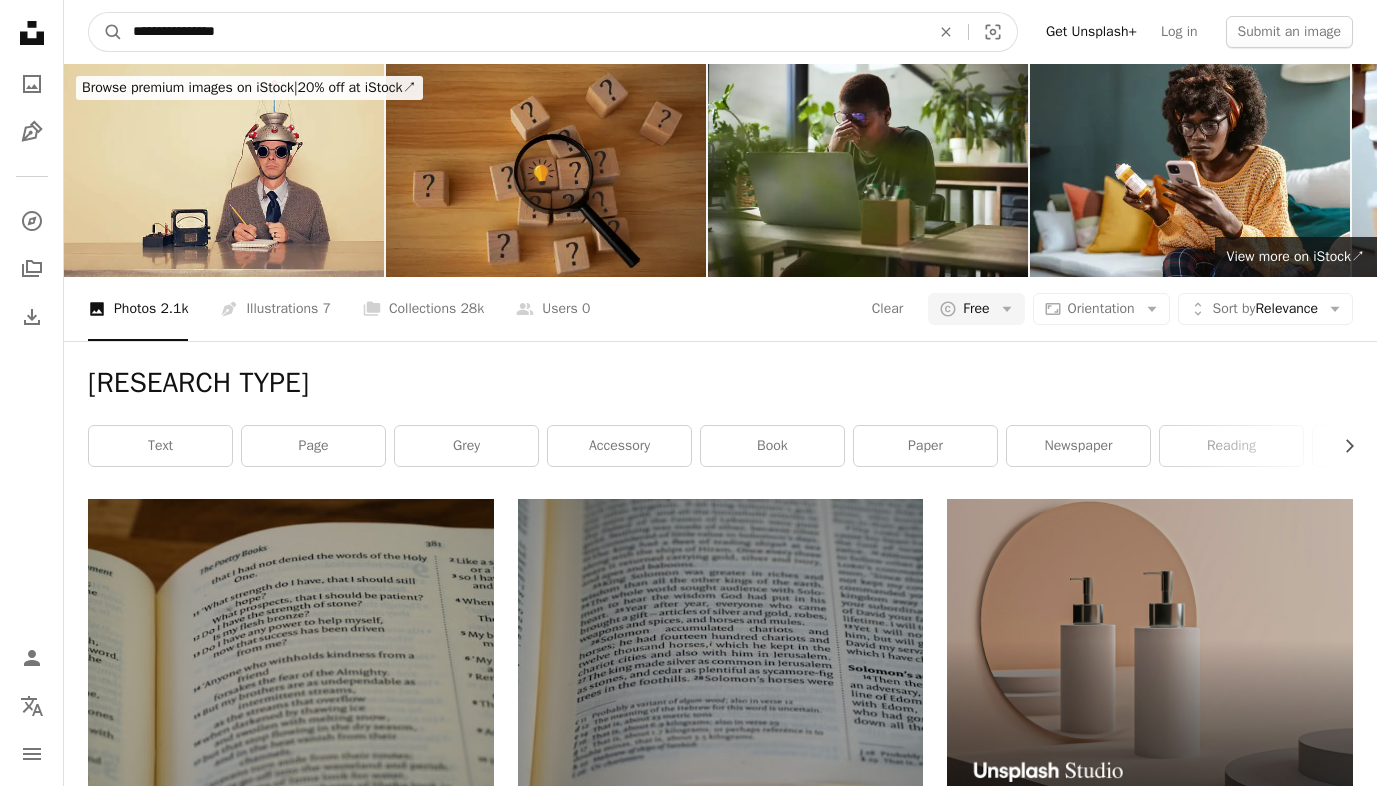 type on "**********" 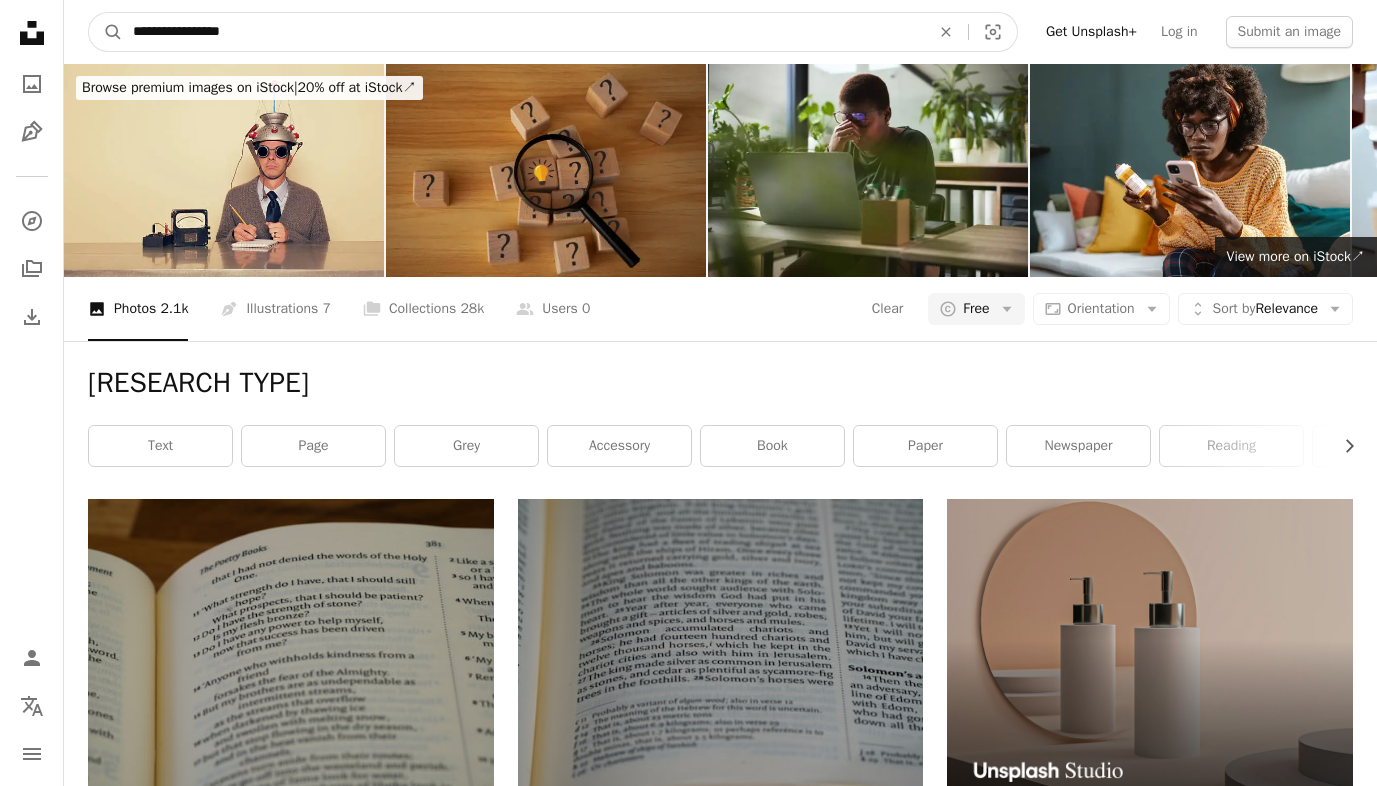 click on "A magnifying glass" at bounding box center (106, 32) 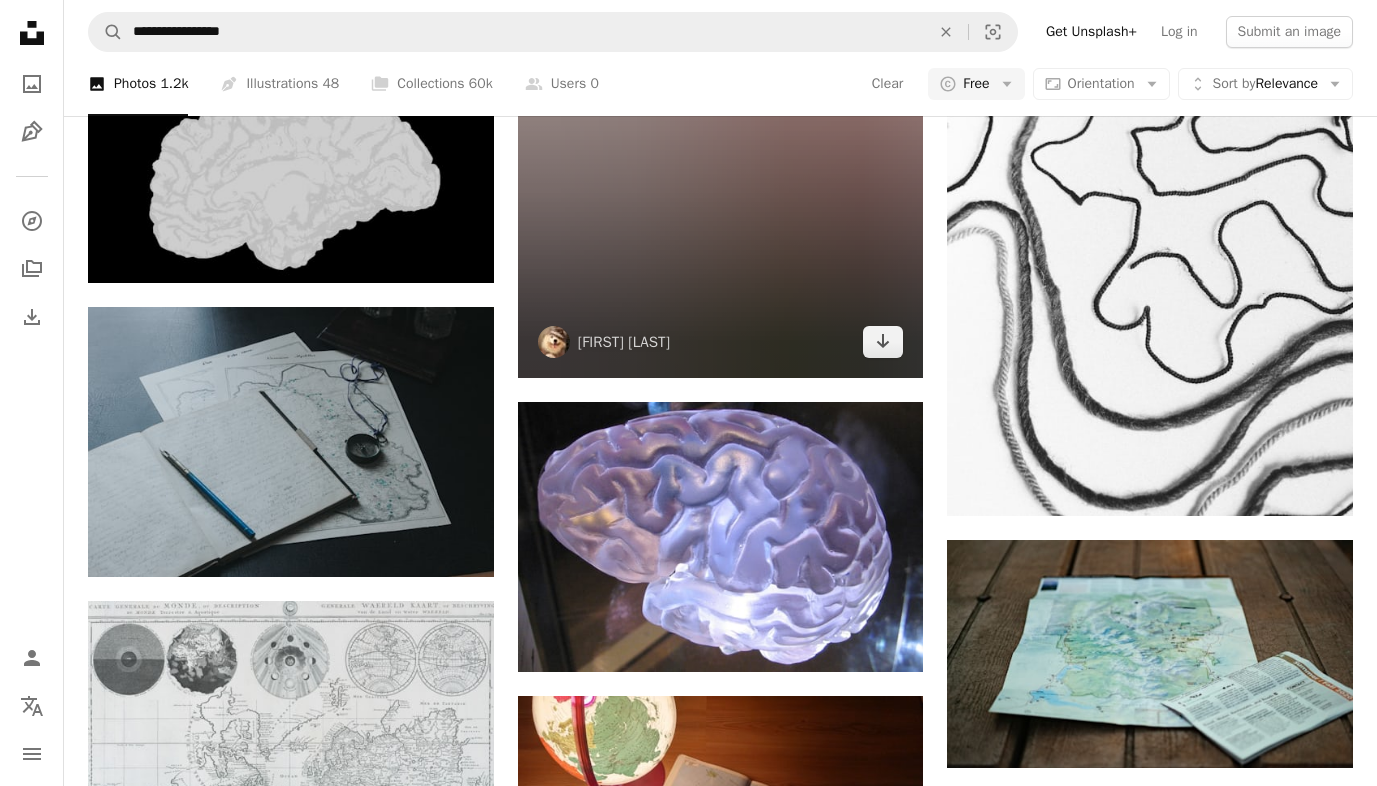scroll, scrollTop: 1597, scrollLeft: 0, axis: vertical 